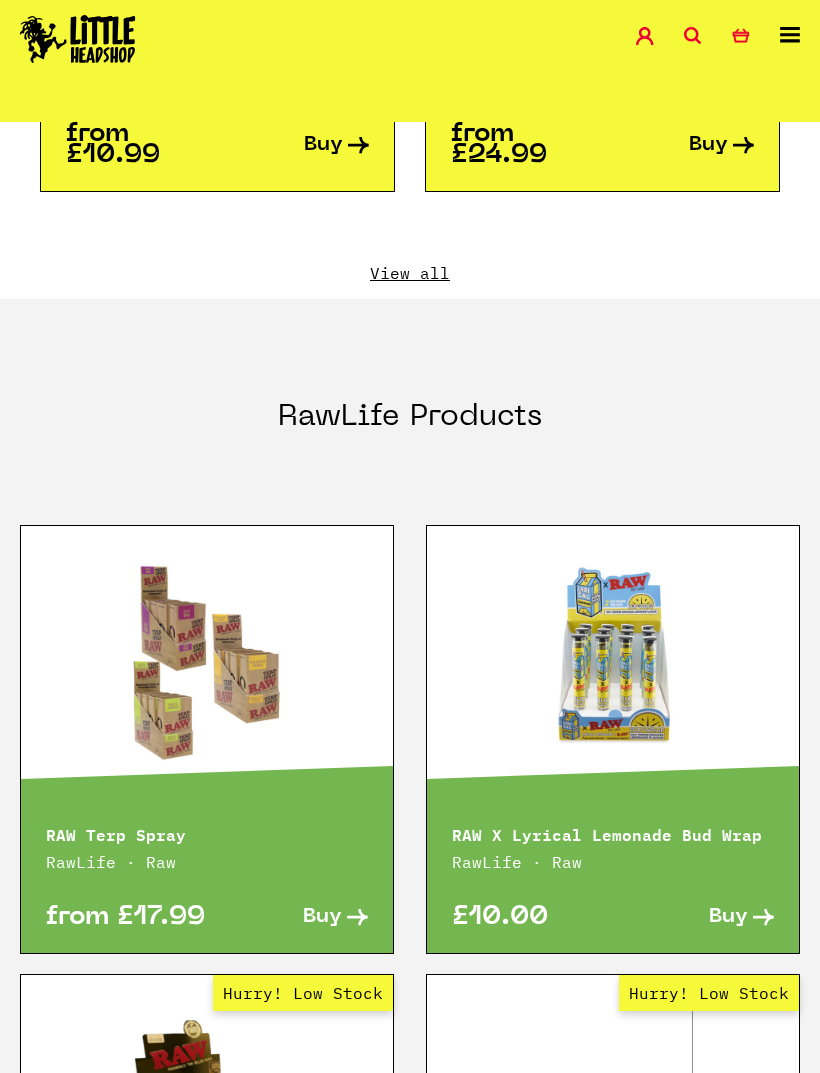 scroll, scrollTop: 3590, scrollLeft: 0, axis: vertical 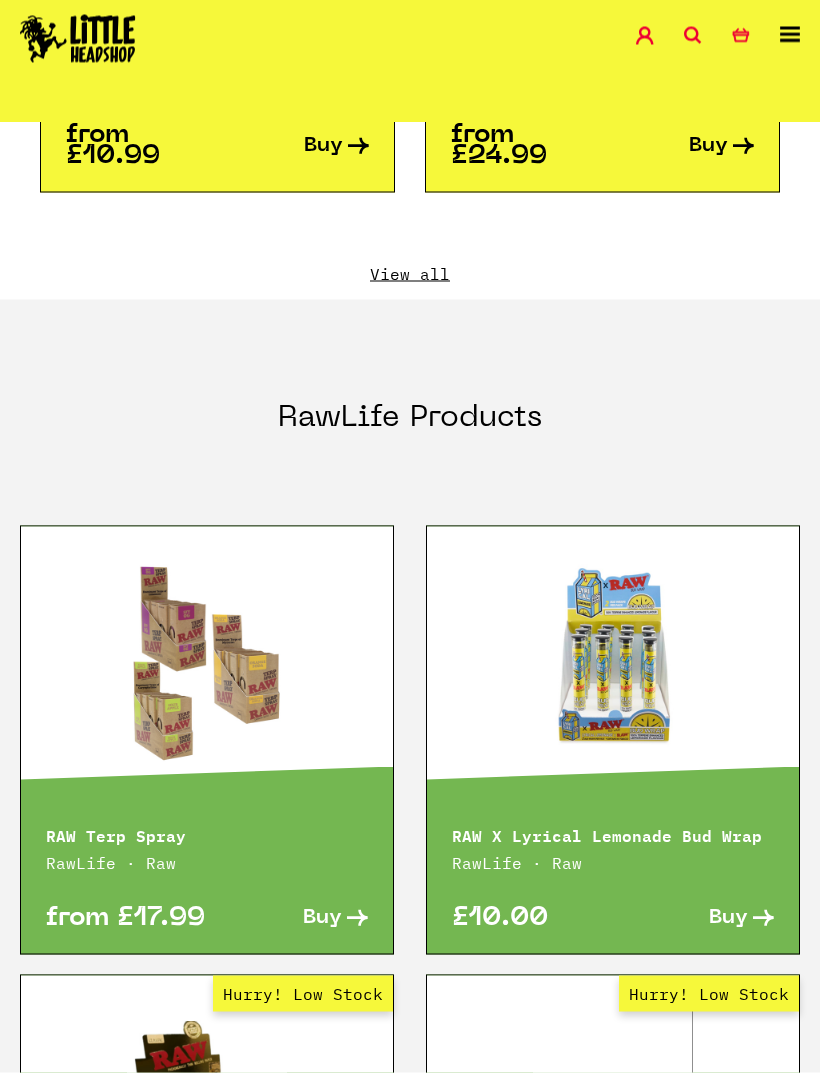 click at bounding box center (613, 662) 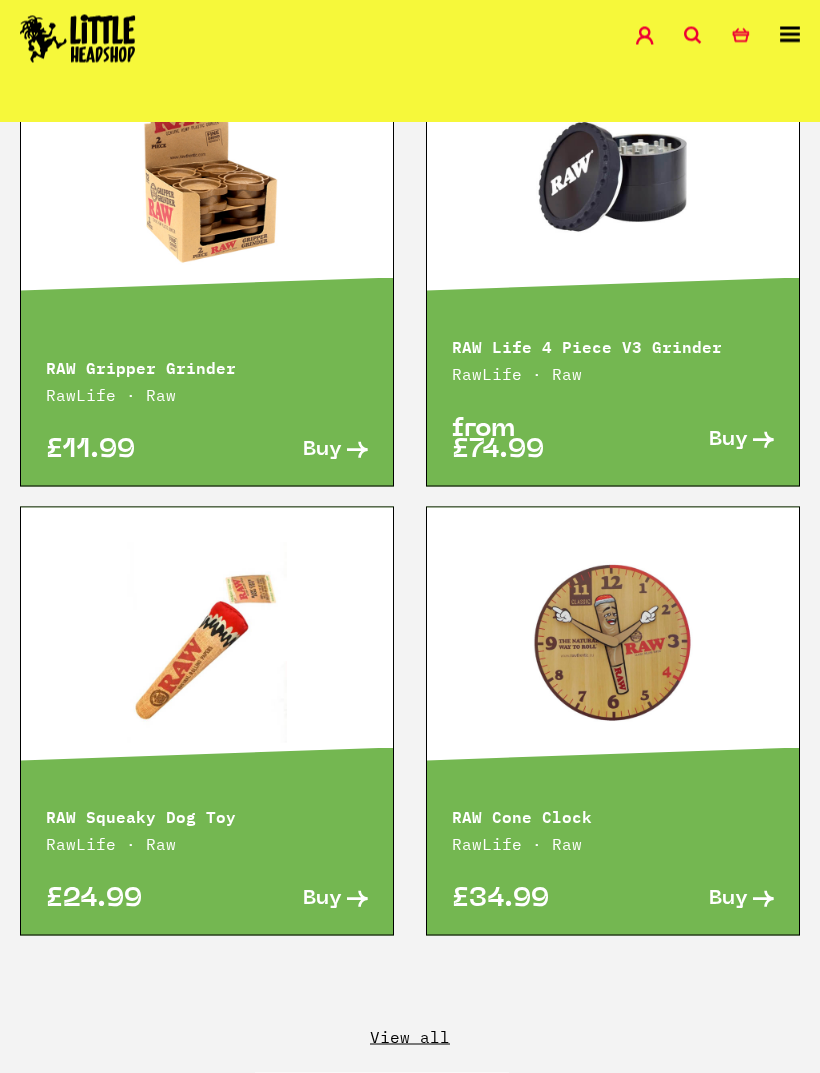 scroll, scrollTop: 5007, scrollLeft: 0, axis: vertical 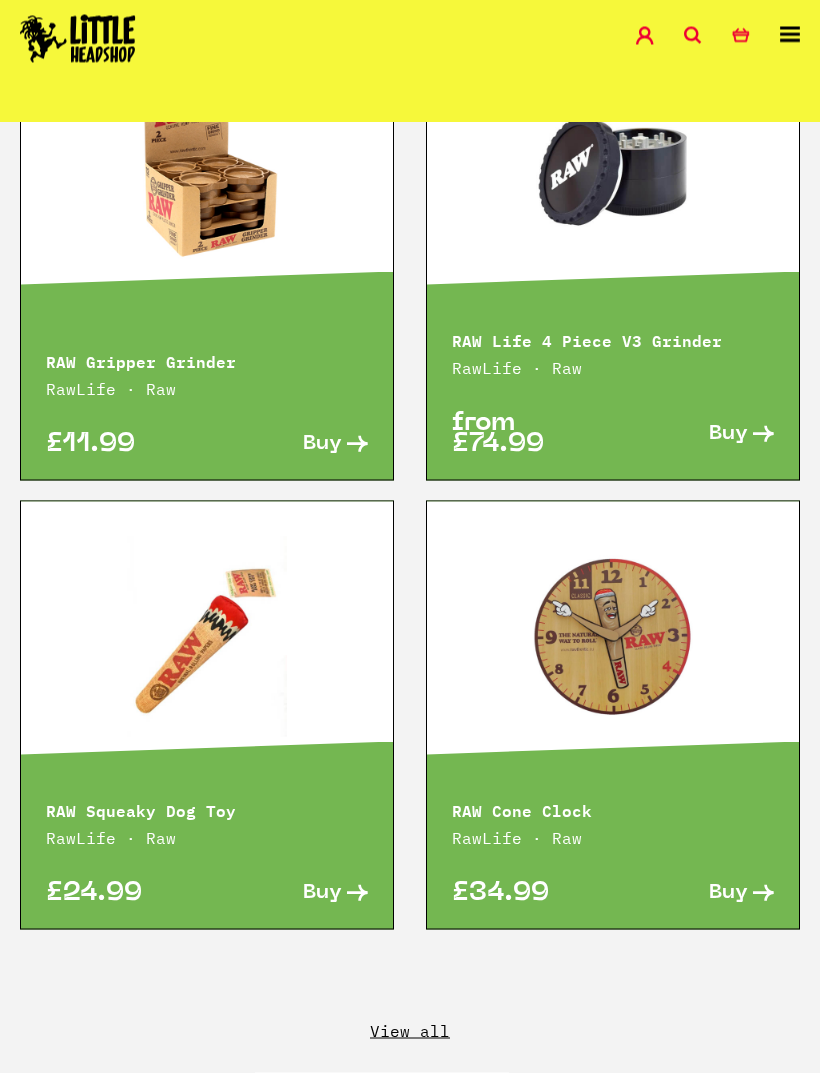 click at bounding box center [613, 637] 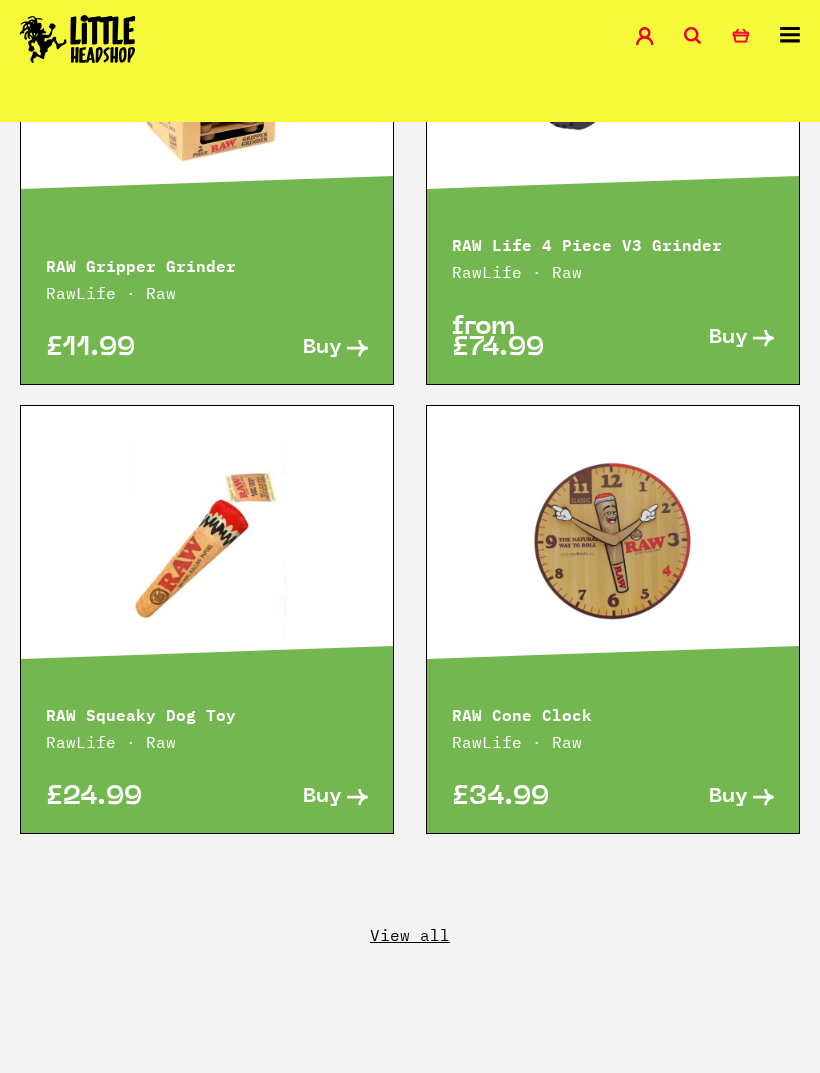 scroll, scrollTop: 5105, scrollLeft: 0, axis: vertical 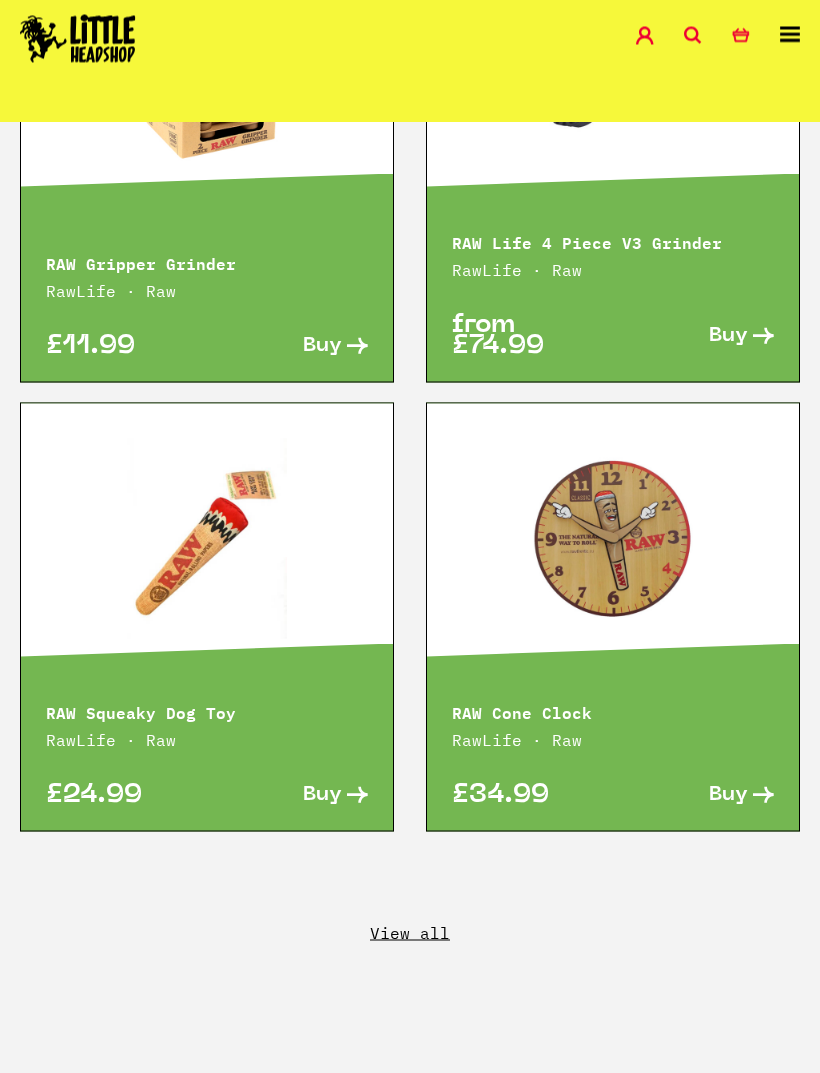 click on "View all" at bounding box center (410, 933) 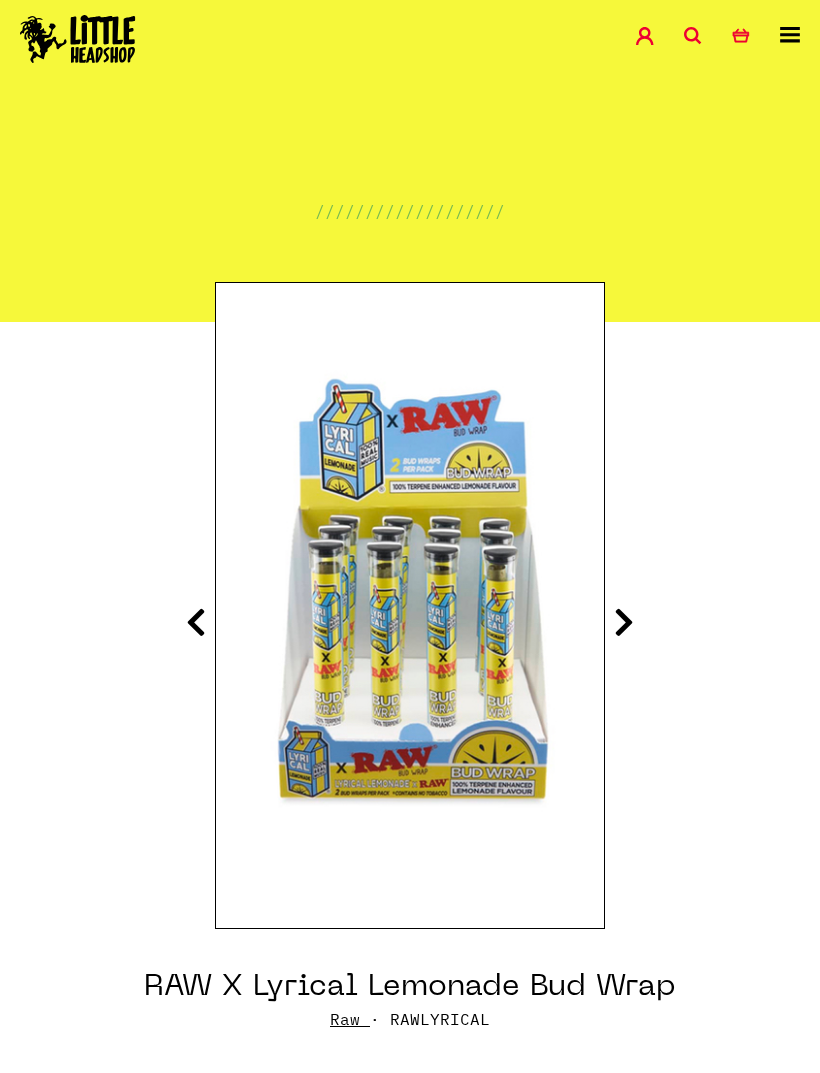 scroll, scrollTop: 0, scrollLeft: 0, axis: both 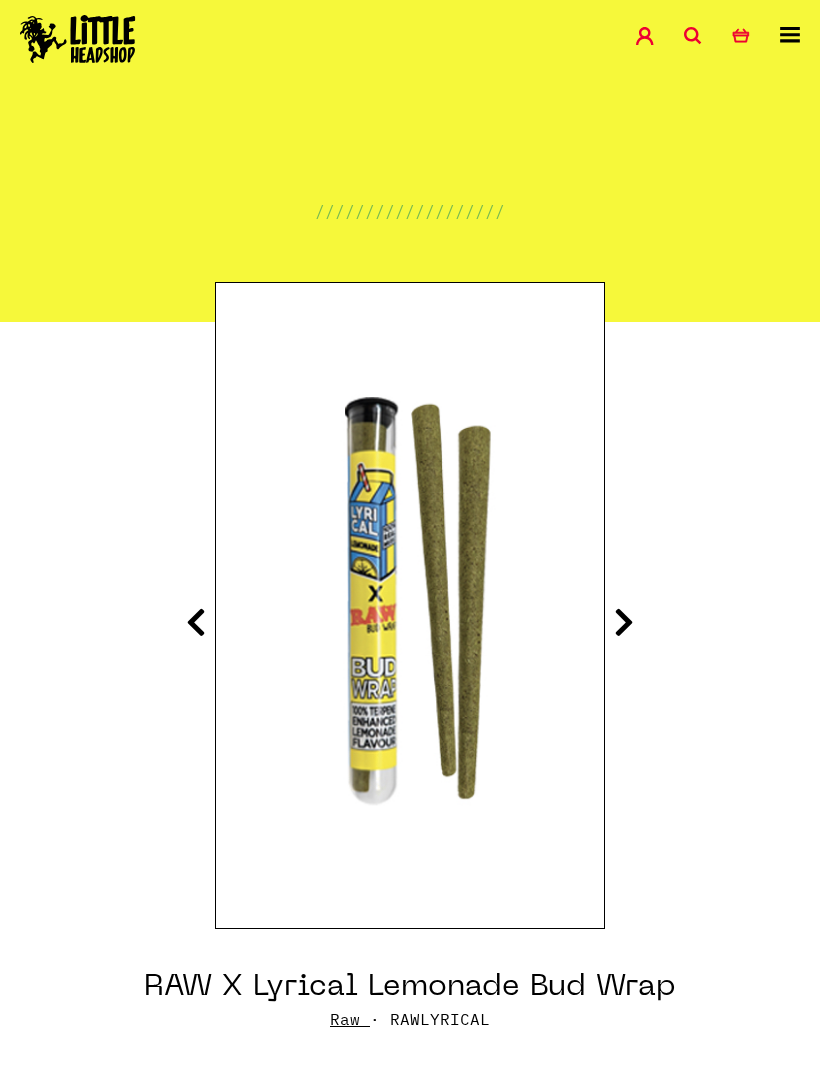 click at bounding box center (624, 622) 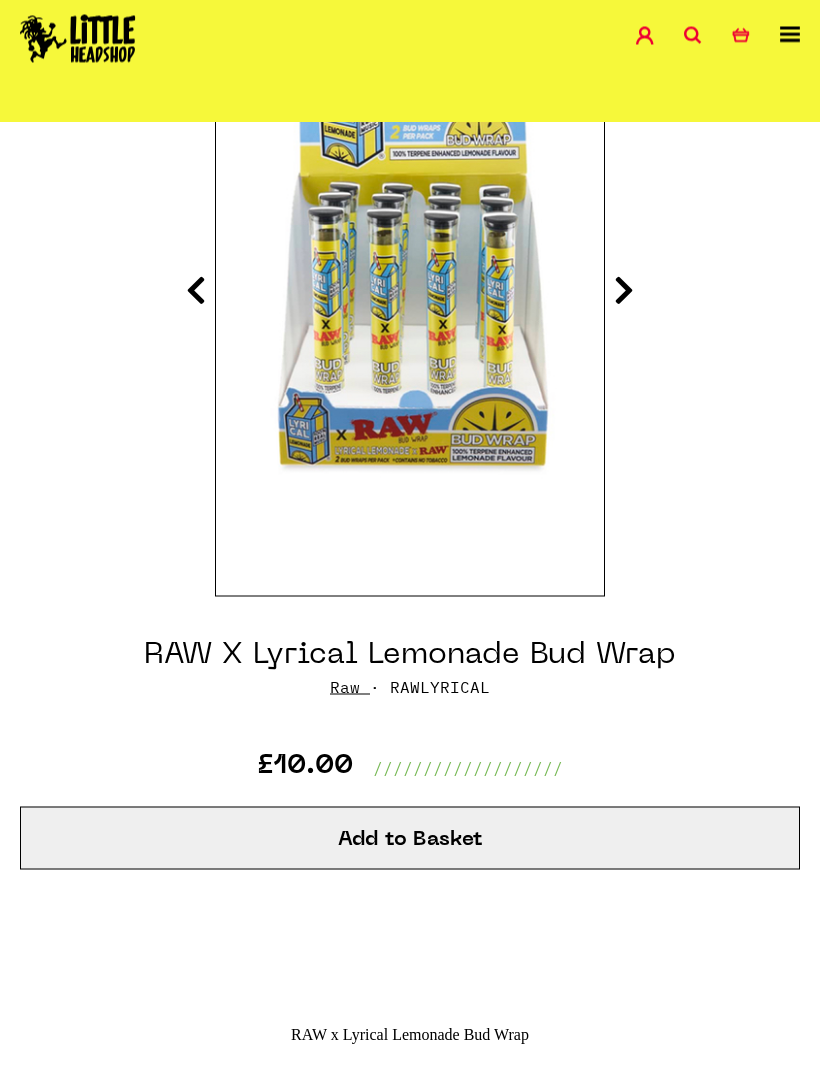 scroll, scrollTop: 333, scrollLeft: 0, axis: vertical 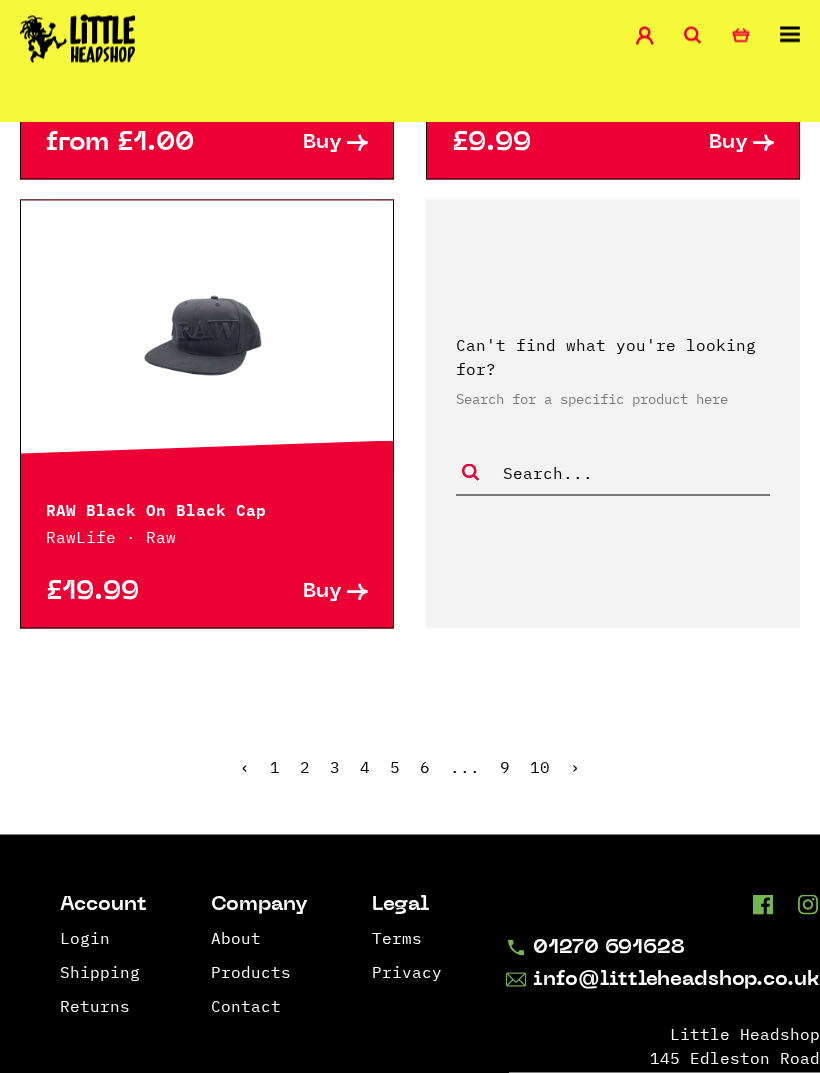 click on "›" at bounding box center [575, 767] 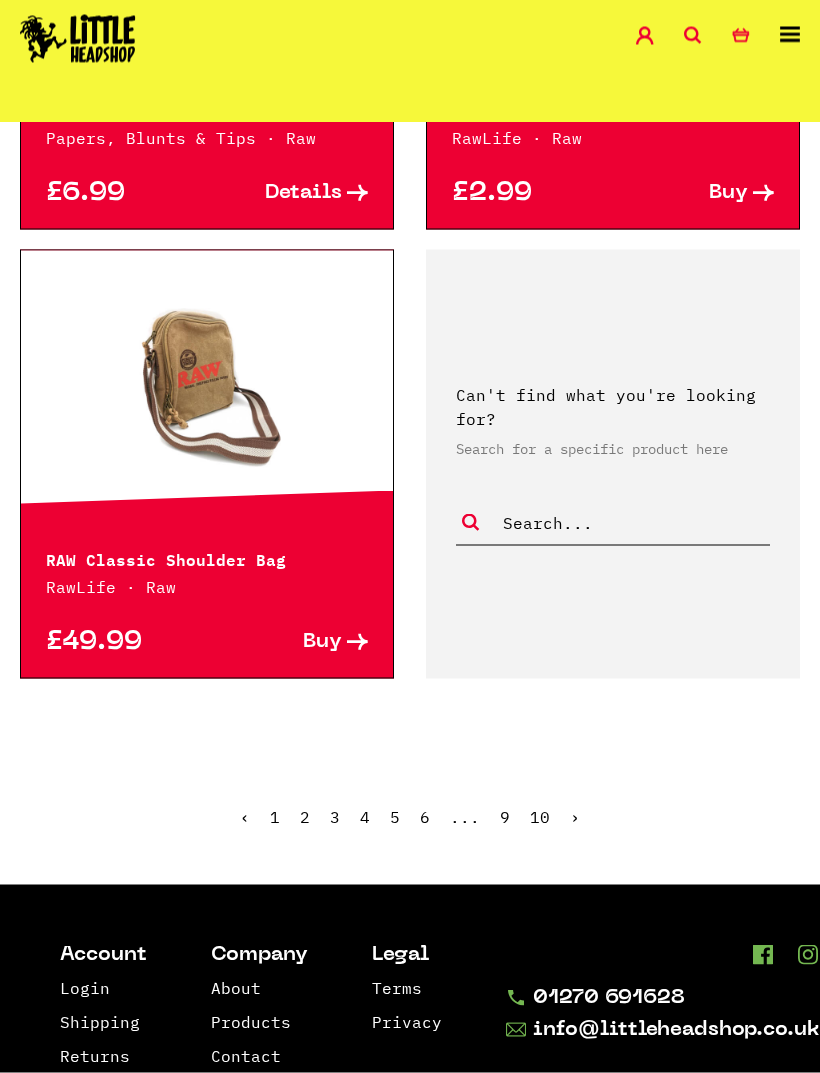 scroll, scrollTop: 4958, scrollLeft: 0, axis: vertical 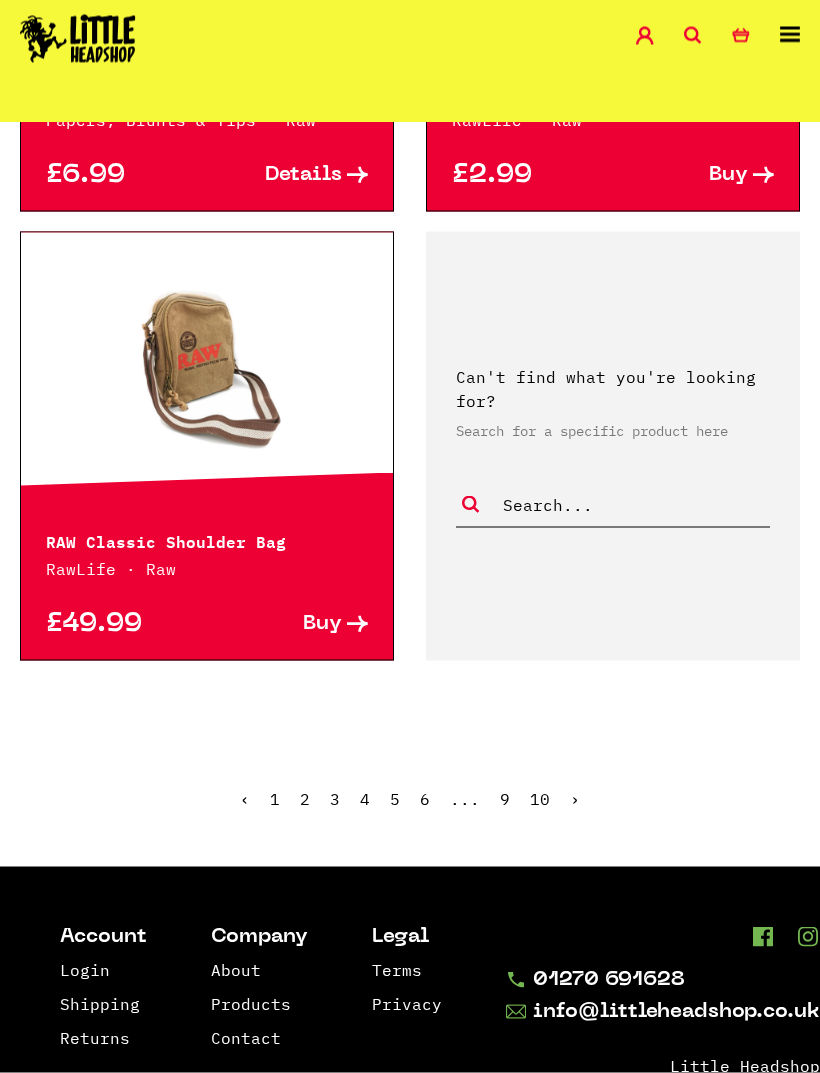 click on "›" at bounding box center [575, 799] 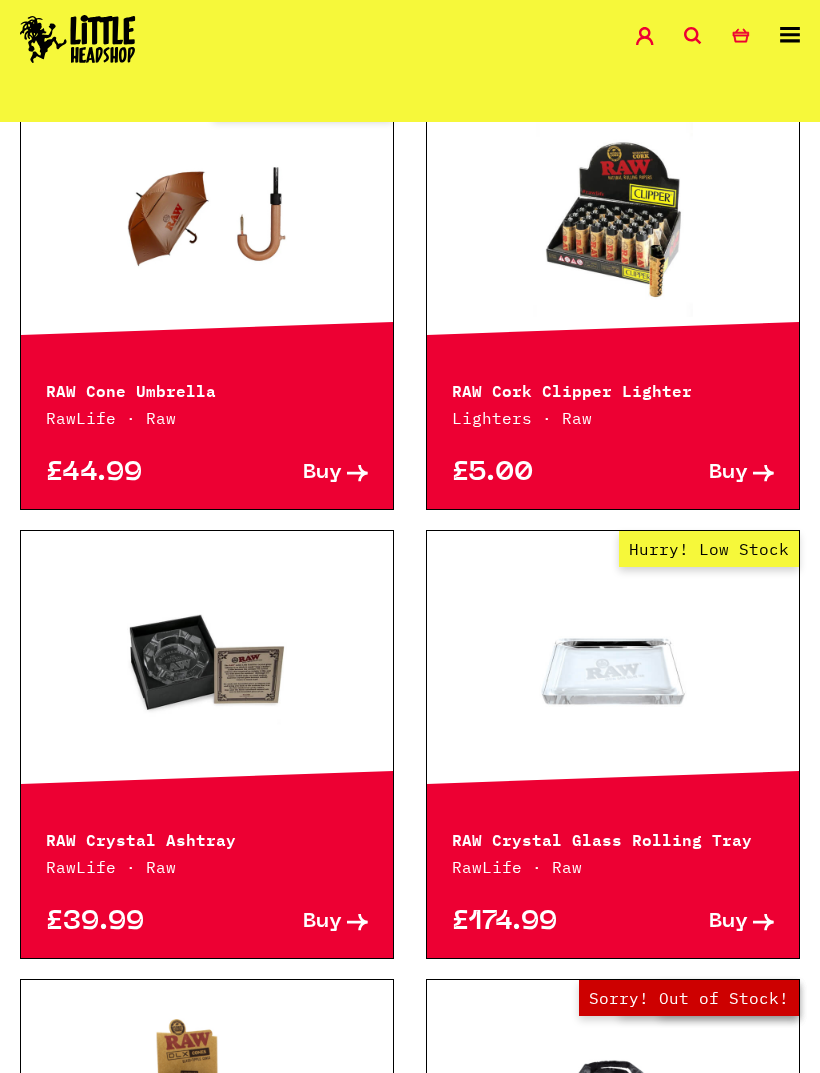 scroll, scrollTop: 3296, scrollLeft: 0, axis: vertical 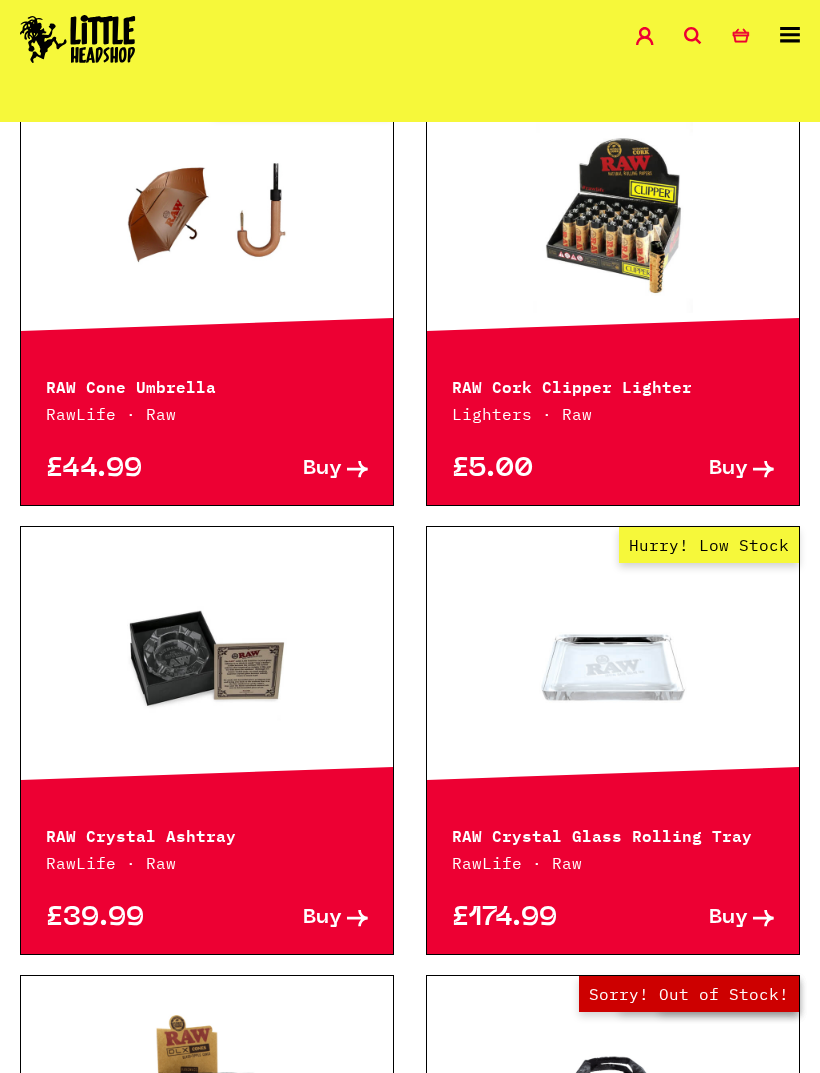 click on "Hurry! Low Stock" at bounding box center [613, 662] 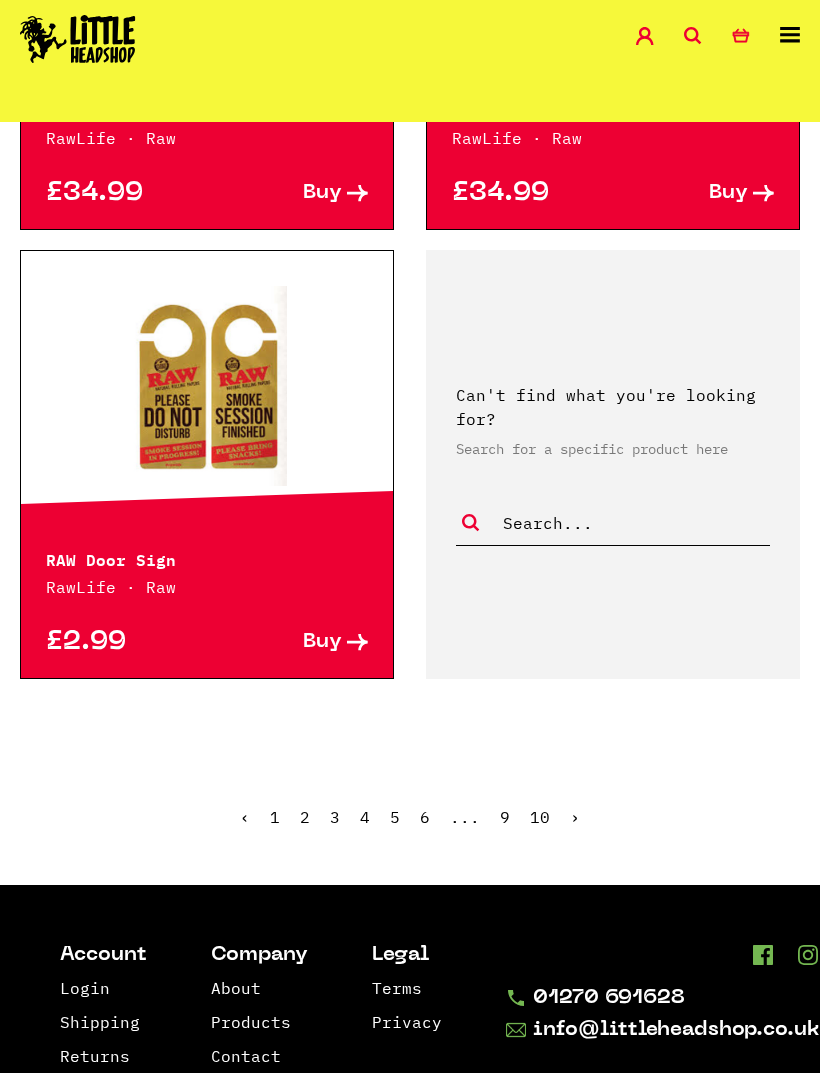 scroll, scrollTop: 4918, scrollLeft: 0, axis: vertical 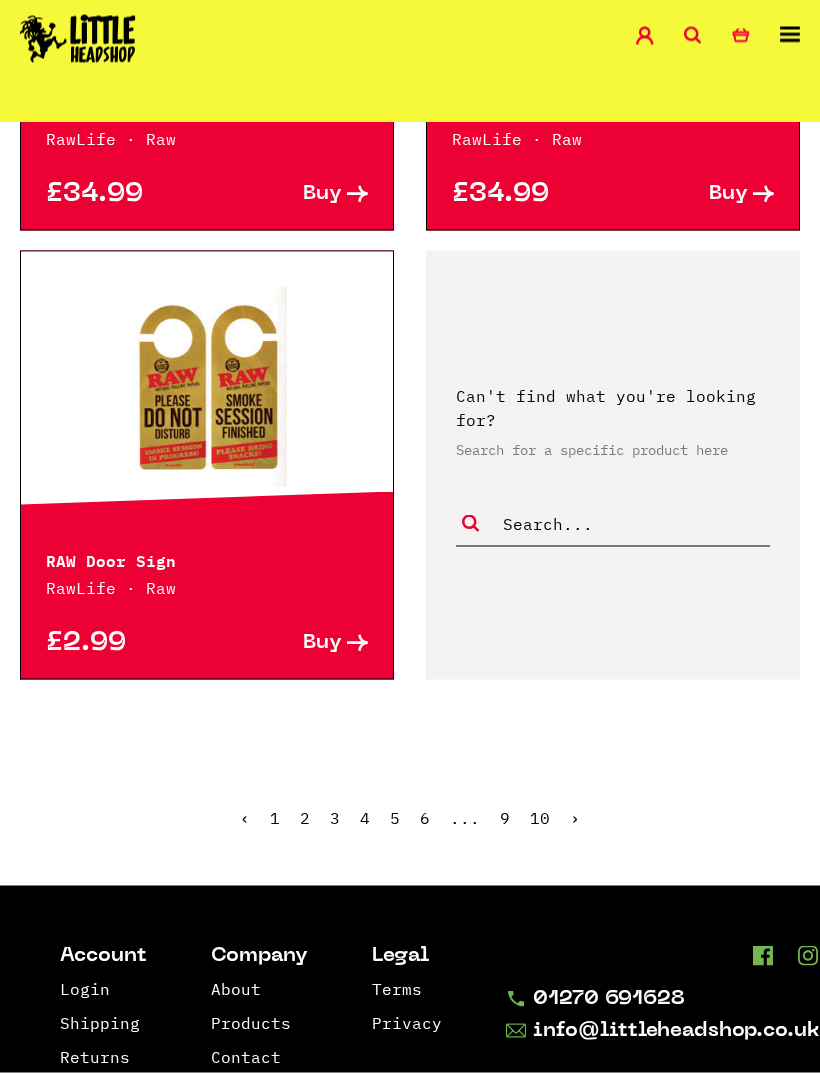 click on "›" at bounding box center [575, 818] 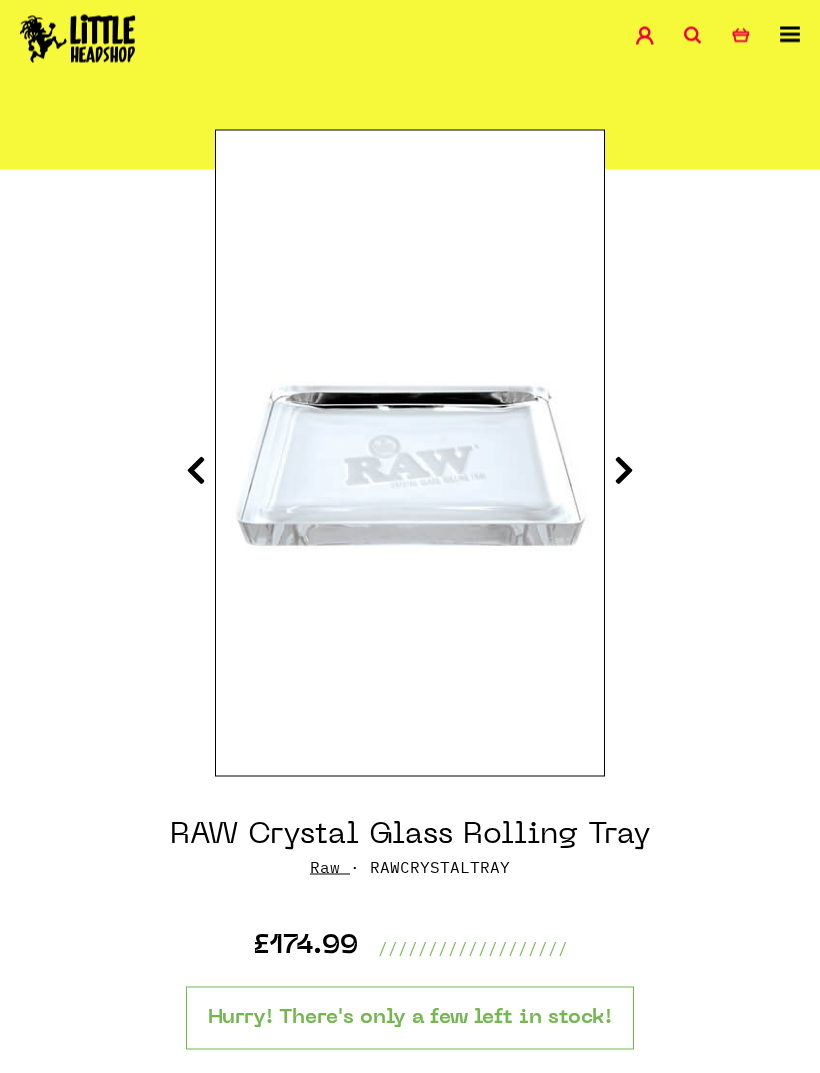 scroll, scrollTop: 144, scrollLeft: 0, axis: vertical 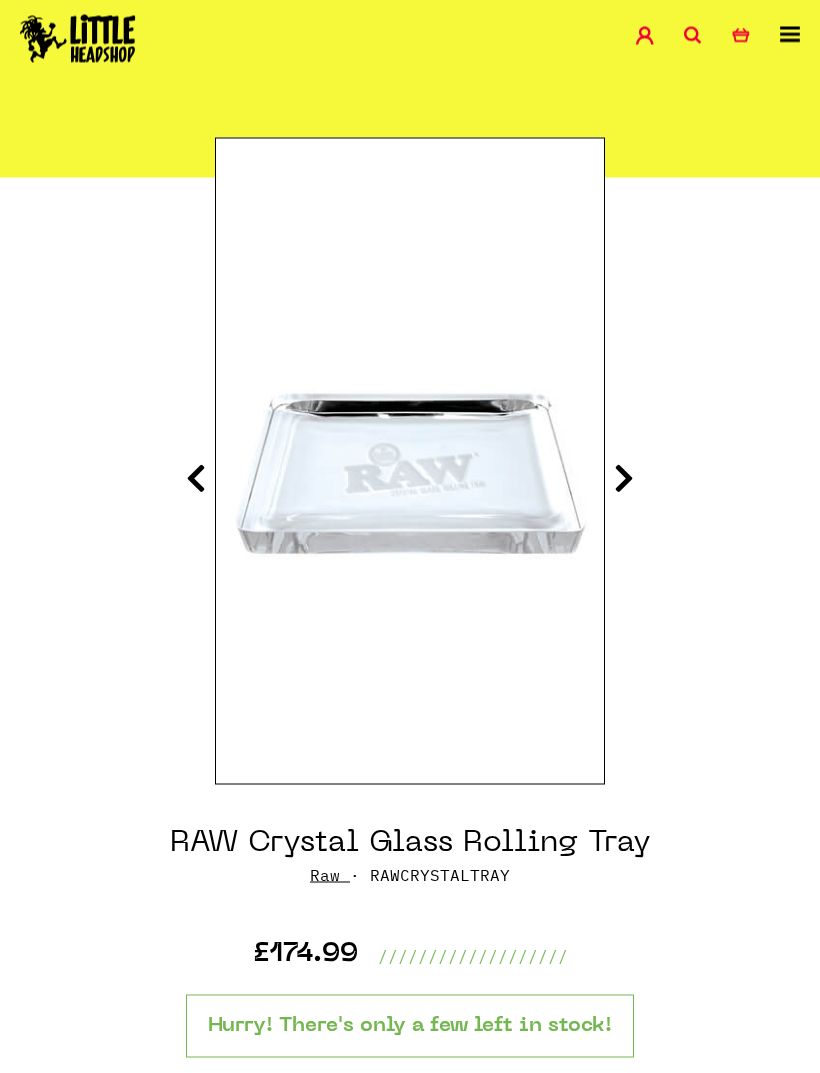click on "RAW Crystal Glass Rolling Tray
Raw
· RAWCRYSTALTRAY
£174.99
///////////////////
Hurry! There's only a few left in stock!
Add to Basket" at bounding box center (410, 1049) 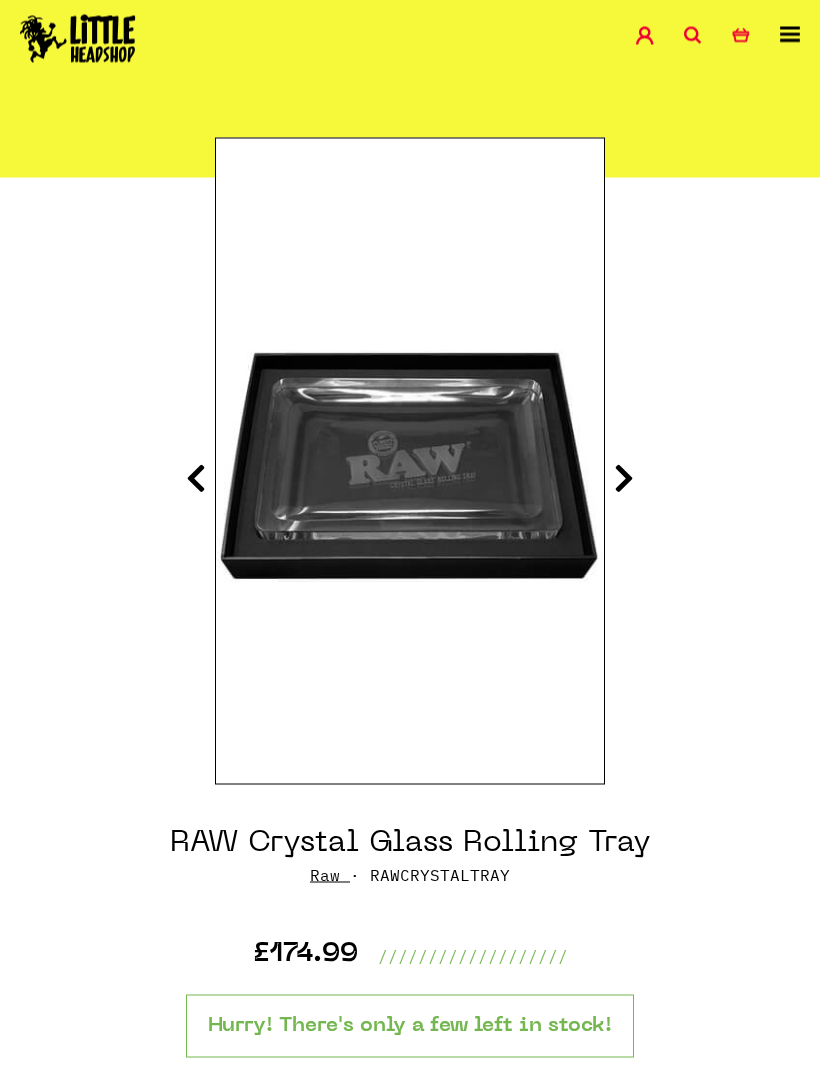 click at bounding box center (624, 478) 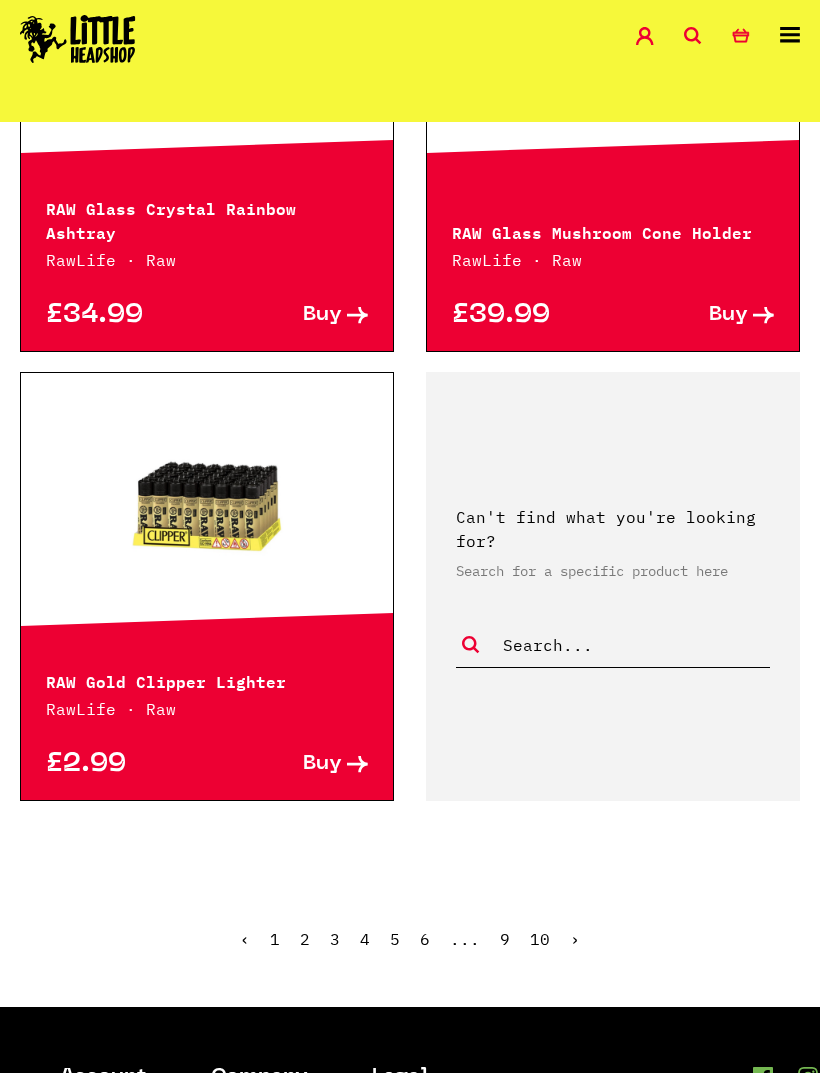 scroll, scrollTop: 4942, scrollLeft: 0, axis: vertical 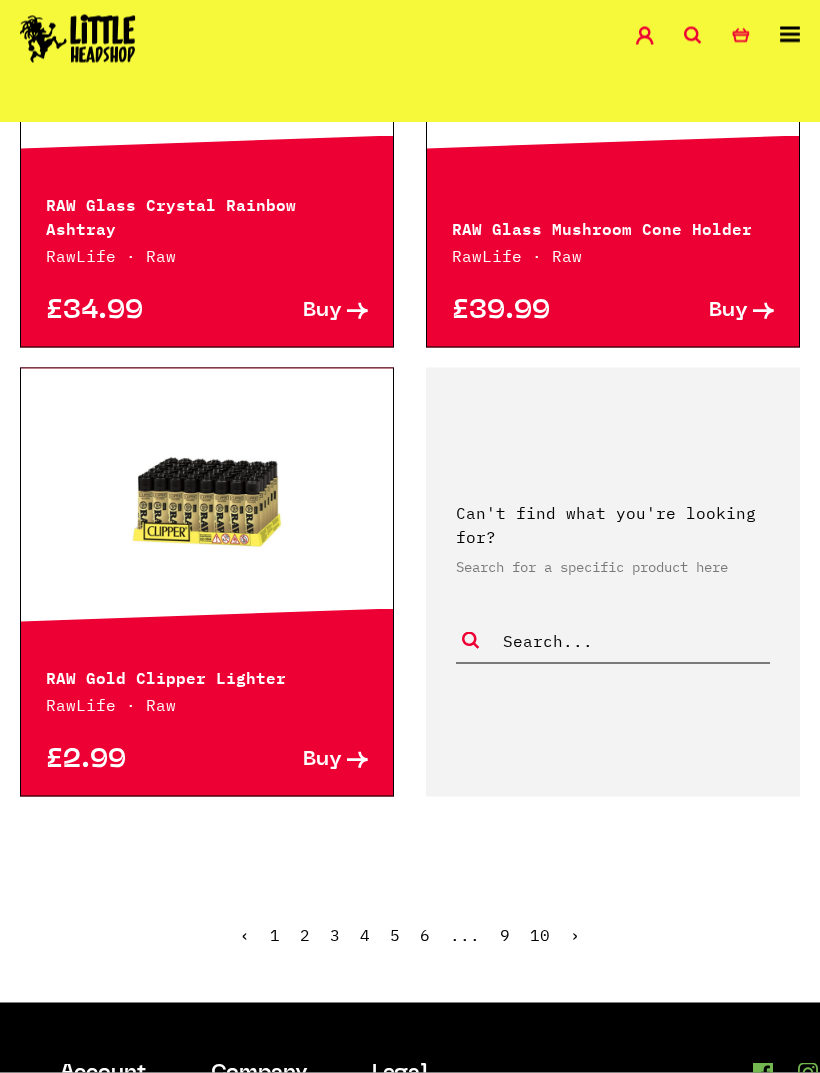 click on "›" at bounding box center [575, 935] 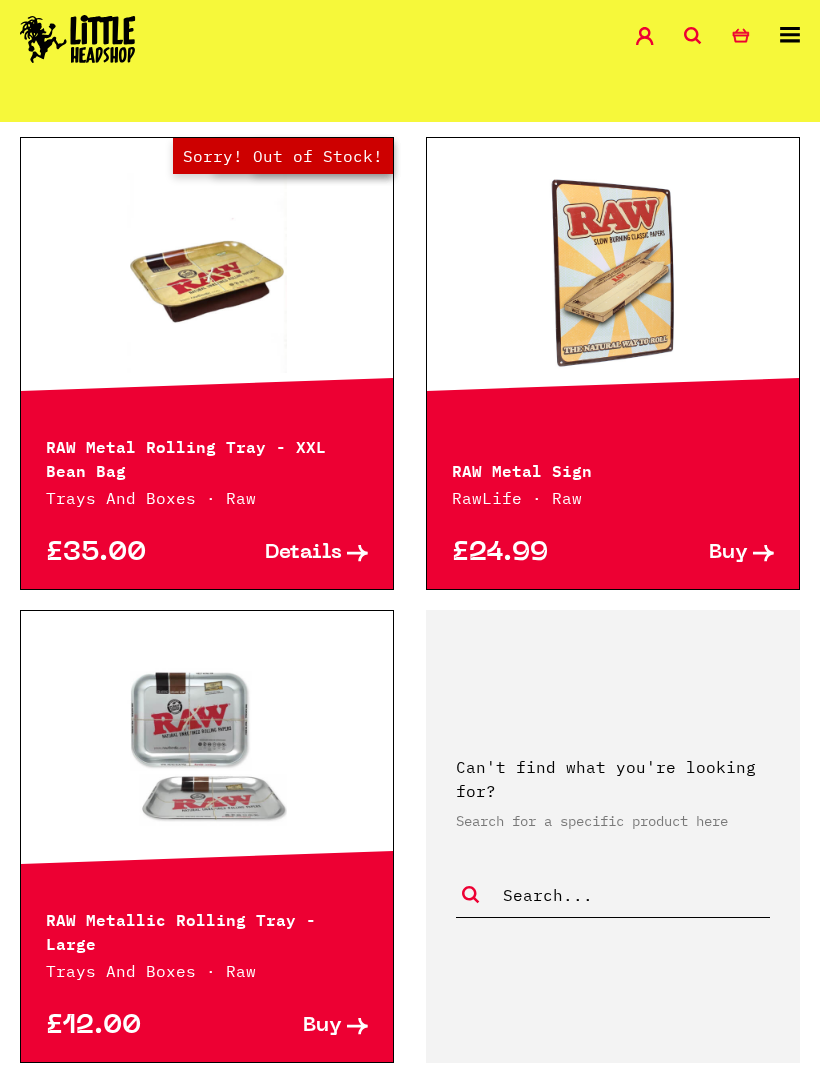 scroll, scrollTop: 5065, scrollLeft: 0, axis: vertical 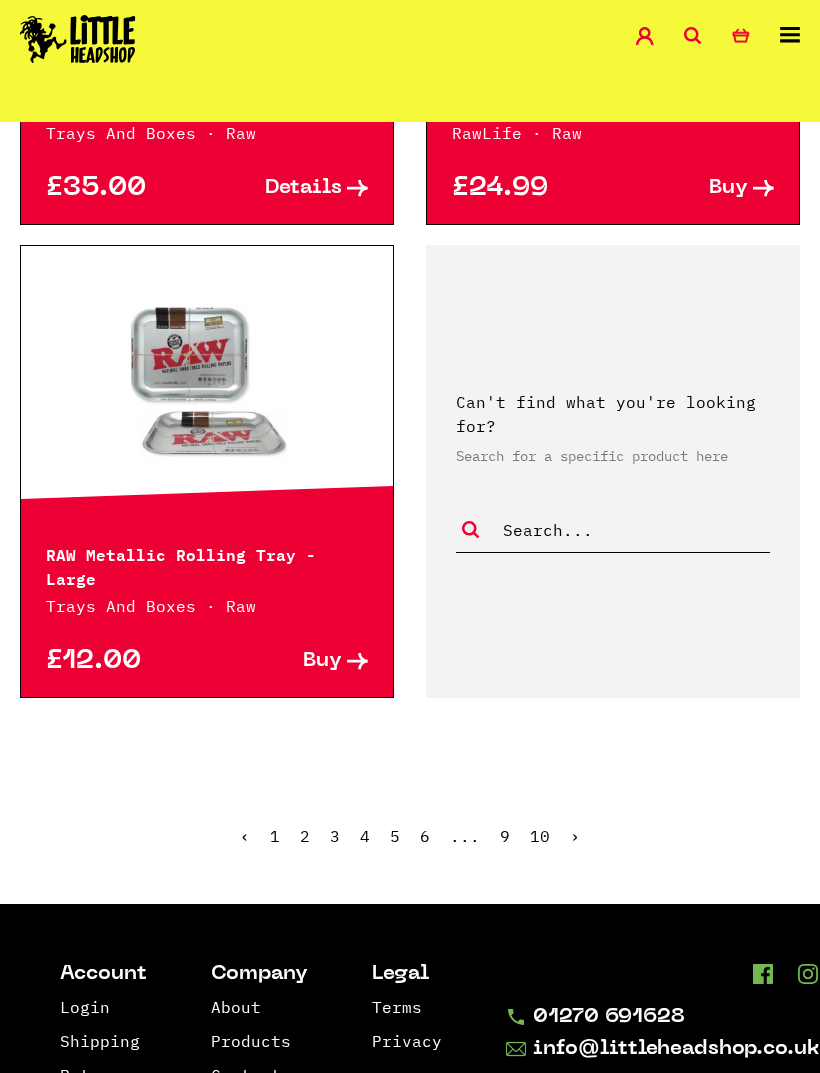 click on "›" at bounding box center [575, 836] 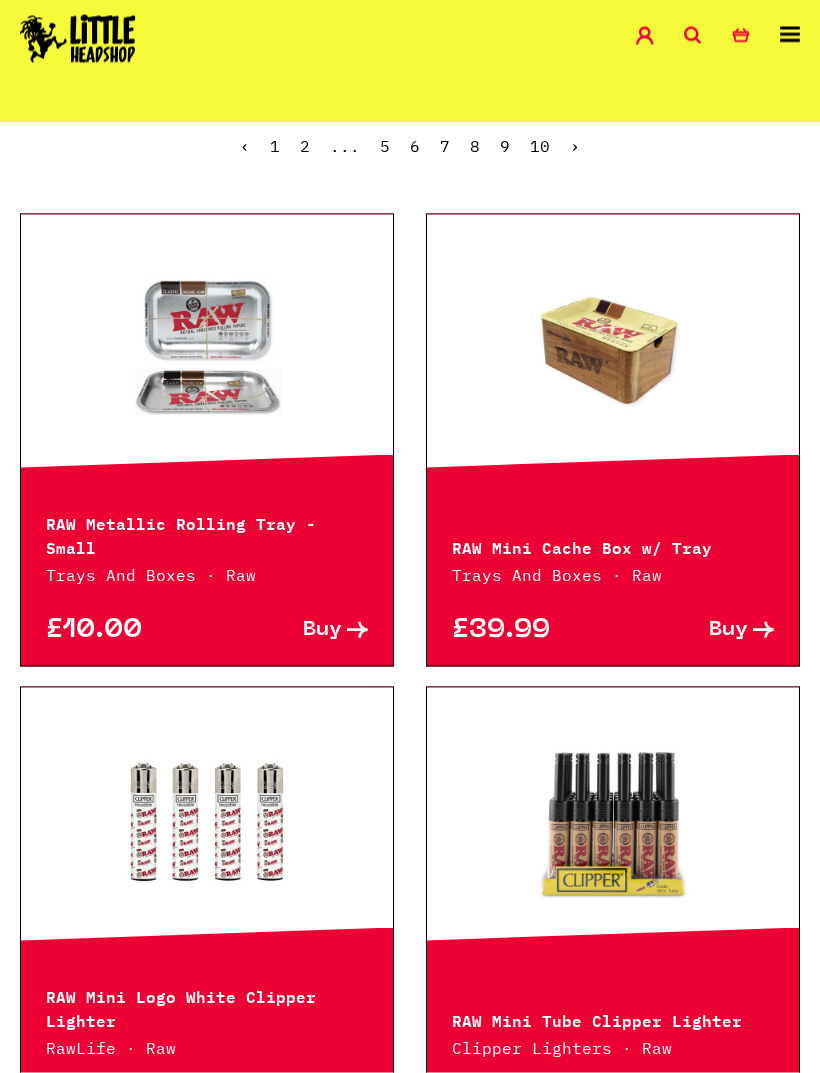 scroll, scrollTop: 466, scrollLeft: 0, axis: vertical 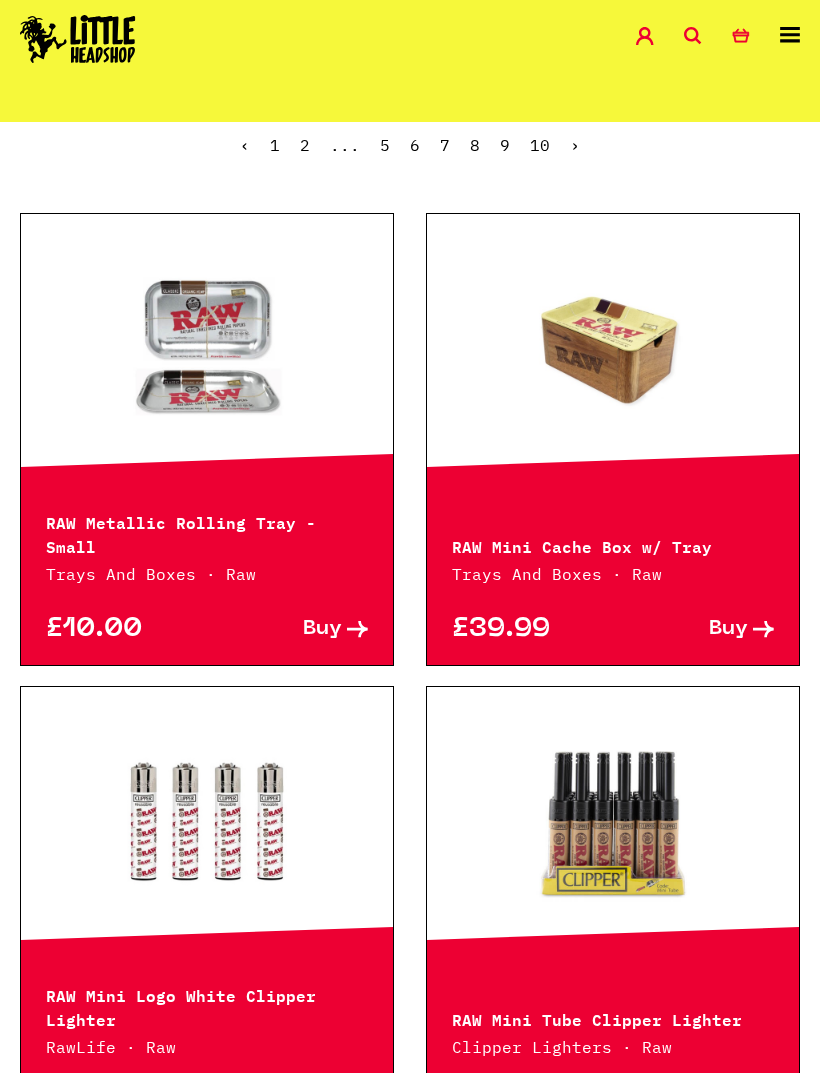 click at bounding box center (613, 349) 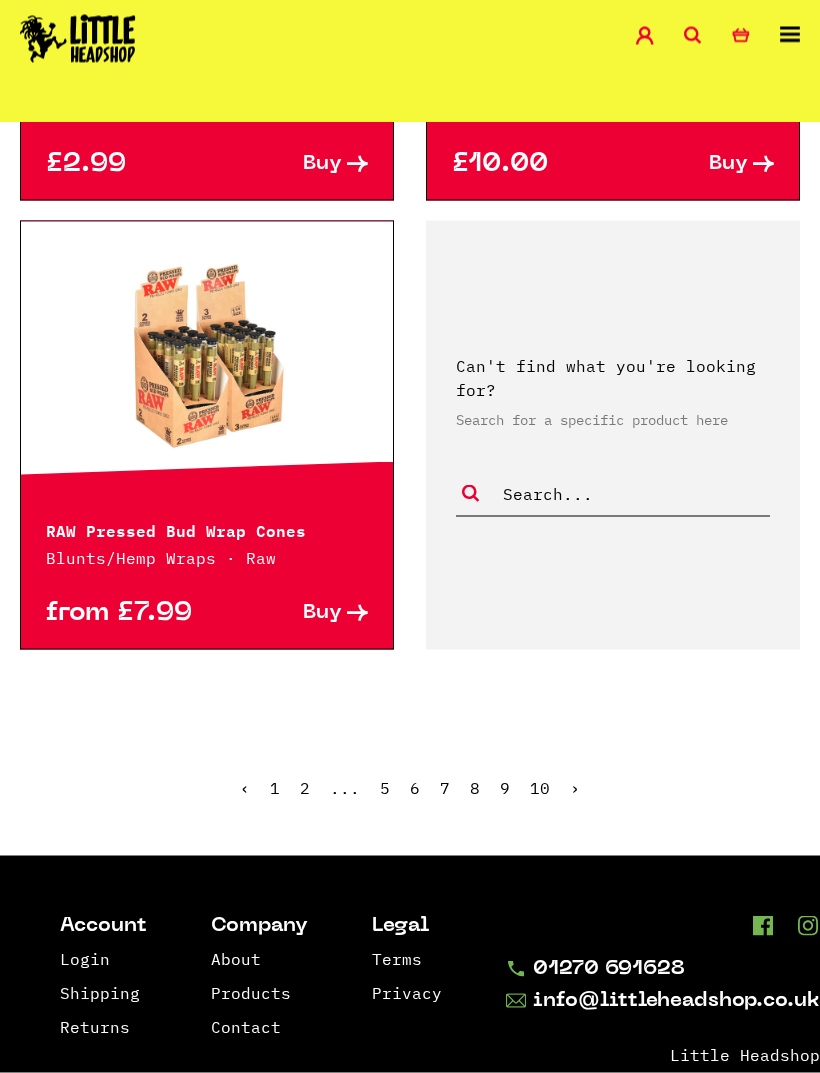 scroll, scrollTop: 5078, scrollLeft: 0, axis: vertical 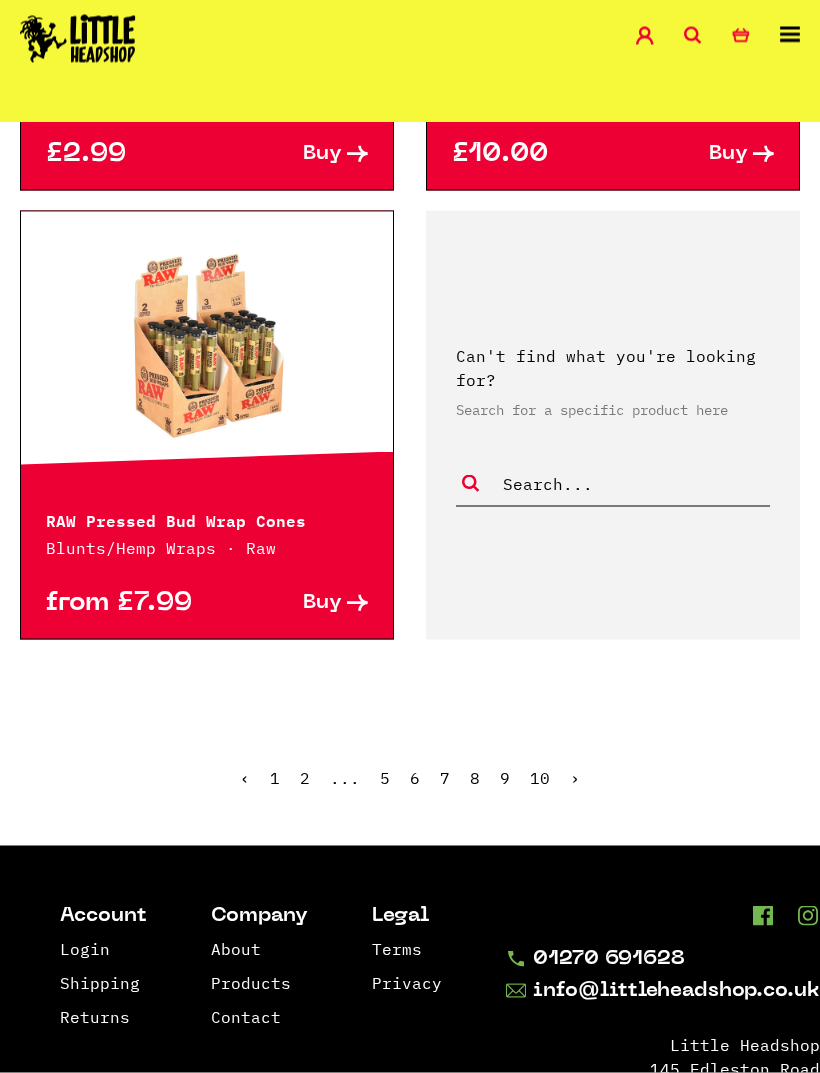 click on "›" at bounding box center [575, 778] 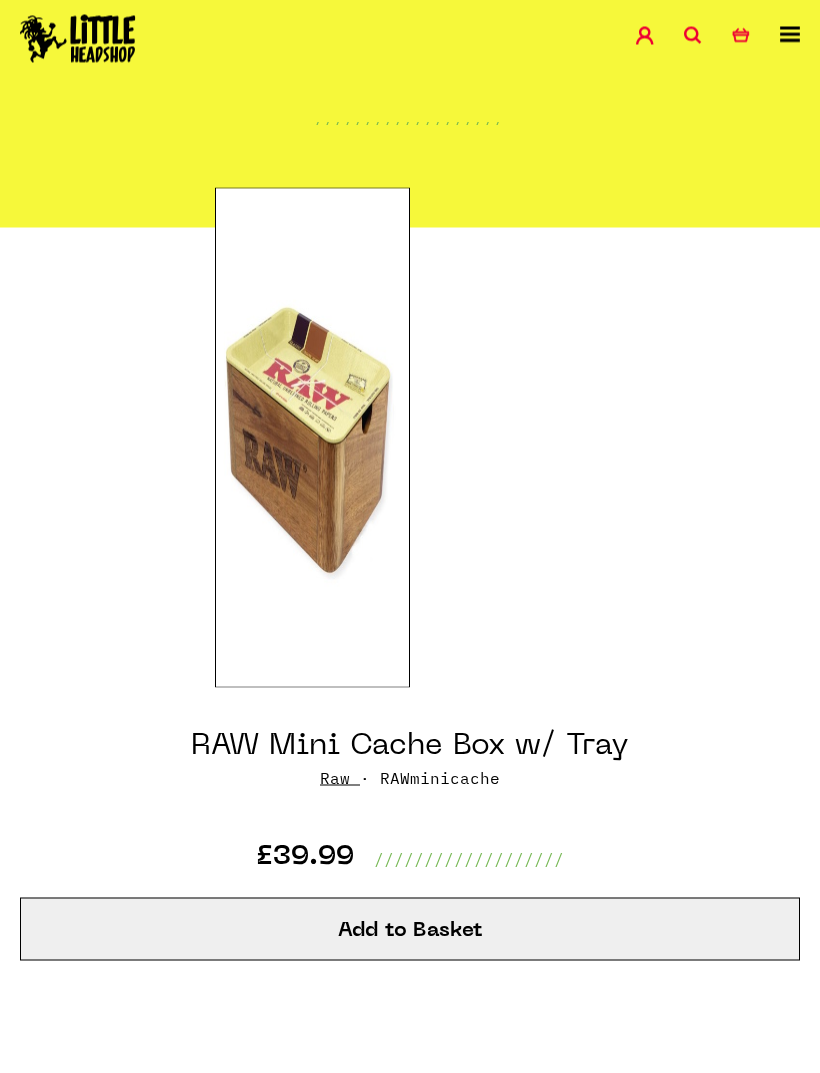 scroll, scrollTop: 100, scrollLeft: 0, axis: vertical 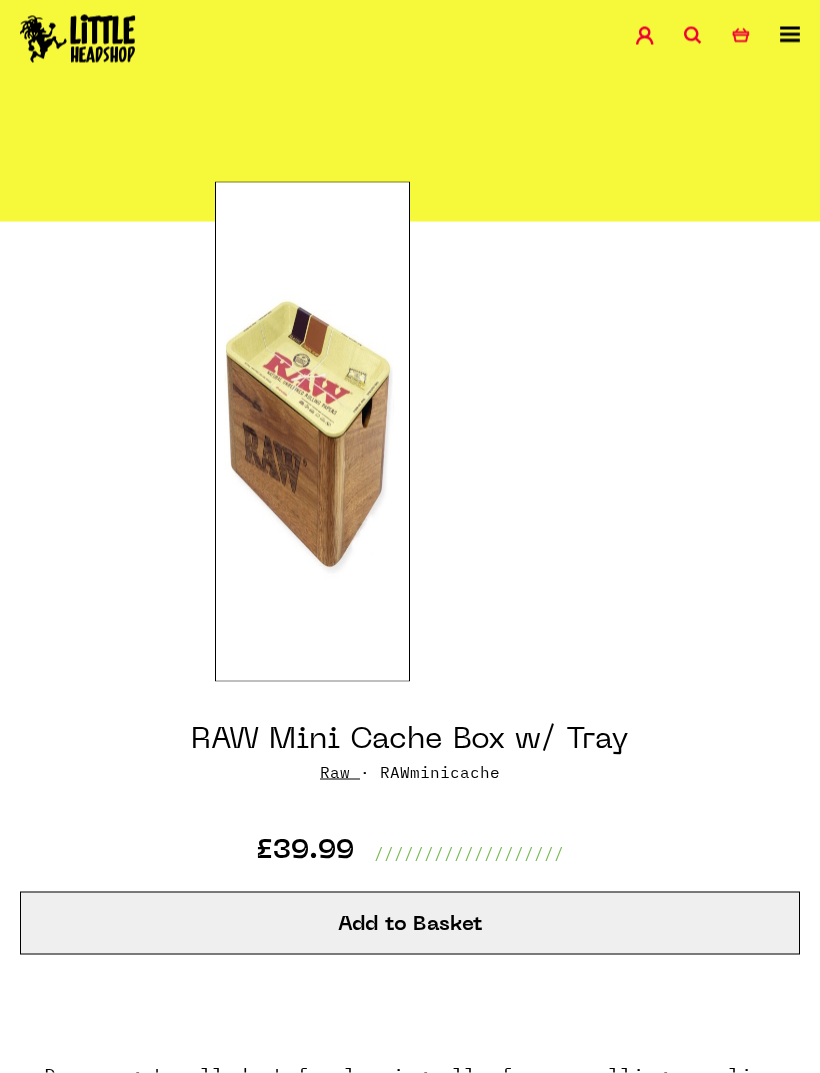 click at bounding box center [312, 432] 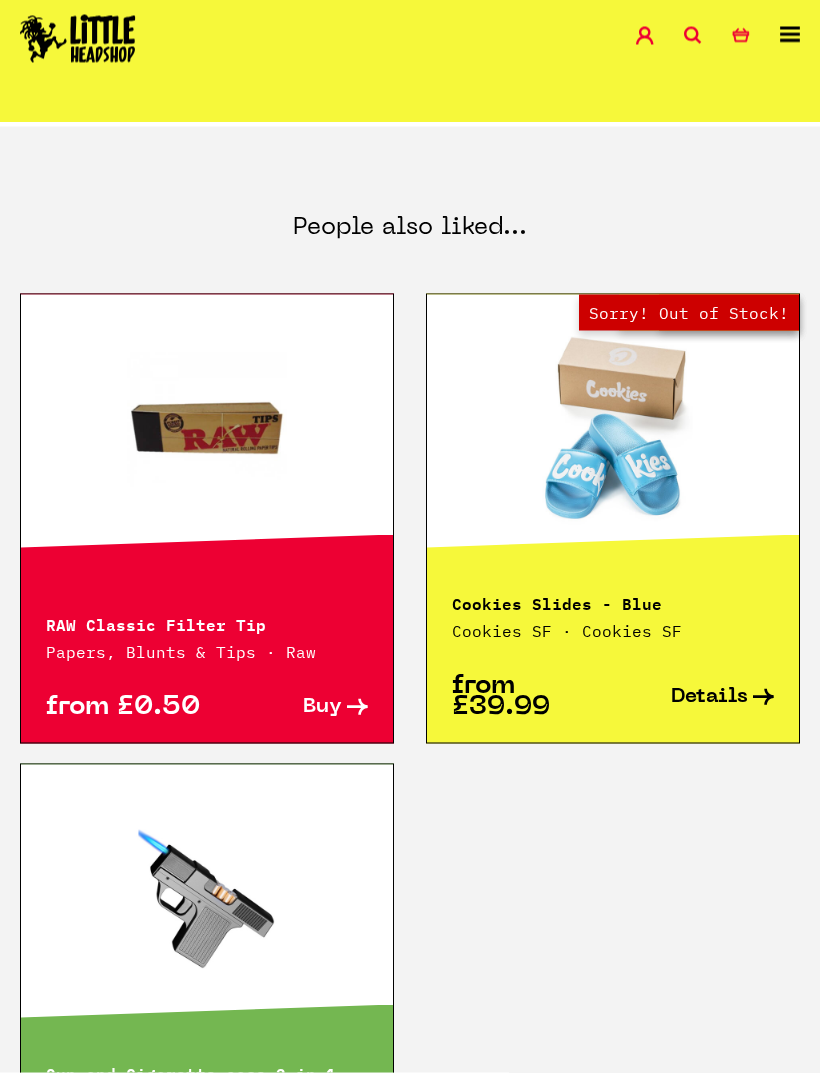 scroll, scrollTop: 1476, scrollLeft: 0, axis: vertical 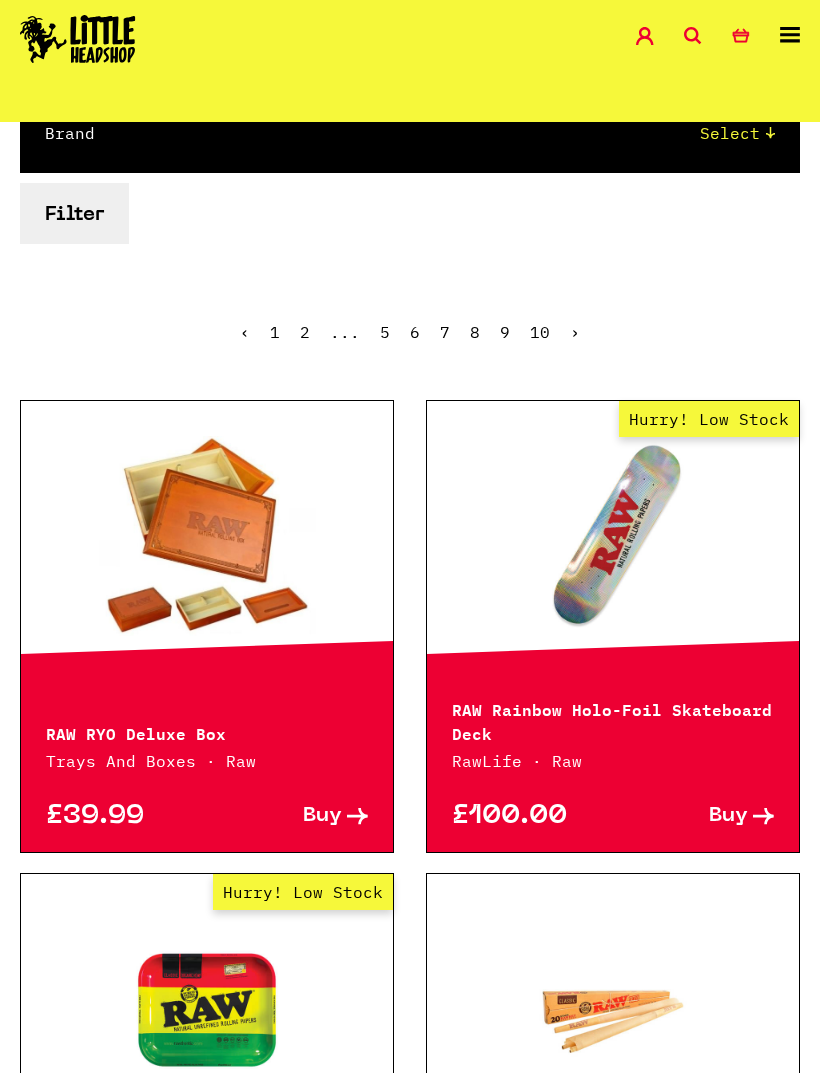 click at bounding box center [207, 536] 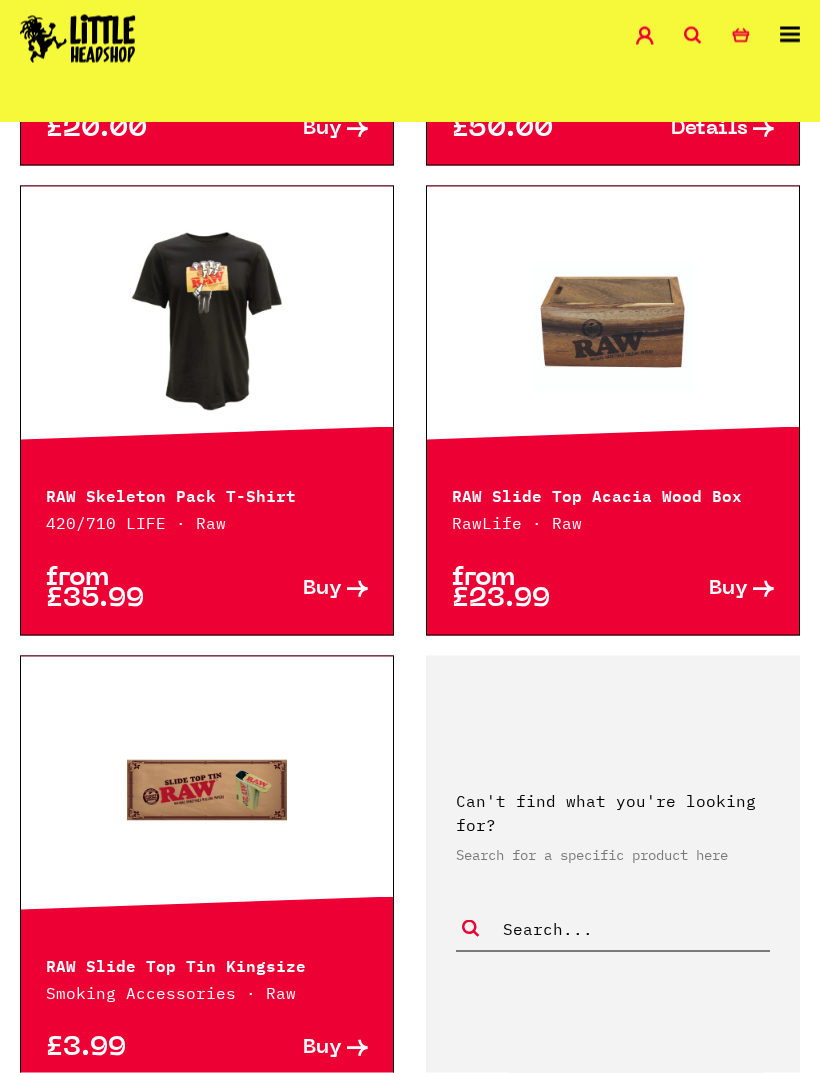 scroll, scrollTop: 4607, scrollLeft: 0, axis: vertical 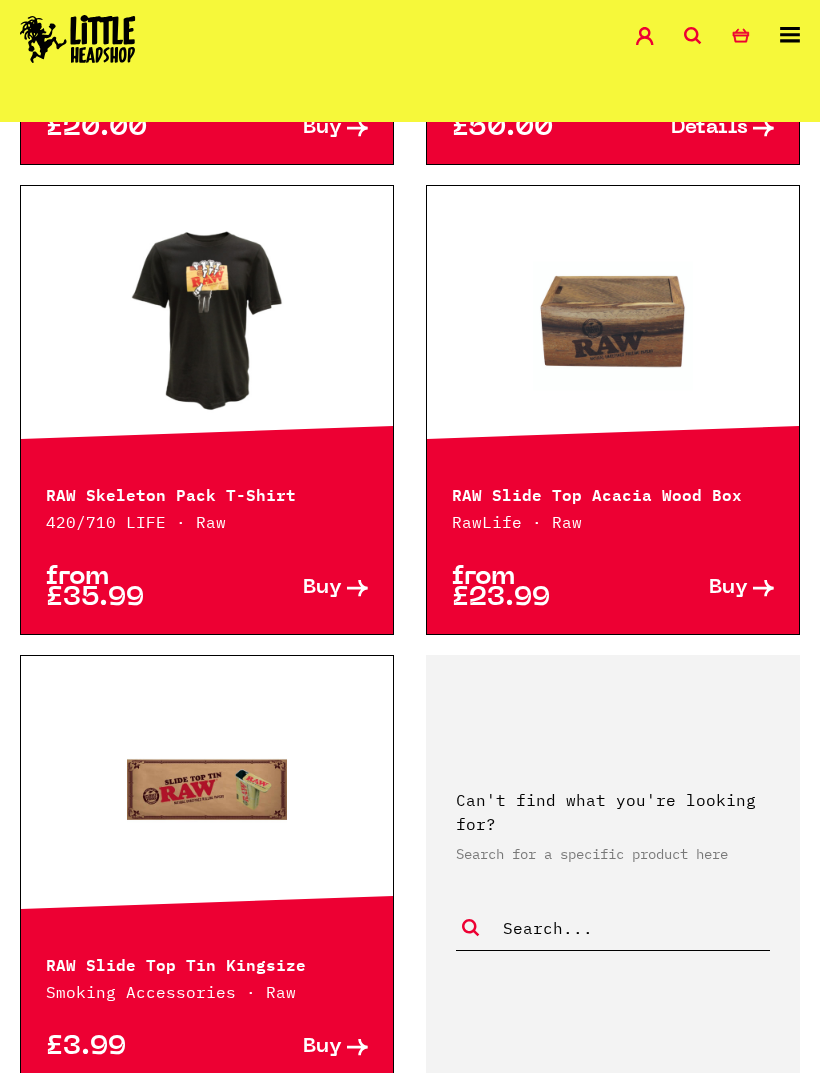 click at bounding box center [207, 791] 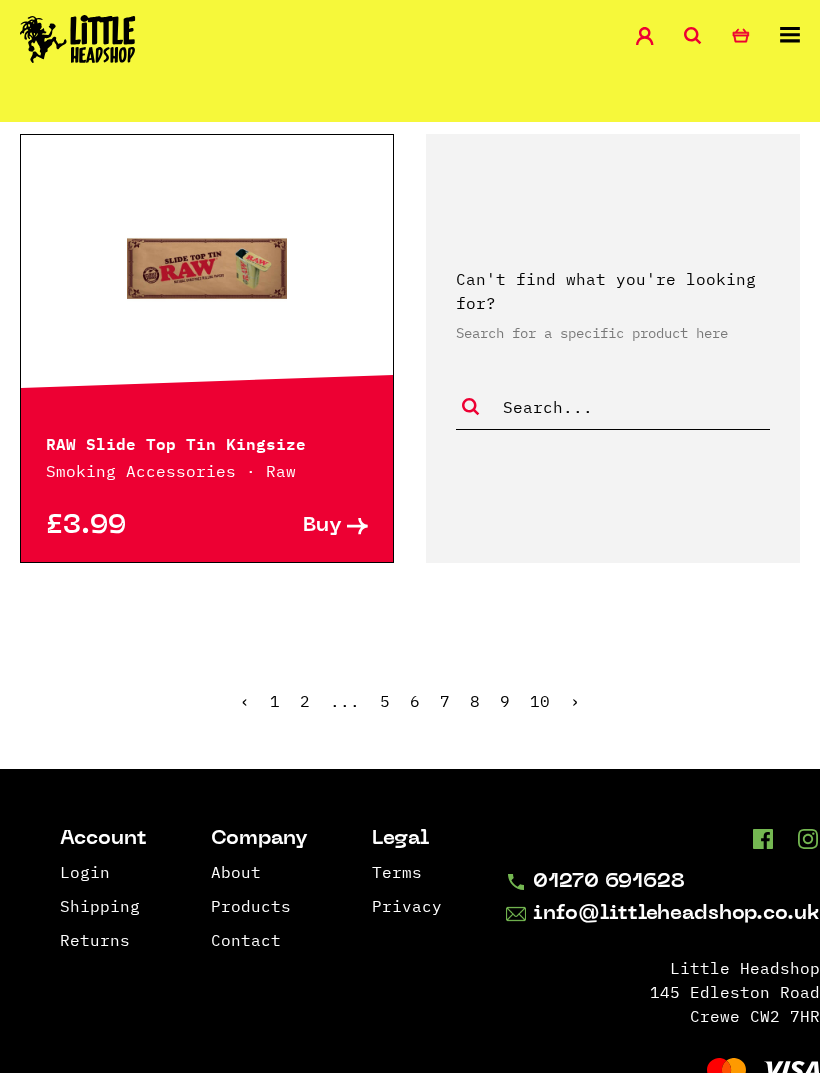 scroll, scrollTop: 5130, scrollLeft: 0, axis: vertical 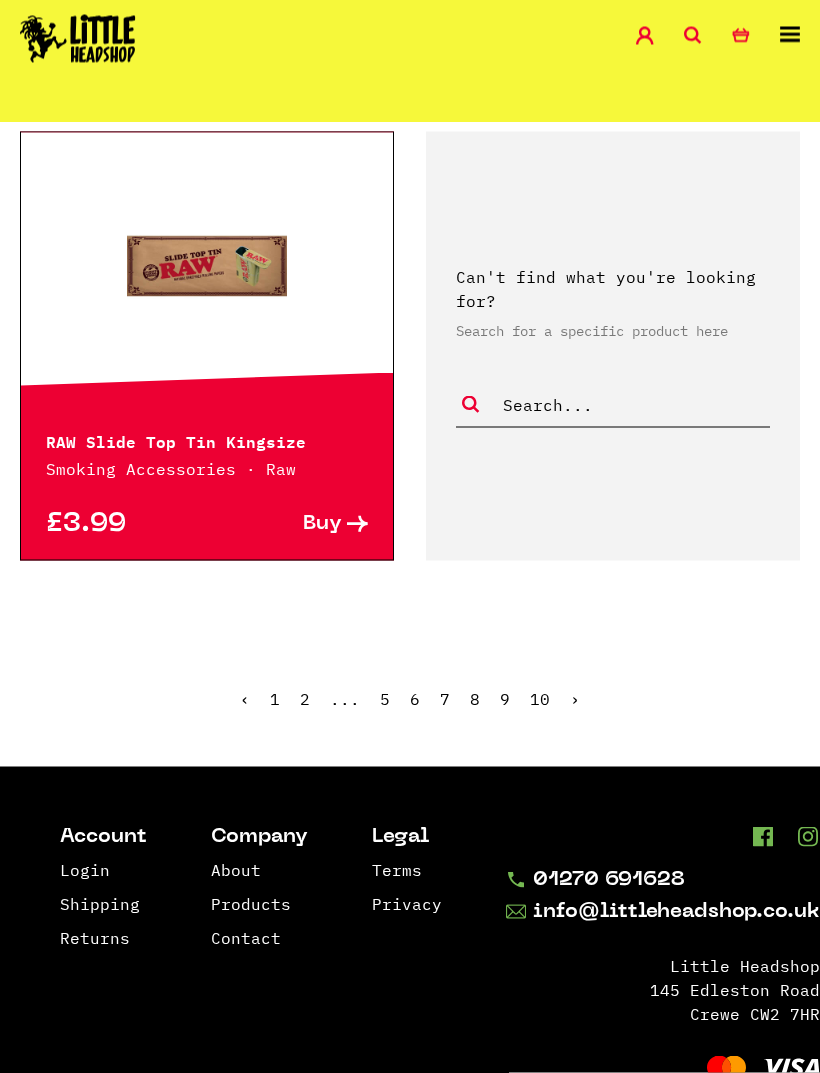 click on "›" at bounding box center [575, 699] 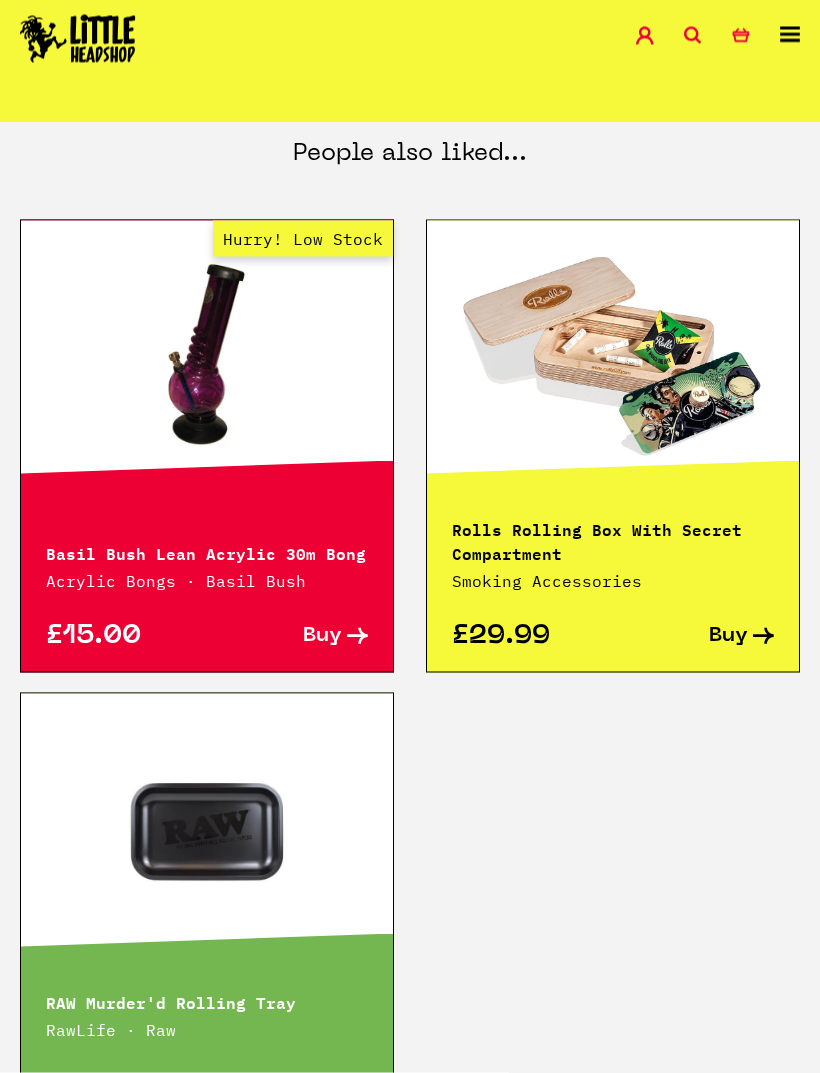 scroll, scrollTop: 1746, scrollLeft: 0, axis: vertical 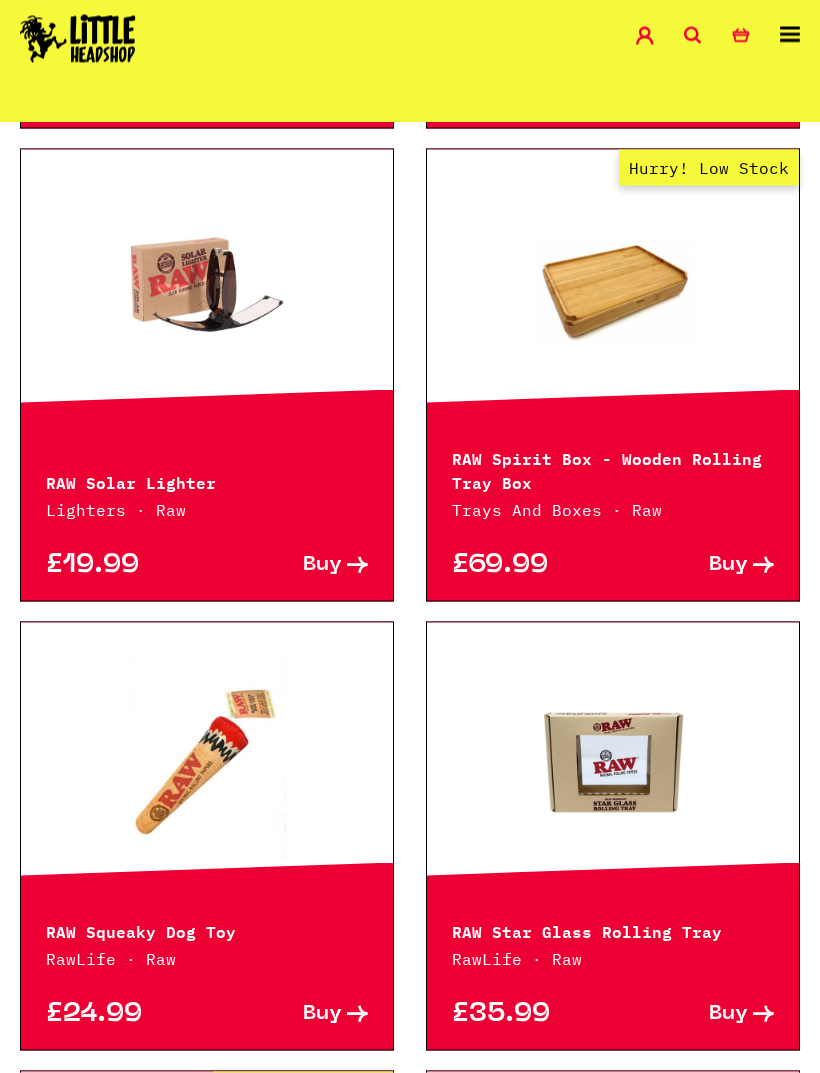 click on "Hurry! Low Stock" at bounding box center (613, 285) 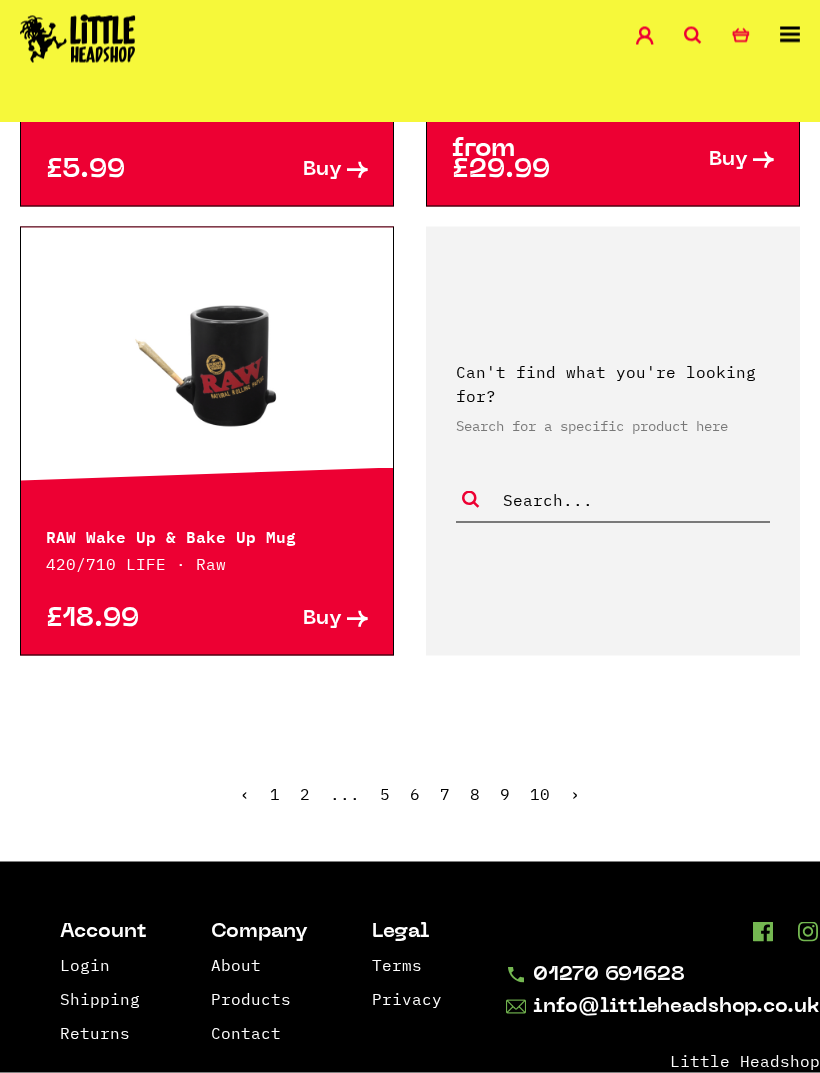 scroll, scrollTop: 5107, scrollLeft: 0, axis: vertical 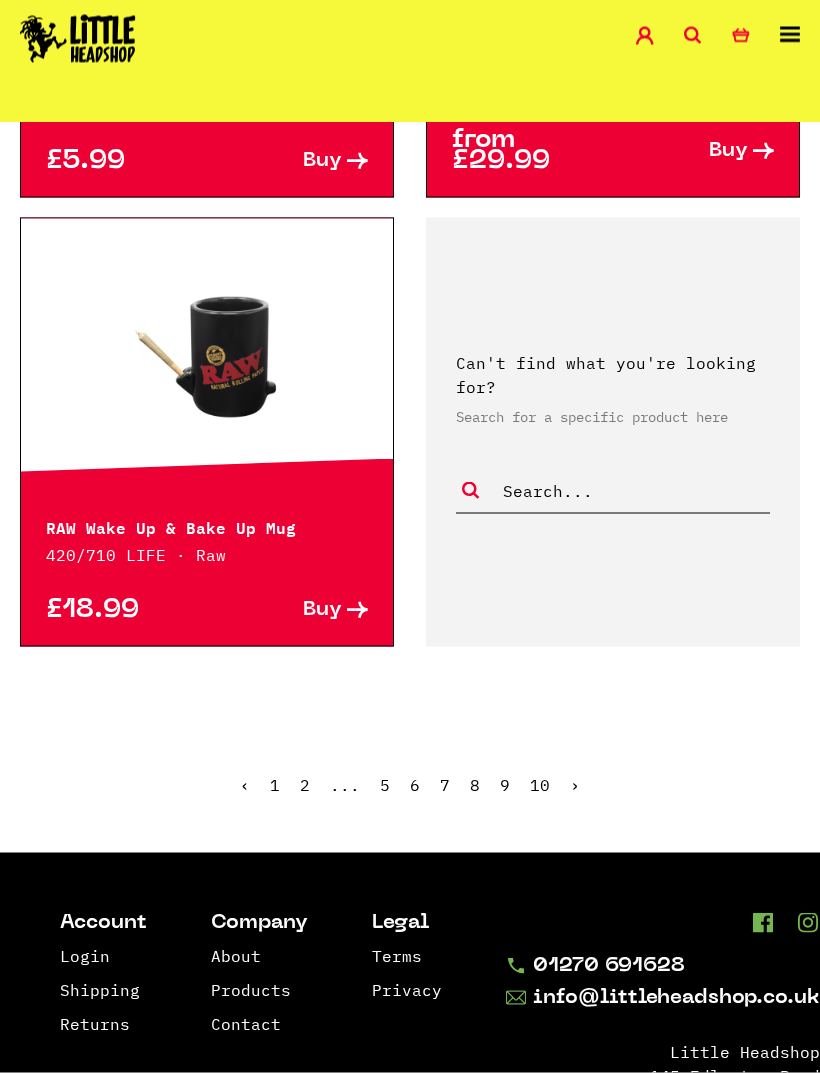 click on "›" at bounding box center (575, 785) 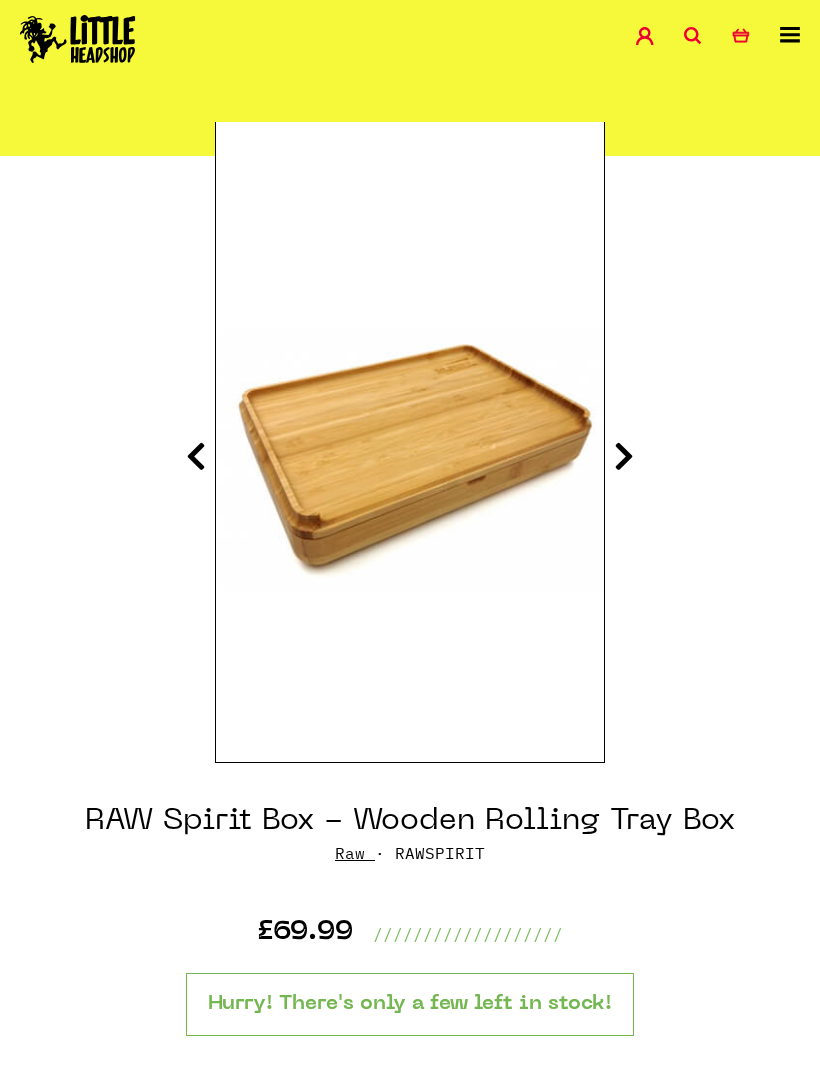 scroll, scrollTop: 164, scrollLeft: 0, axis: vertical 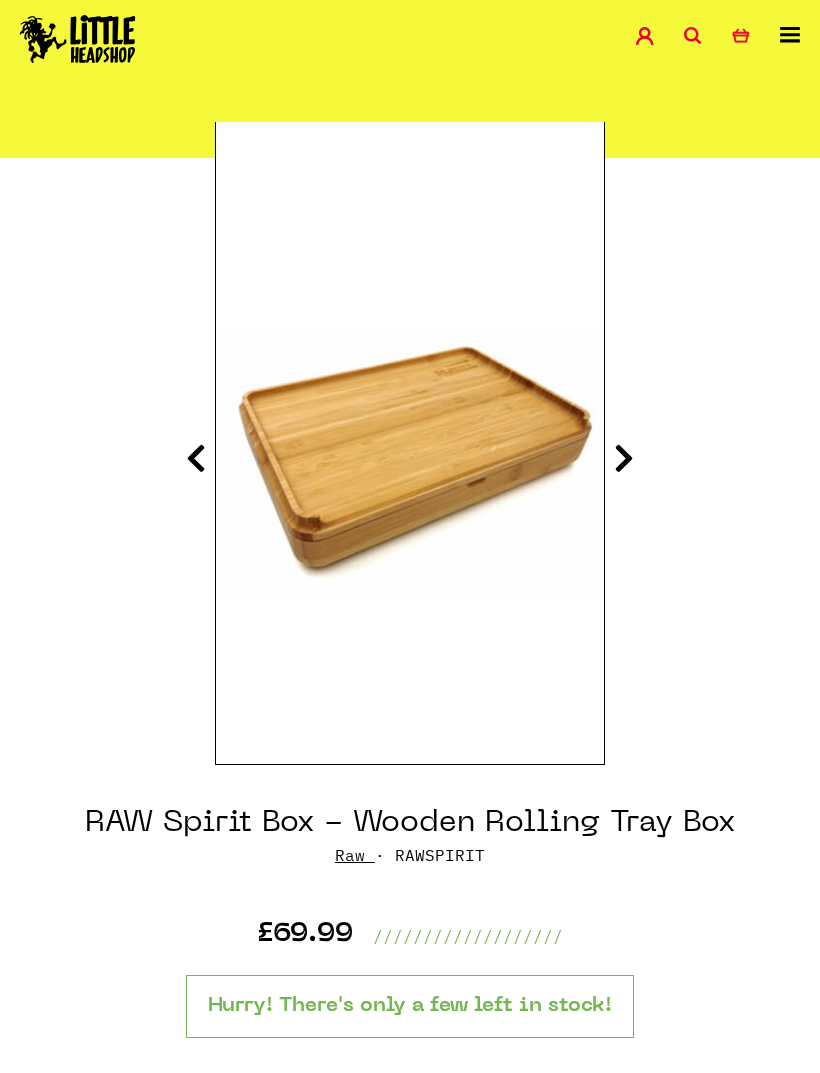 click at bounding box center [624, 458] 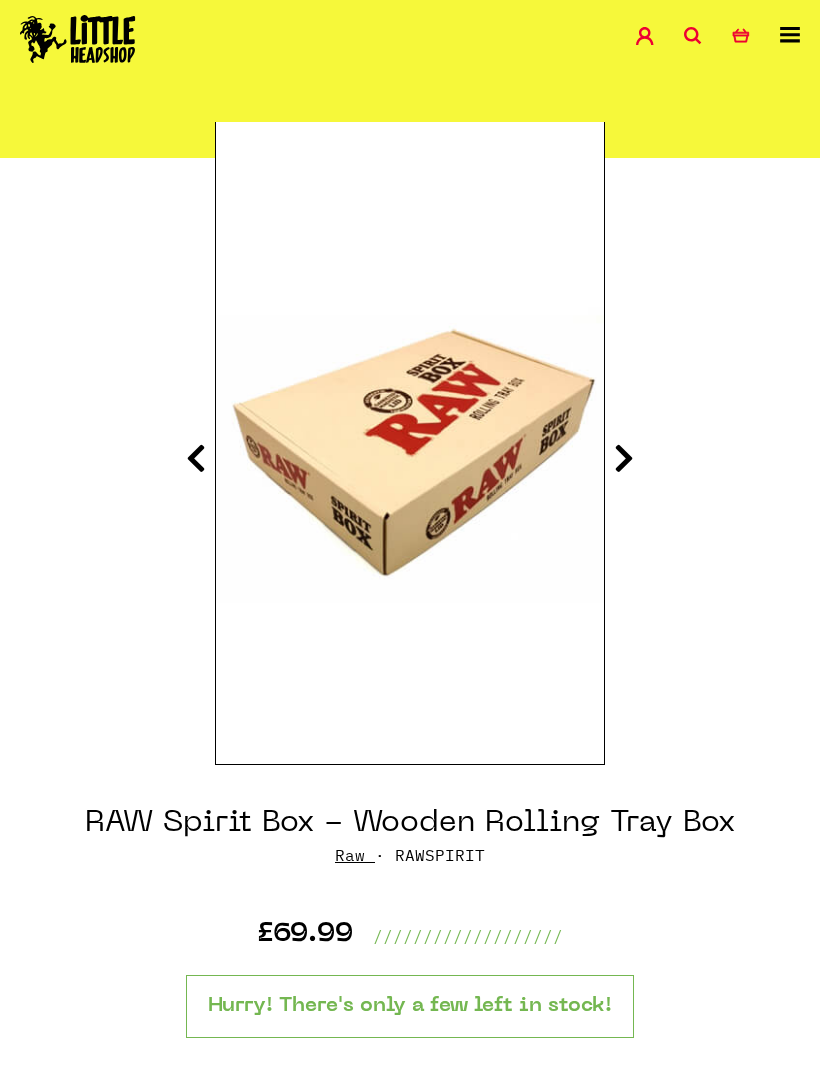 click at bounding box center (624, 458) 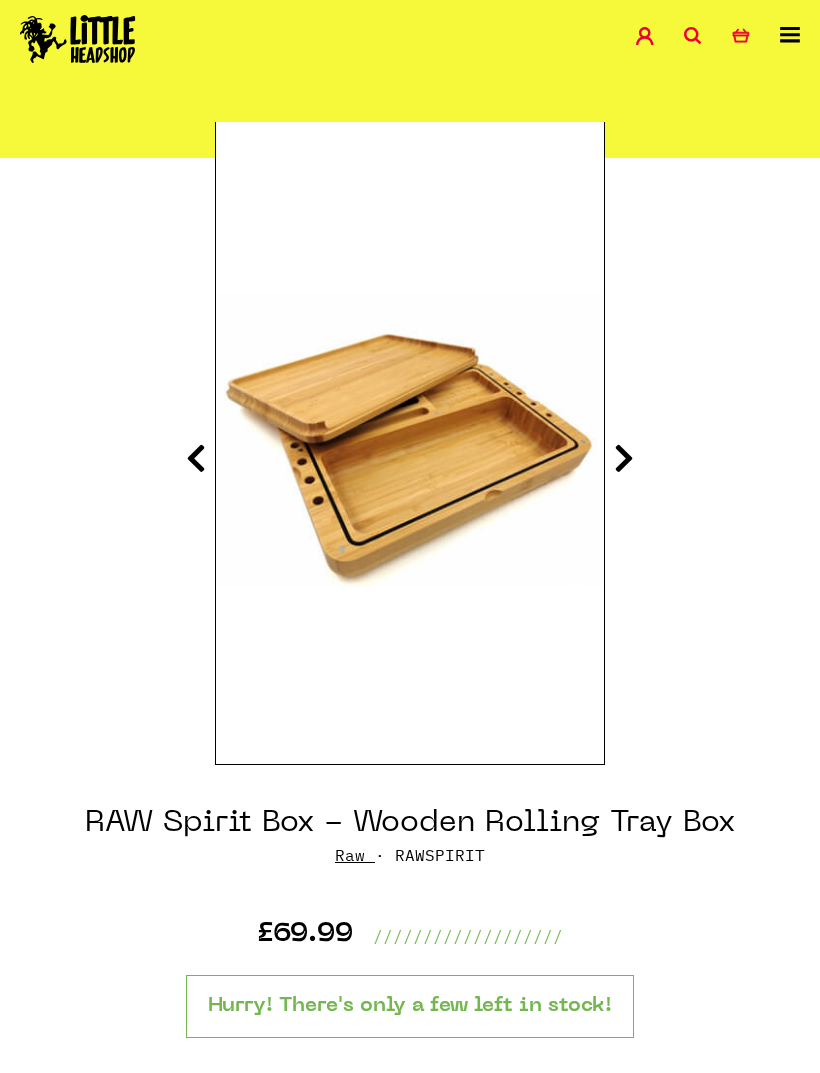 click at bounding box center [624, 458] 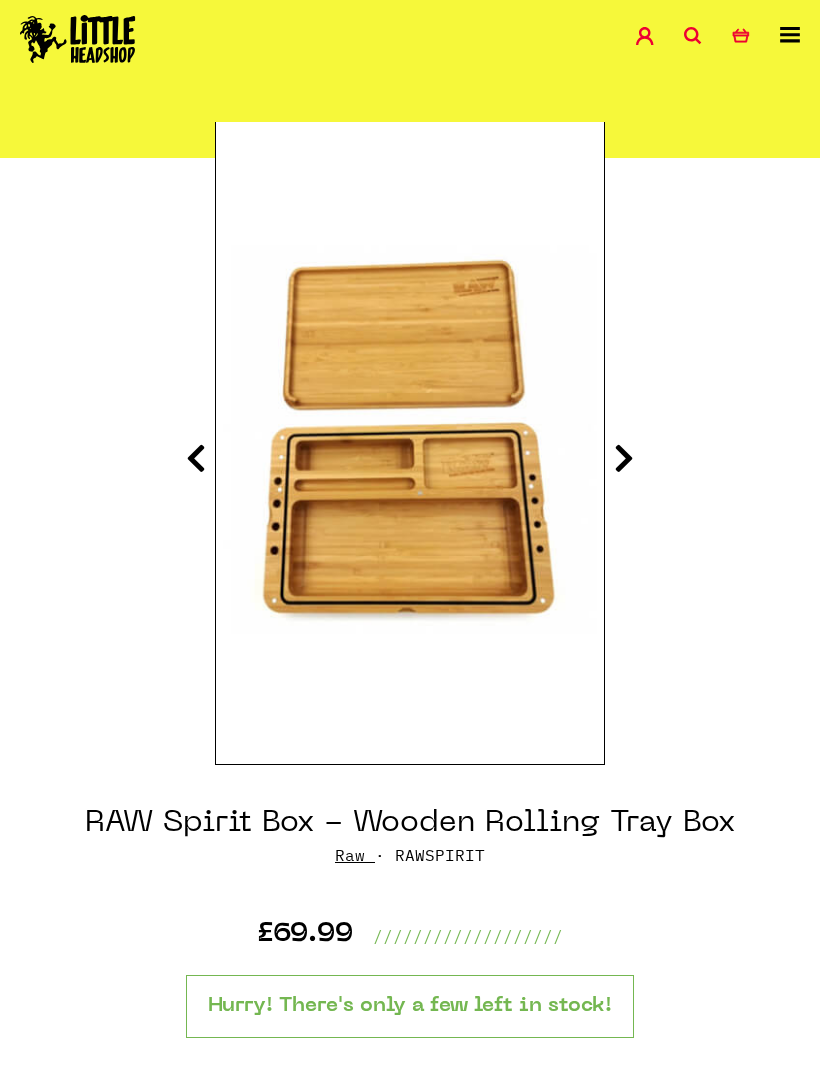 click at bounding box center (624, 458) 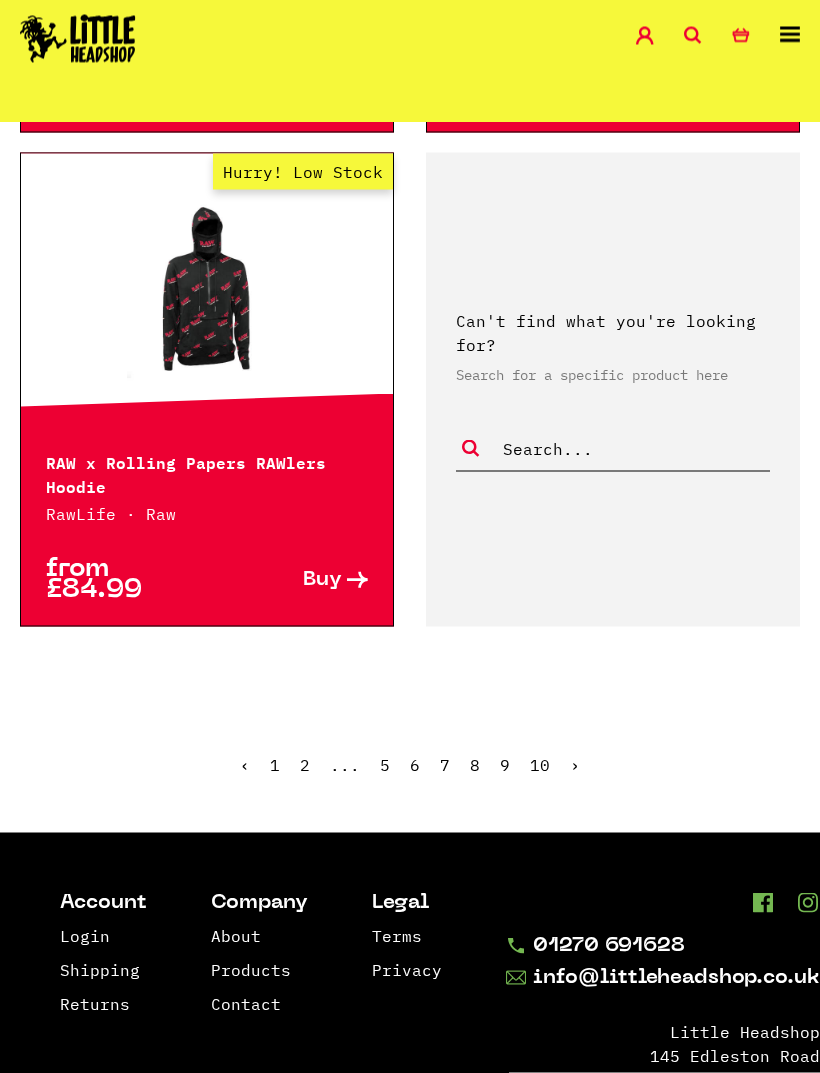 scroll, scrollTop: 5247, scrollLeft: 0, axis: vertical 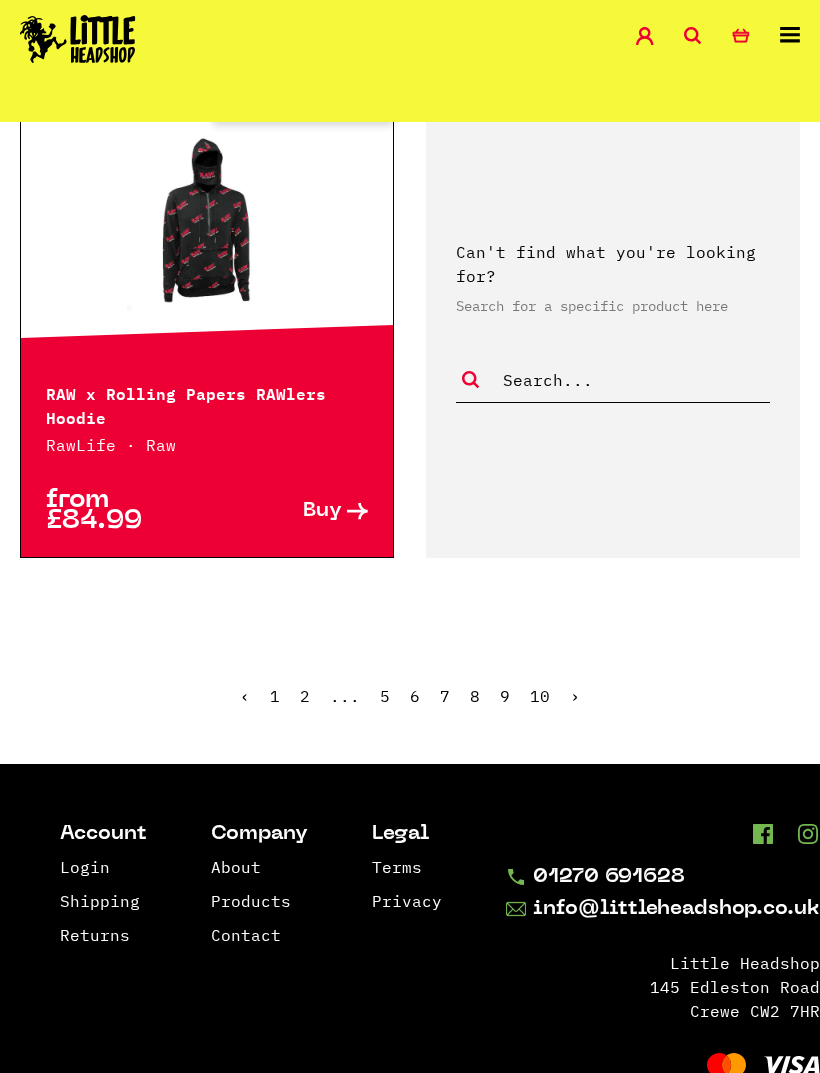 click on "›" at bounding box center (575, 696) 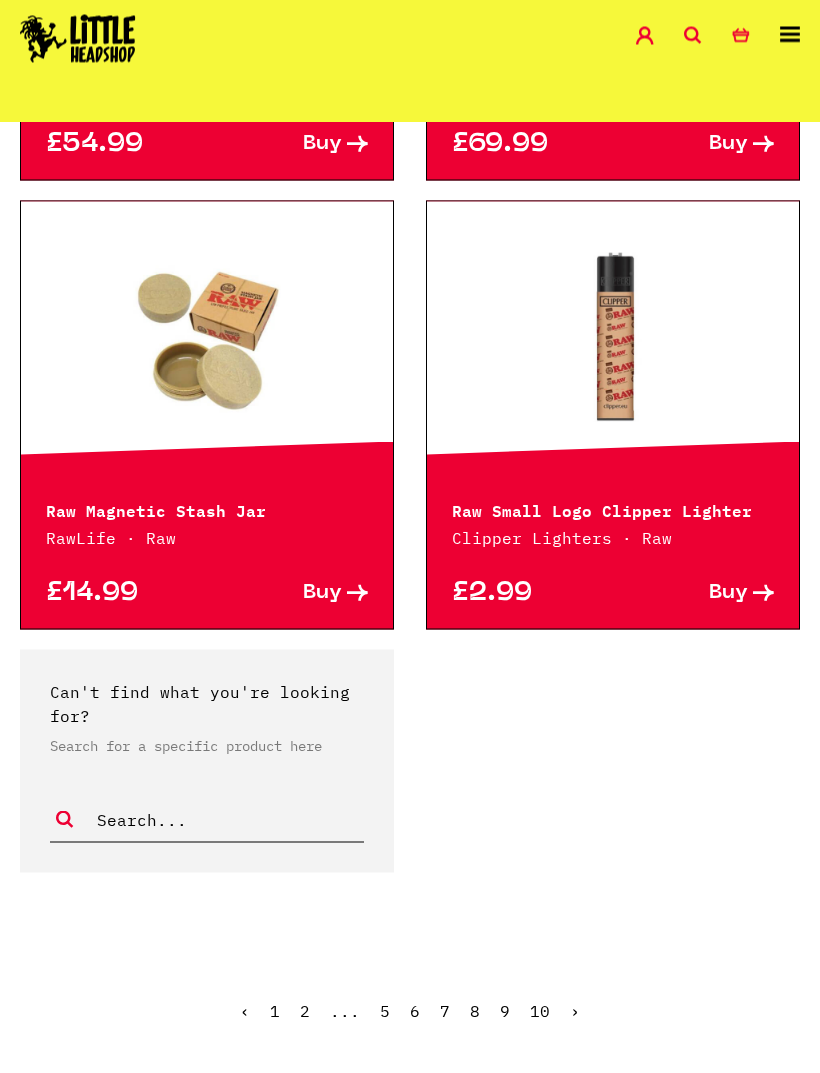 scroll, scrollTop: 1579, scrollLeft: 0, axis: vertical 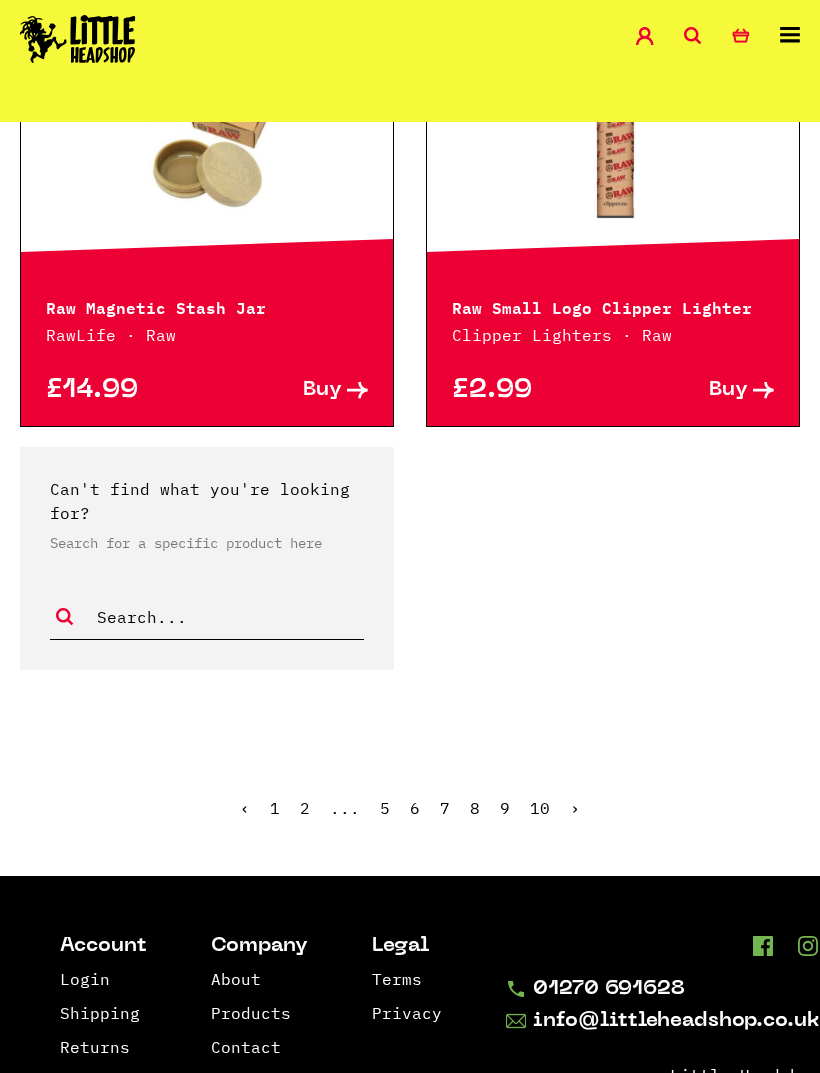 click on "‹
1
2
...
5
6
7
8
9
10
›" at bounding box center (410, 823) 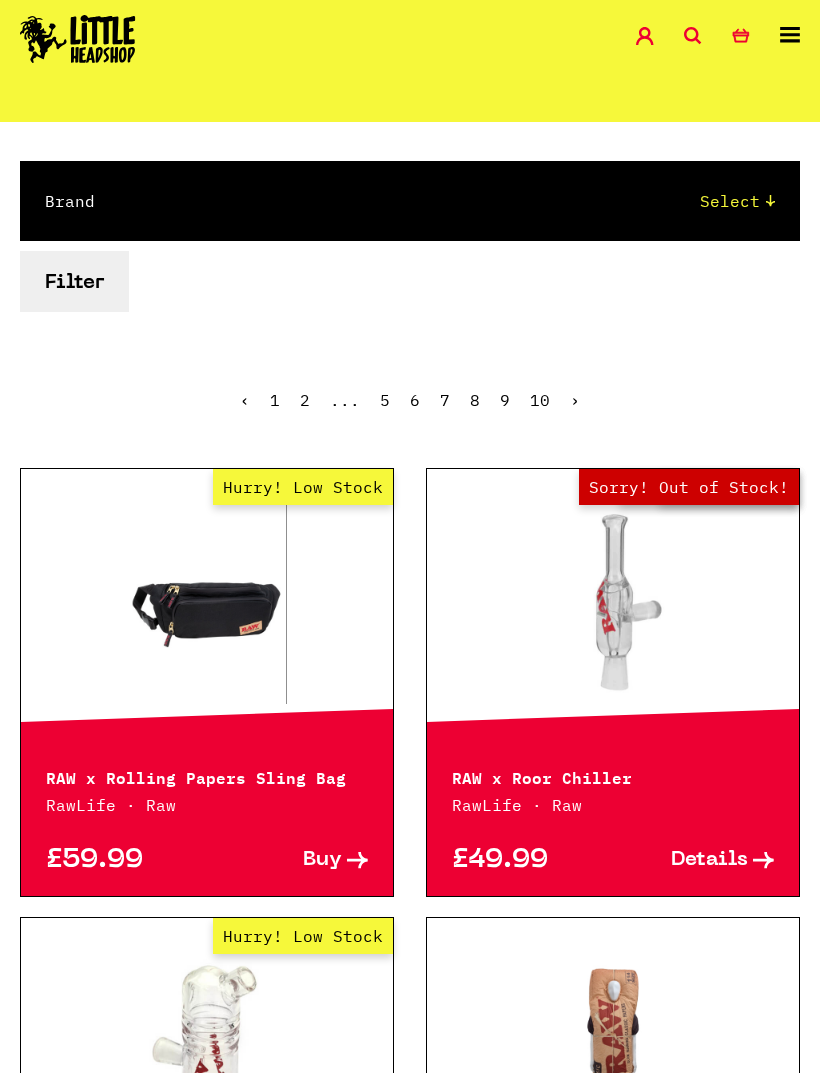 scroll, scrollTop: 192, scrollLeft: 0, axis: vertical 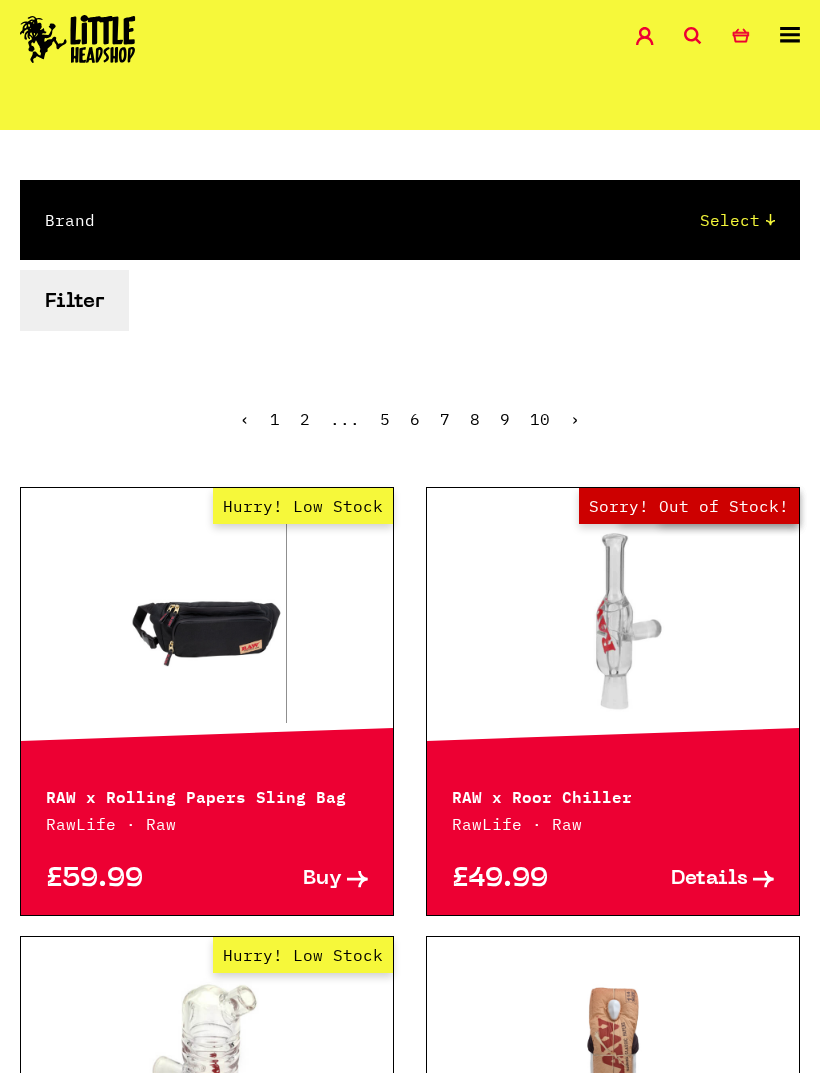 click at bounding box center (78, 39) 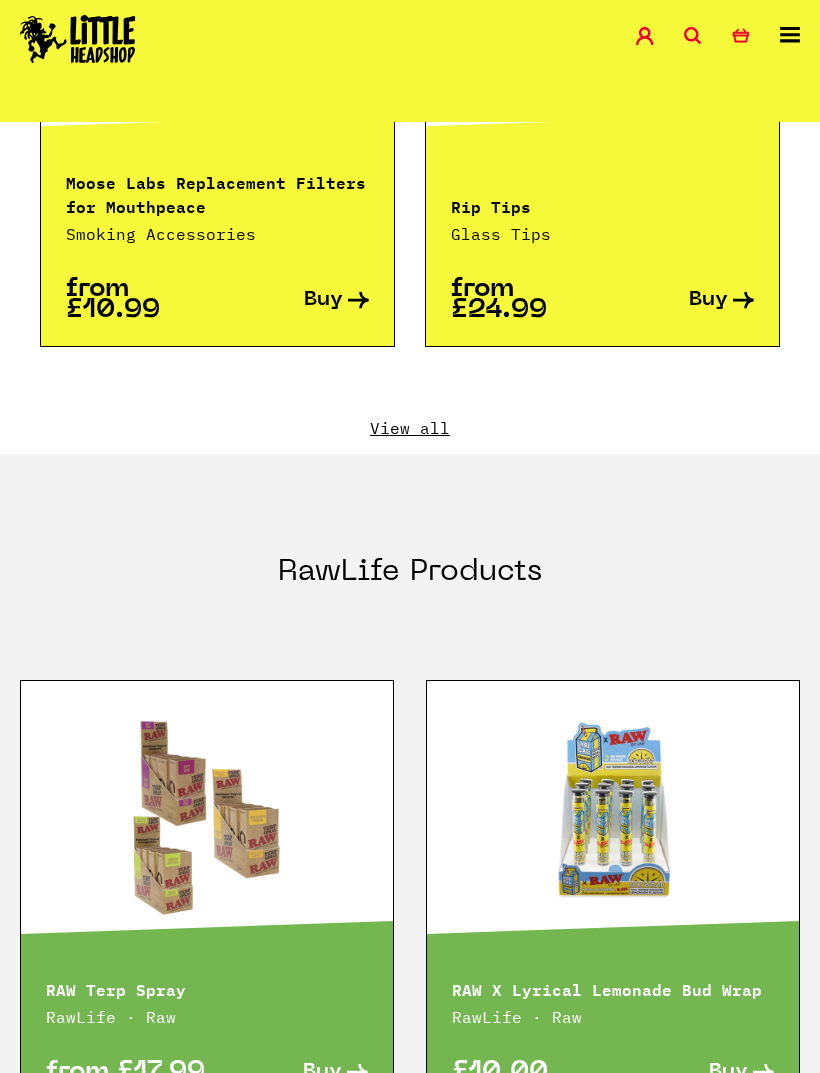 scroll, scrollTop: 3435, scrollLeft: 0, axis: vertical 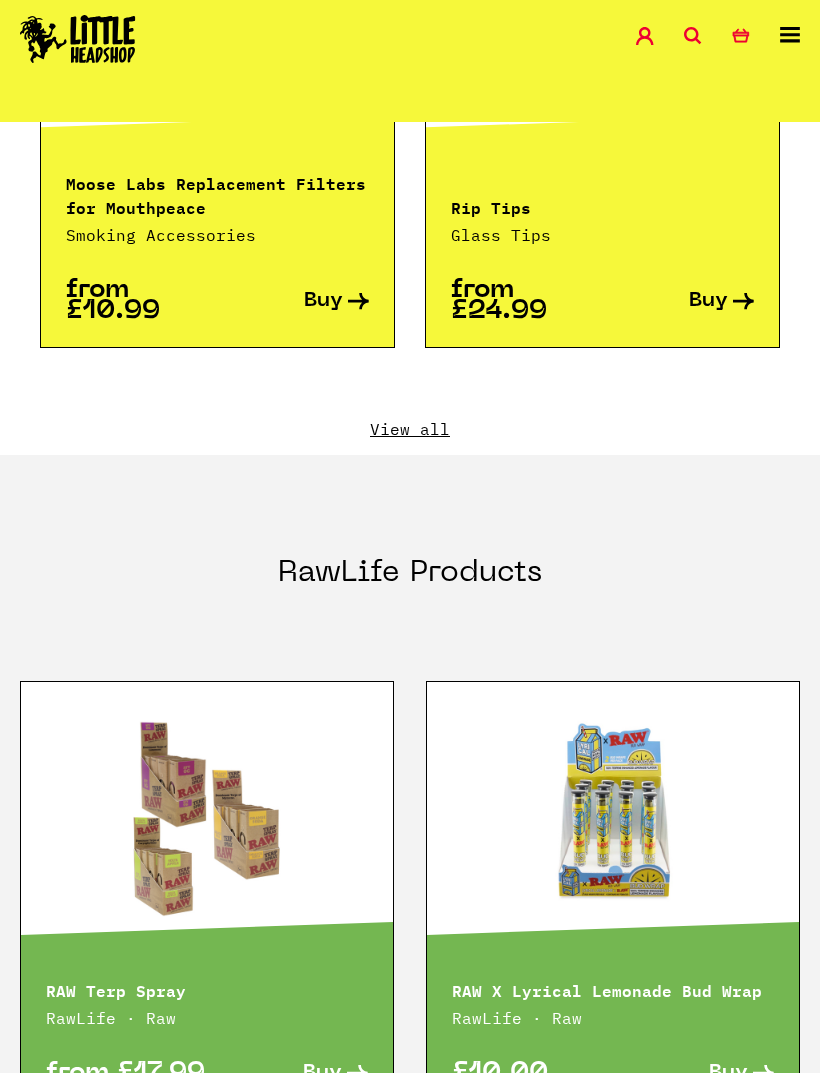 click on "View all" at bounding box center [410, 429] 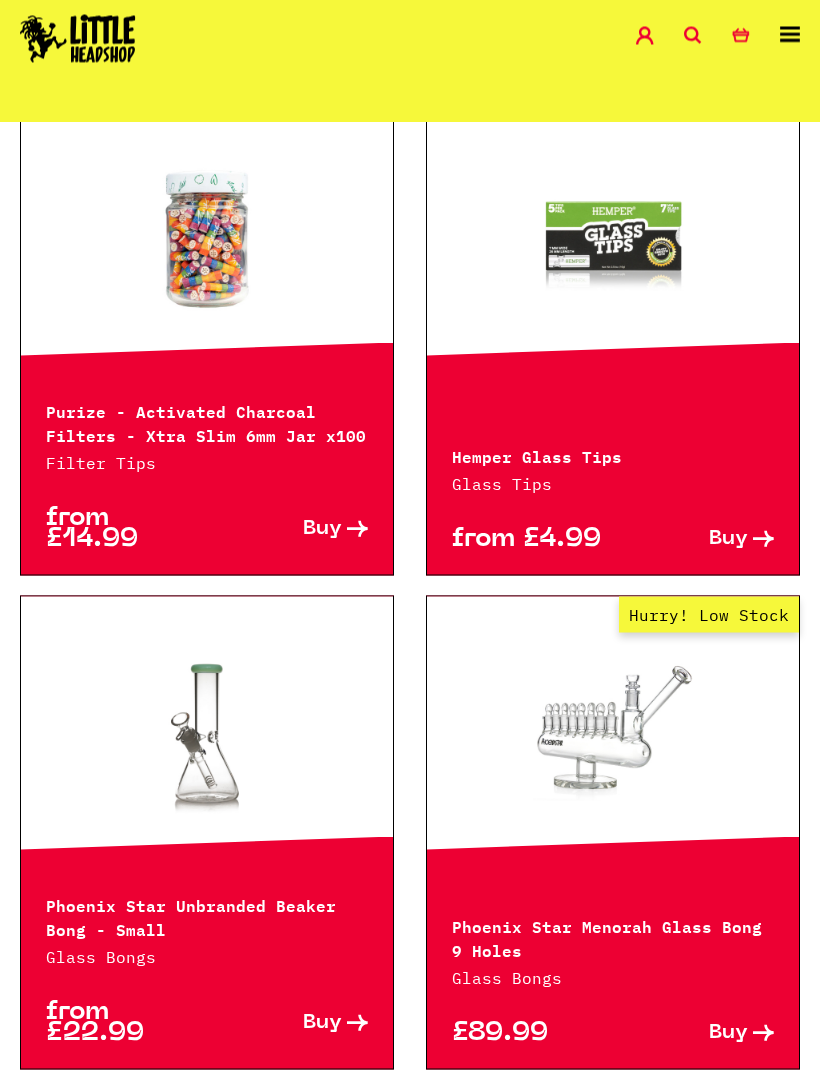 scroll, scrollTop: 692, scrollLeft: 0, axis: vertical 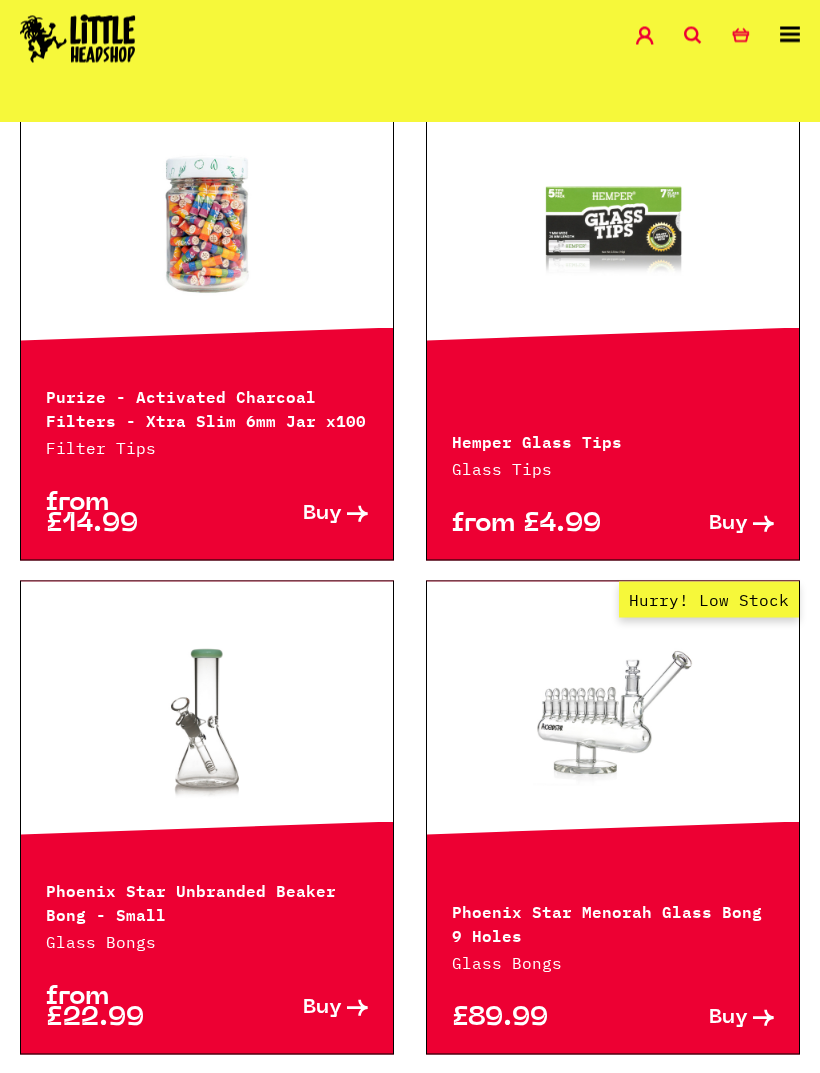 click at bounding box center (207, 223) 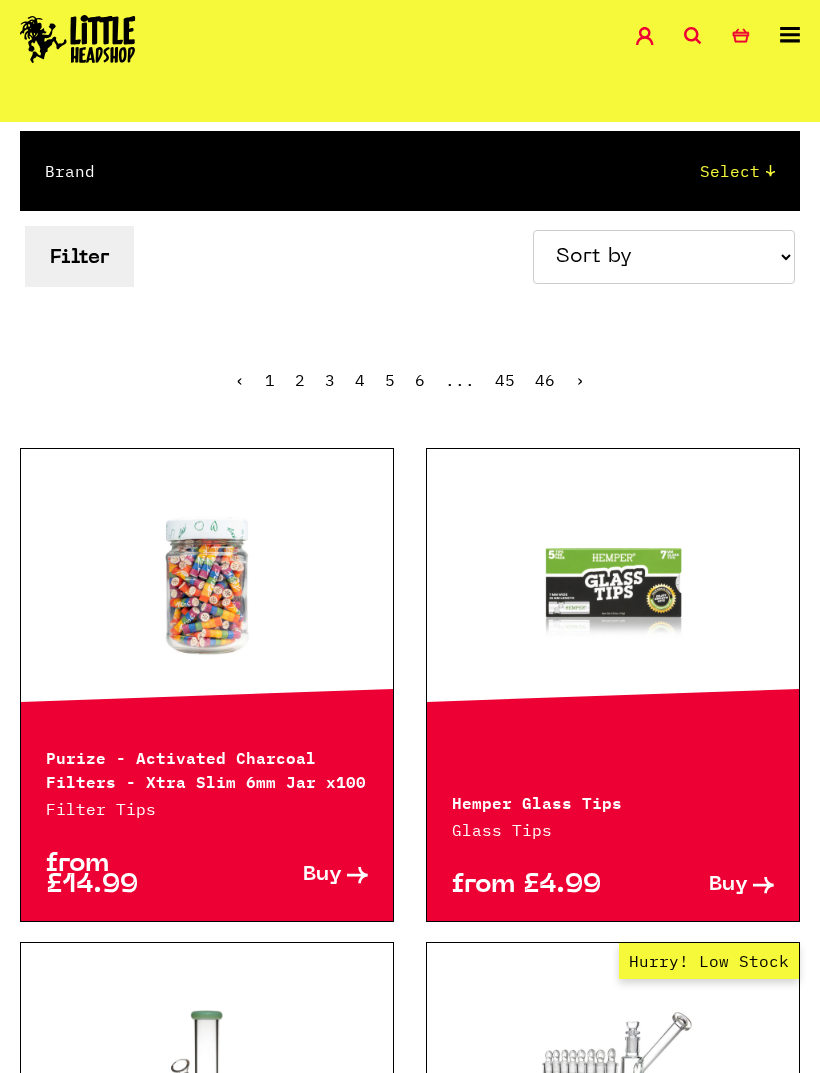 scroll, scrollTop: 331, scrollLeft: 0, axis: vertical 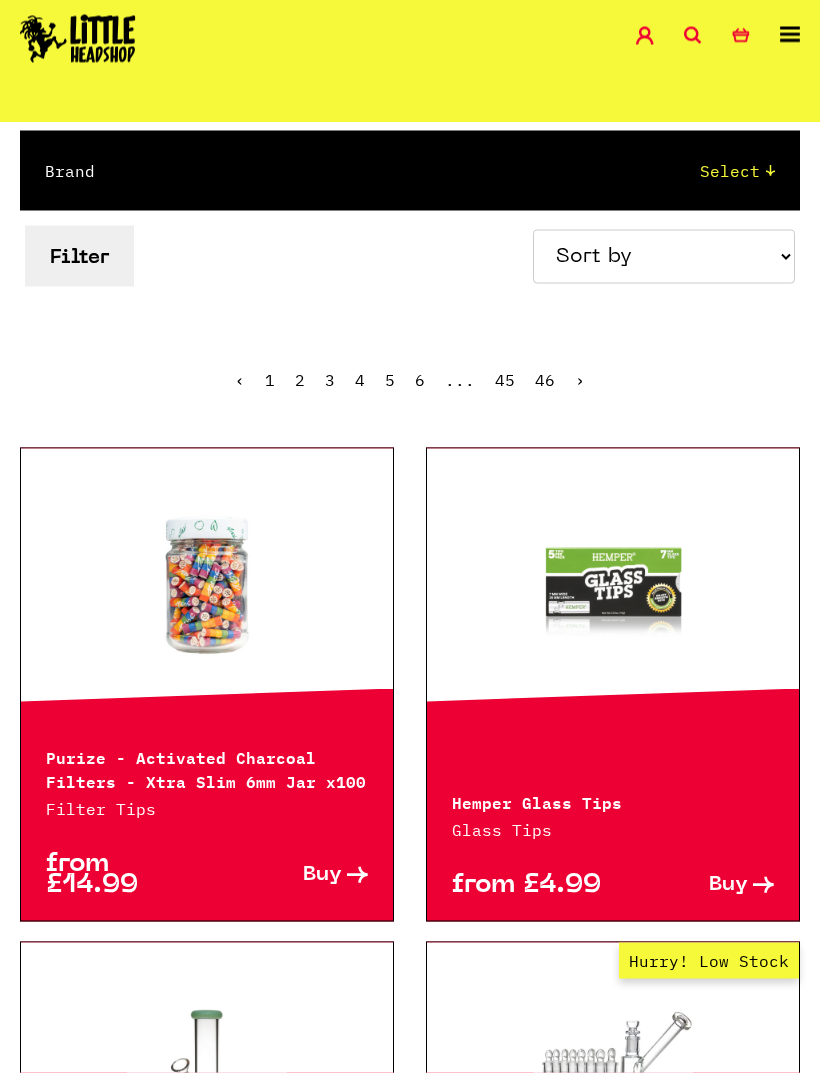 click at bounding box center (613, 584) 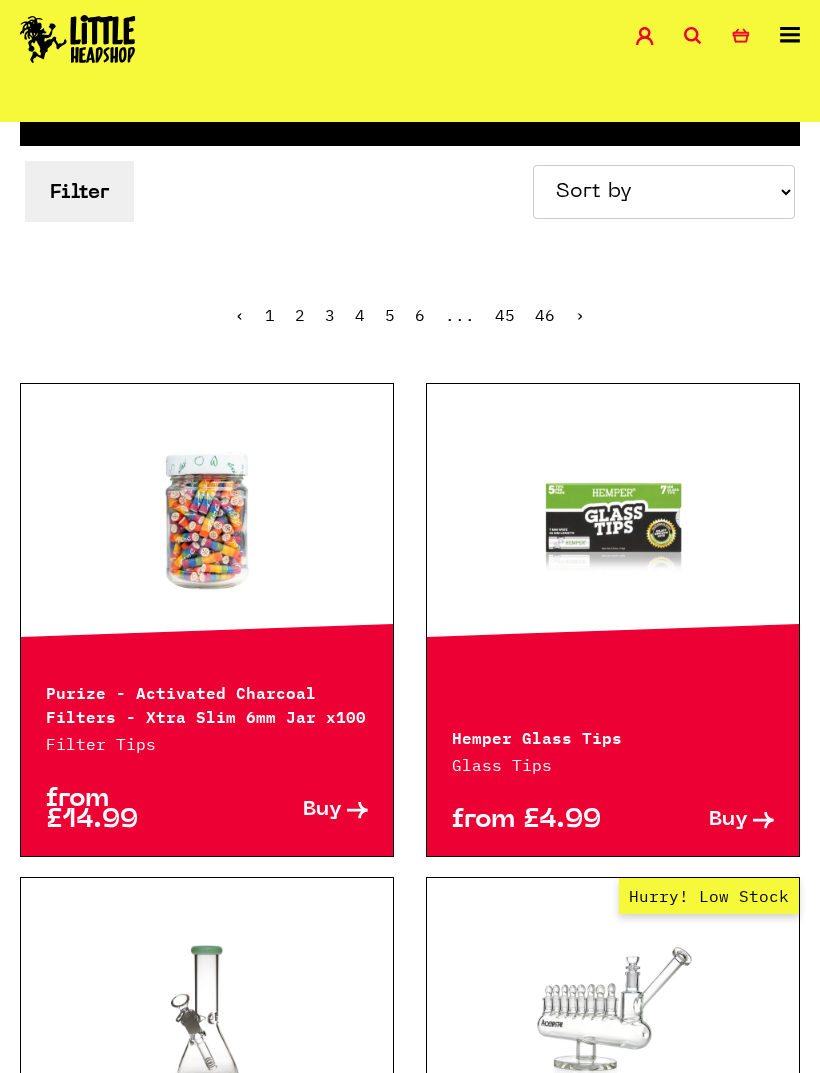 click on "›" at bounding box center (580, 315) 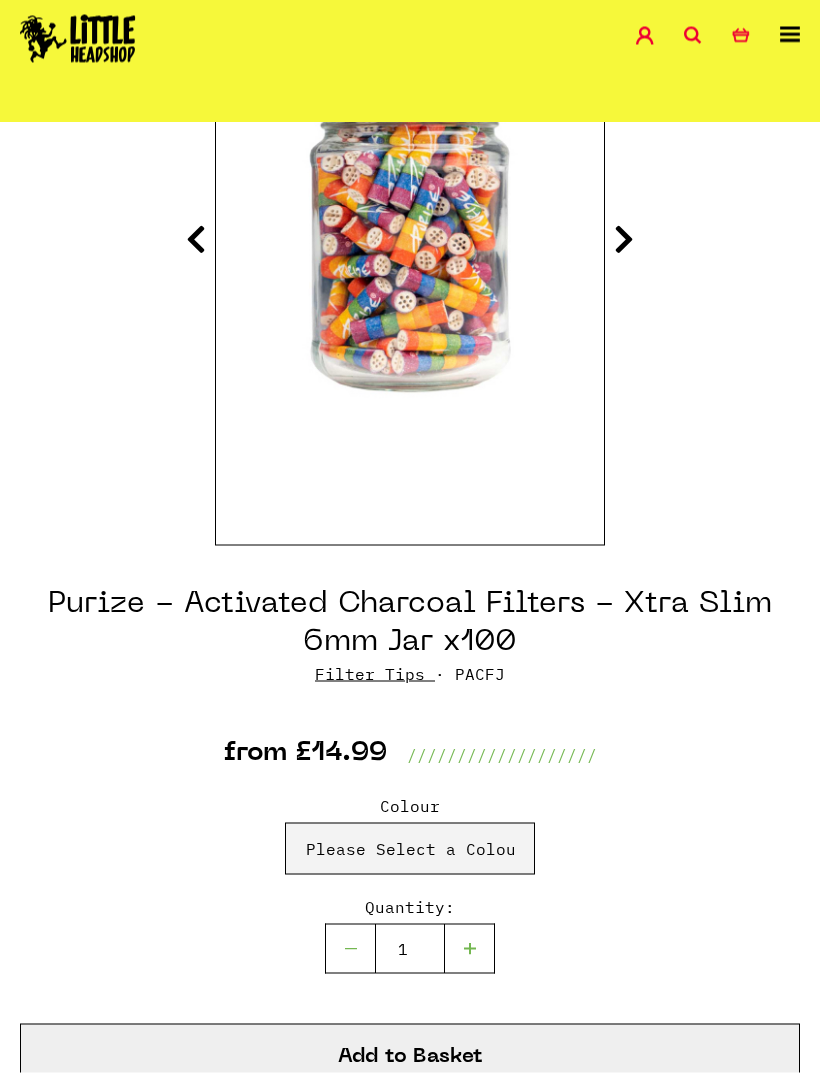 scroll, scrollTop: 384, scrollLeft: 0, axis: vertical 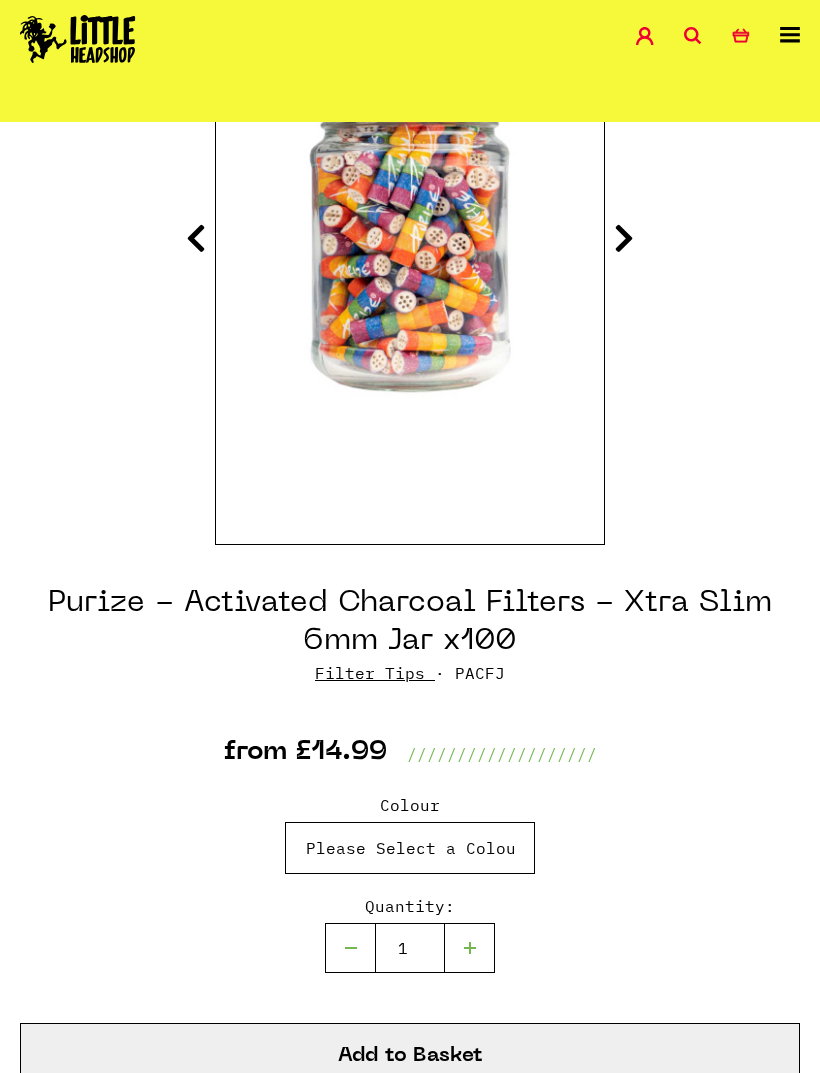 click on "Please Select a Colour
White - £14.99
SPY - £14.99
Blue - £14.99
Purple - £14.99 Rainbow - £14.99 Blue - £14.99 Yellow - £14.99 111pc - £14.99 Organic - £14.99 Pink - £14.99" at bounding box center [410, 848] 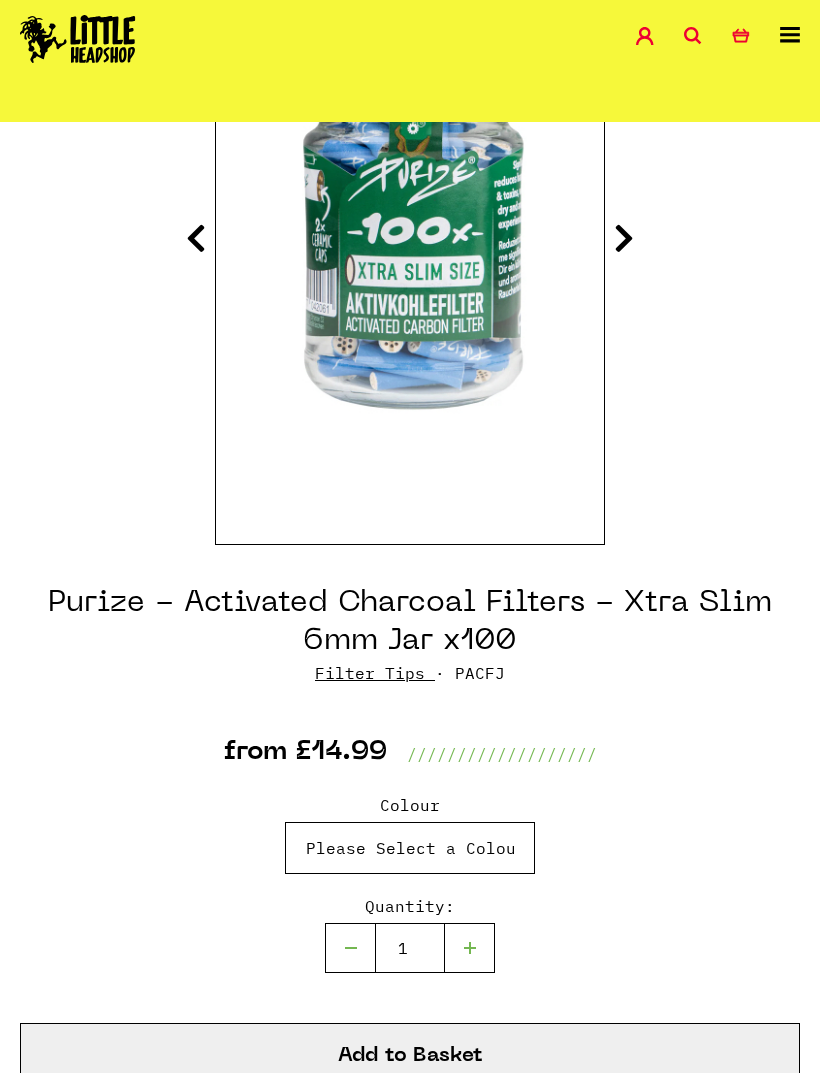 select on "2040" 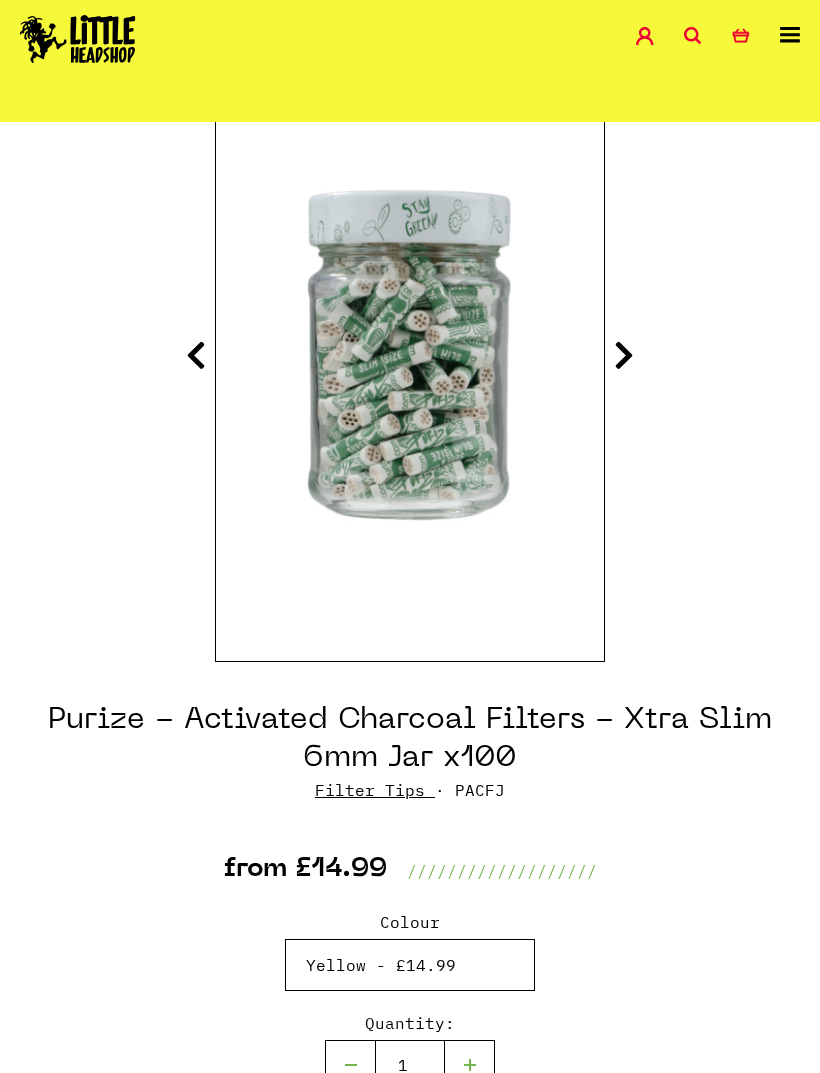scroll, scrollTop: 268, scrollLeft: 0, axis: vertical 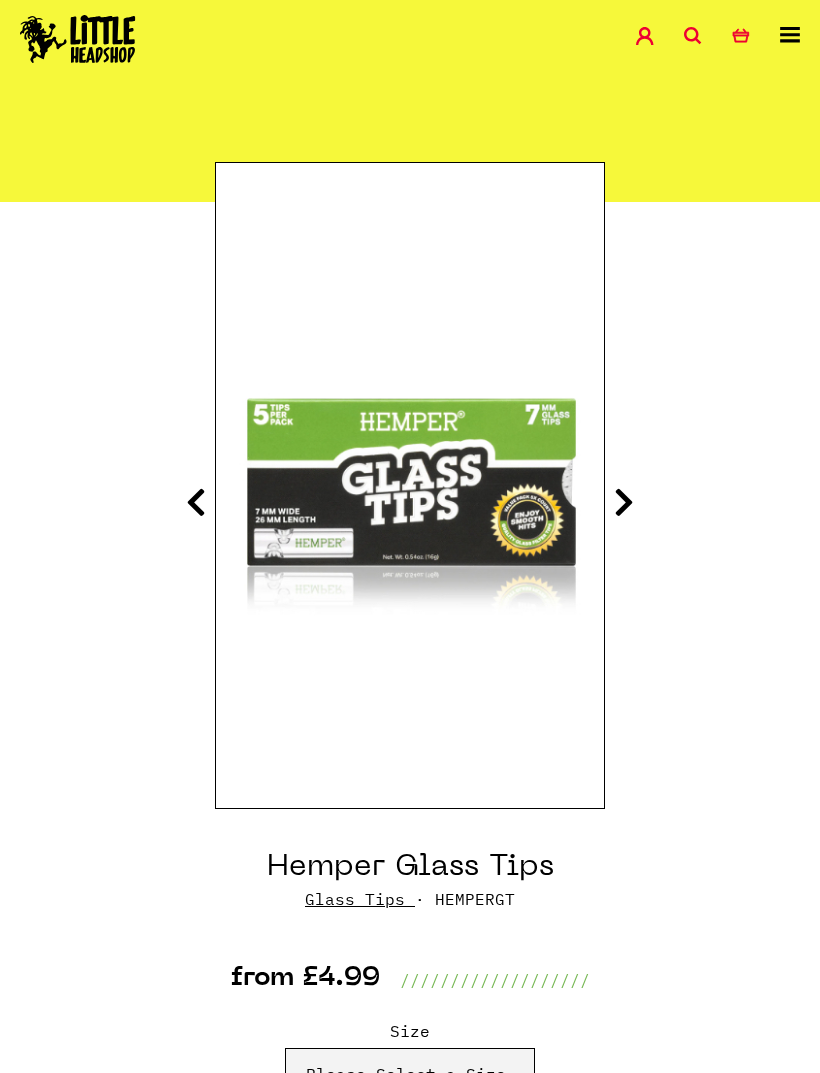 click at bounding box center [624, 502] 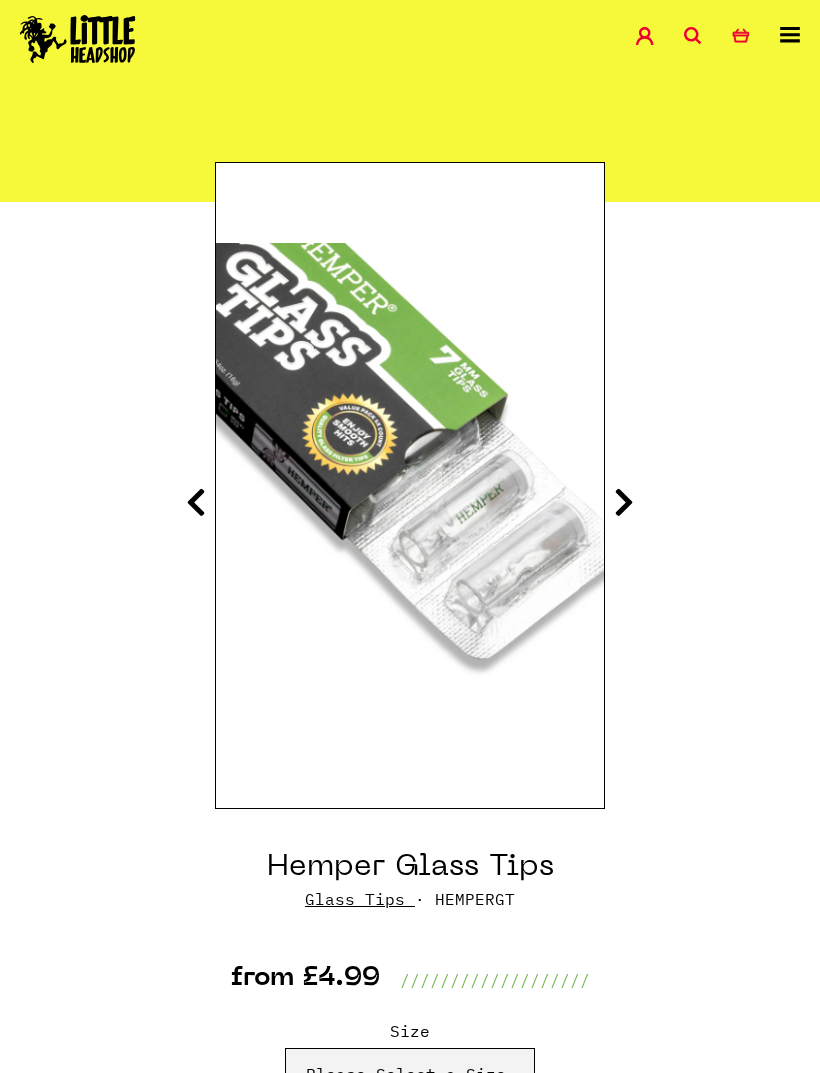 click on "Hemper Glass Tips
Glass Tips
· HEMPERGT
from £4.99
///////////////////" at bounding box center [410, 1015] 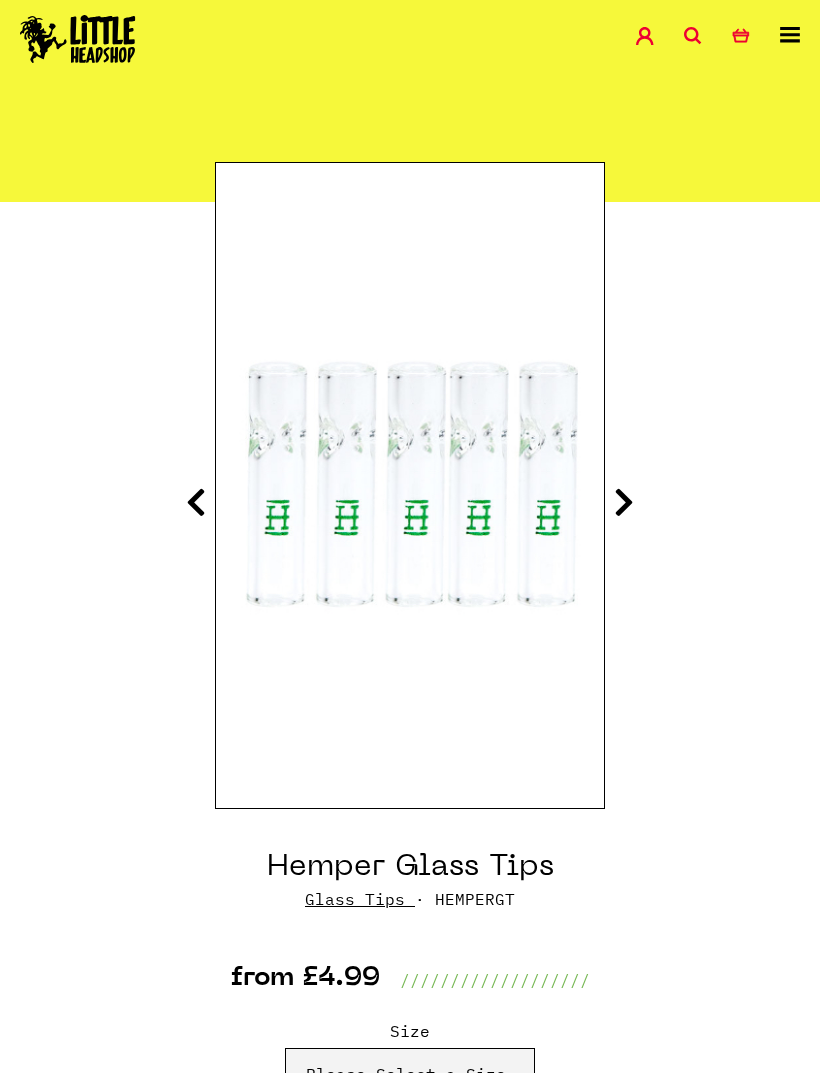 click at bounding box center (624, 502) 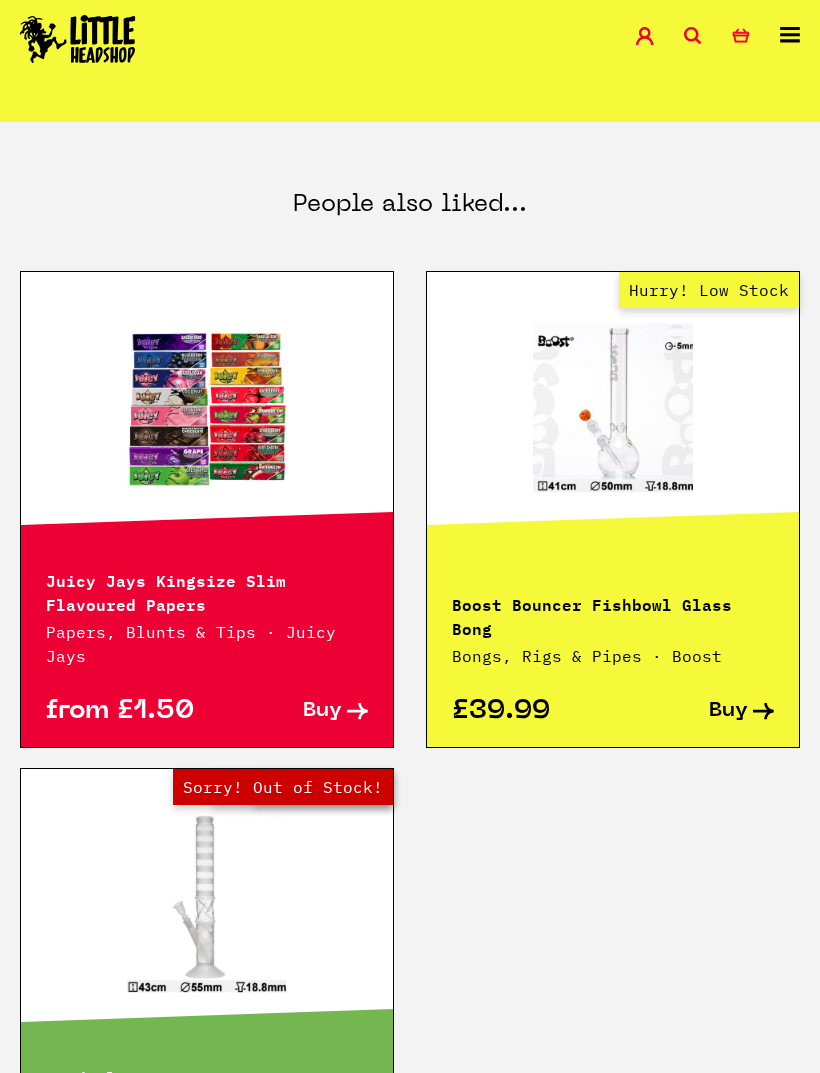 scroll, scrollTop: 1840, scrollLeft: 0, axis: vertical 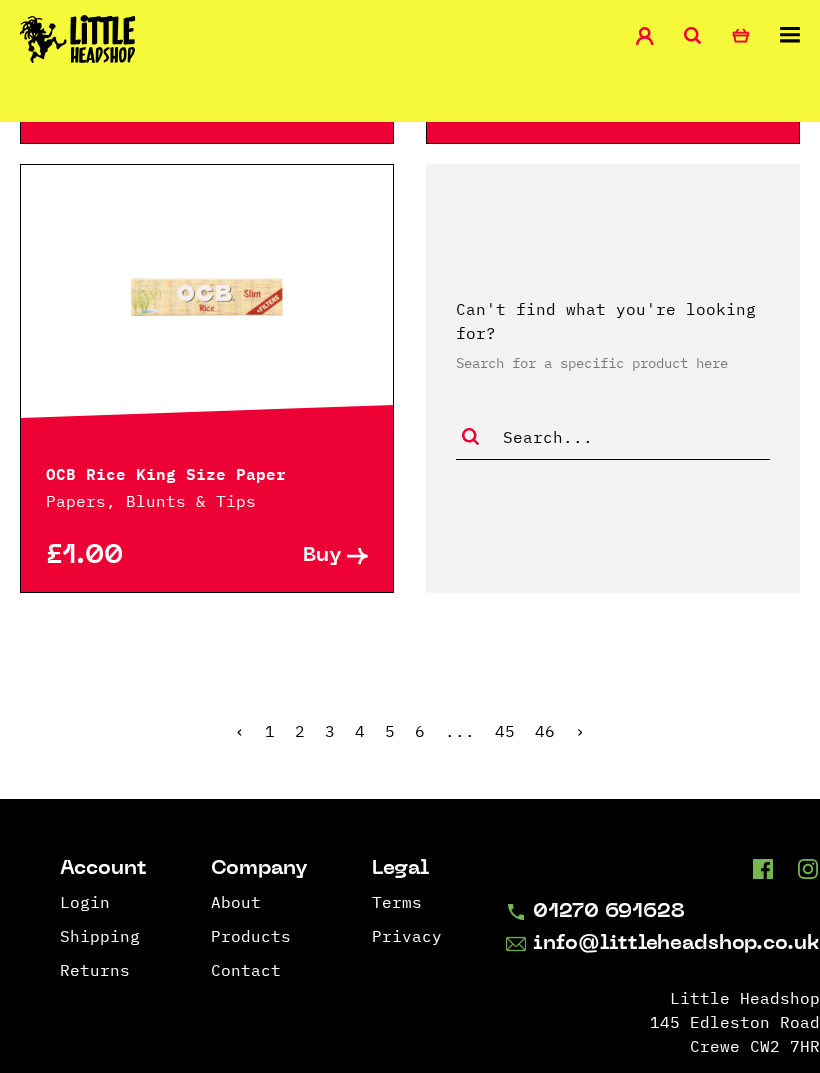 click on "2" at bounding box center [300, 731] 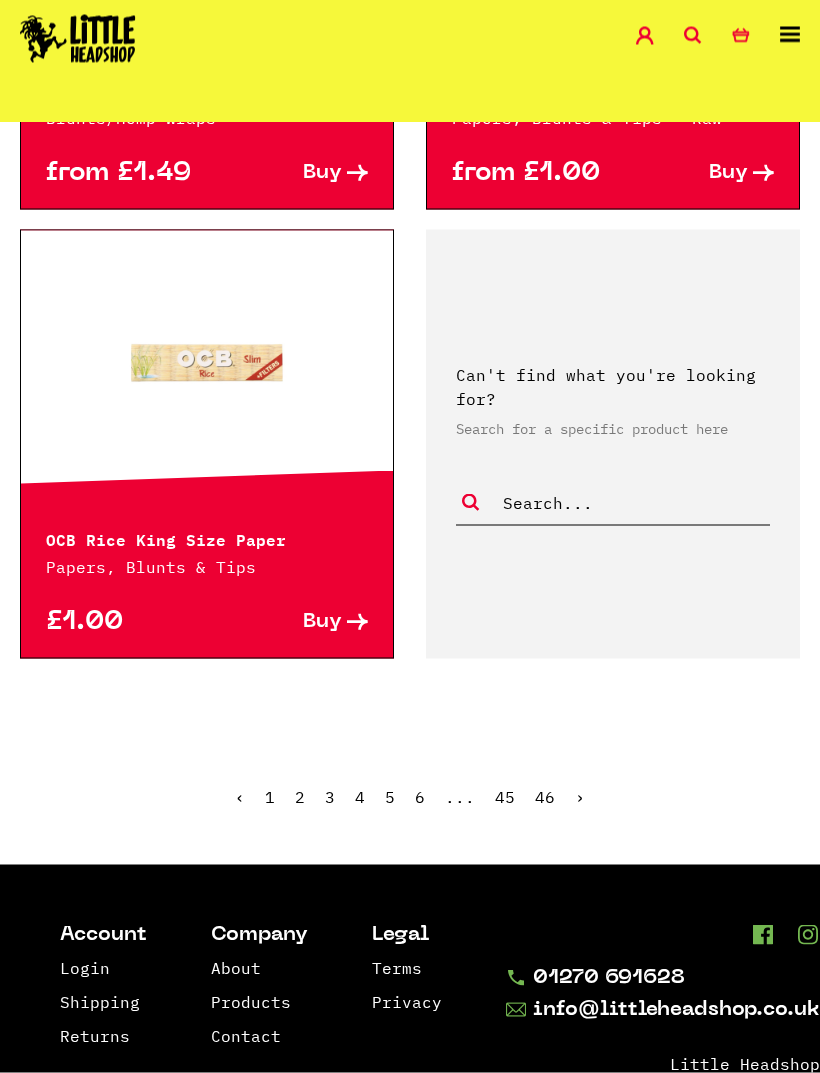 scroll, scrollTop: 5308, scrollLeft: 0, axis: vertical 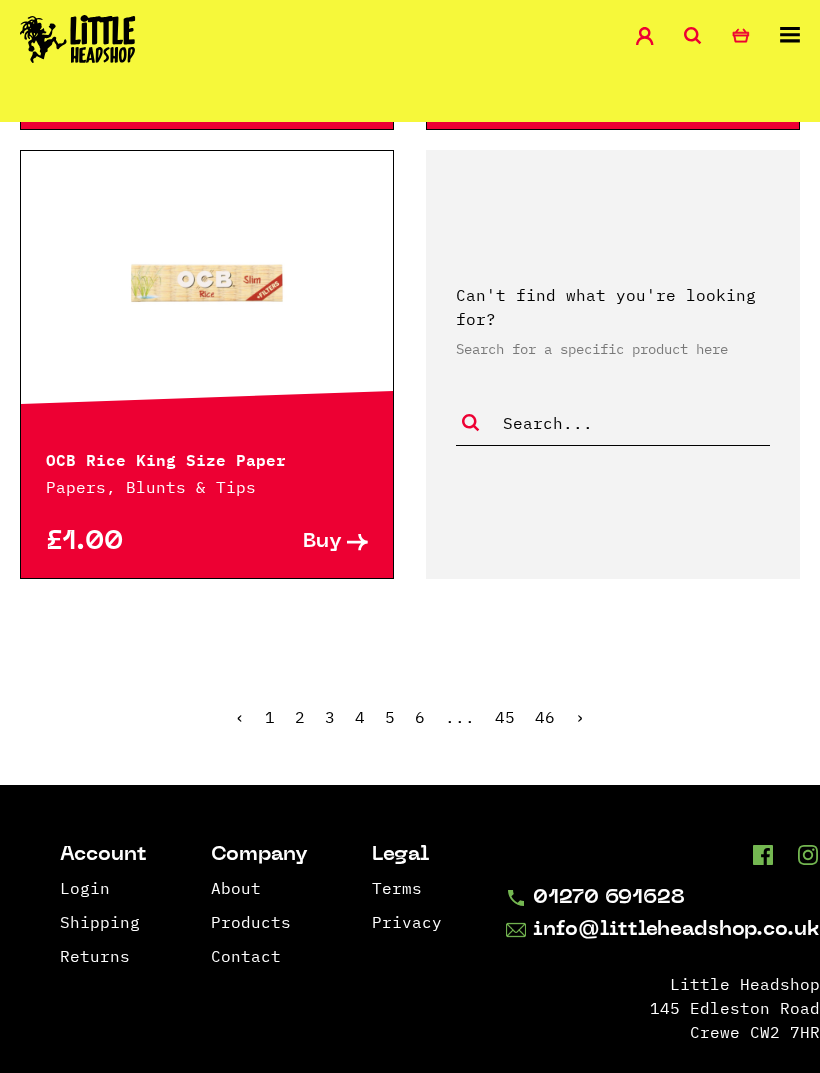 click on "›" at bounding box center [580, 717] 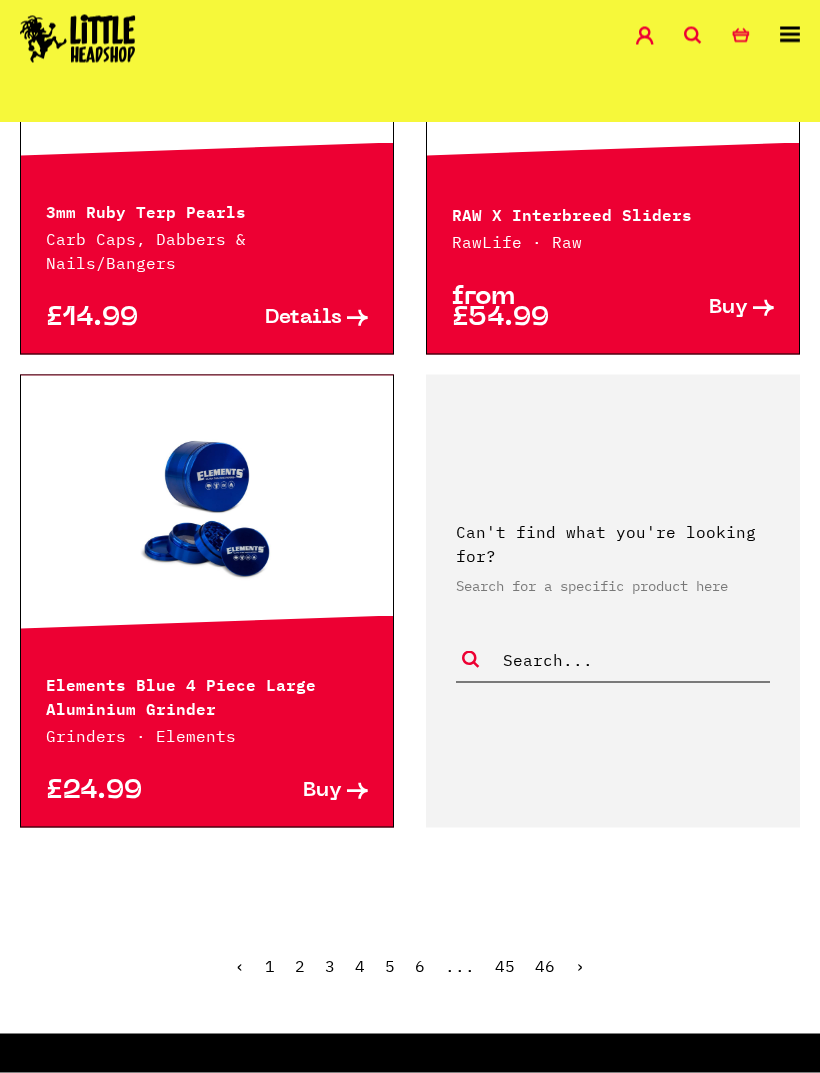 scroll, scrollTop: 5264, scrollLeft: 0, axis: vertical 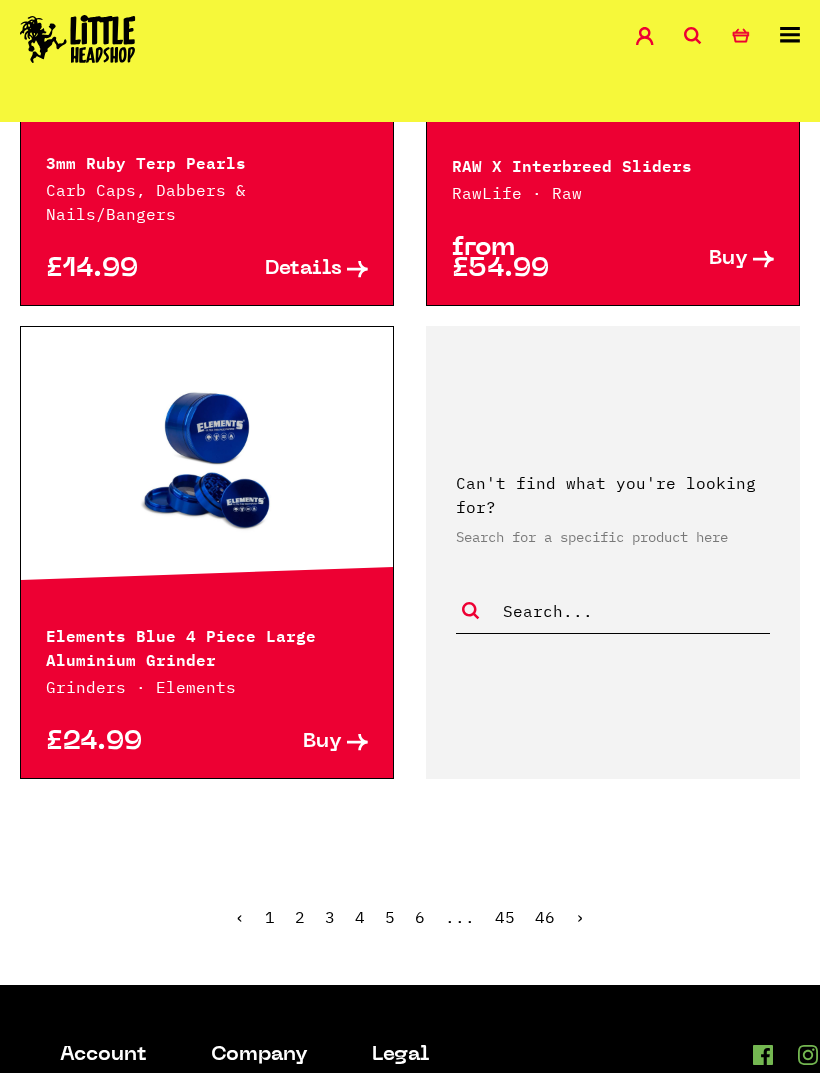 click on "›" at bounding box center [580, 917] 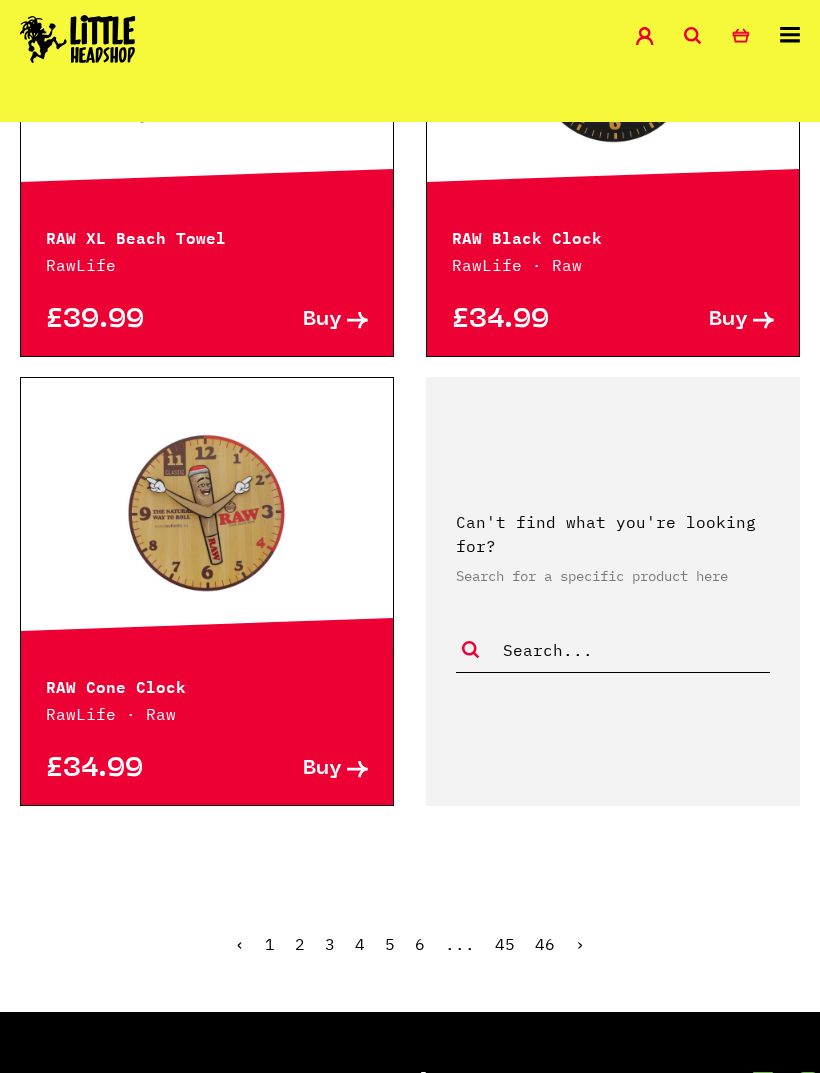 scroll, scrollTop: 5281, scrollLeft: 0, axis: vertical 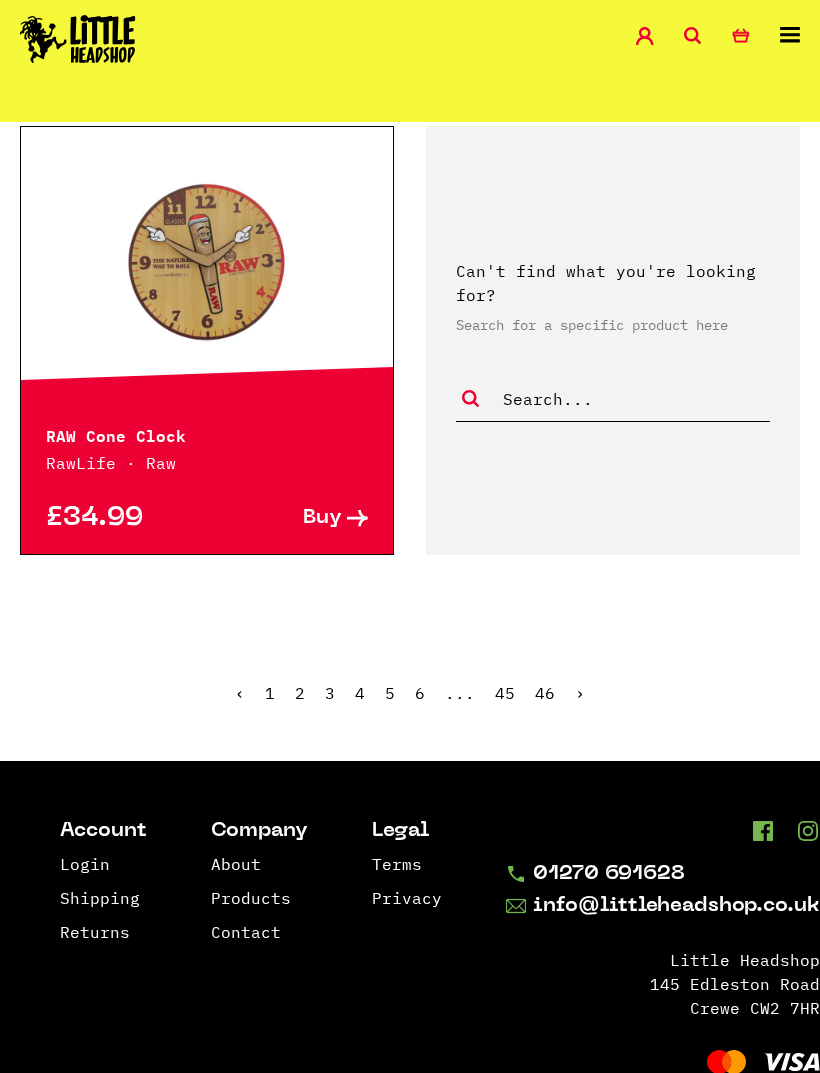 click on "‹
1
2
3
4
5
6
...
45
46
›" at bounding box center [410, 708] 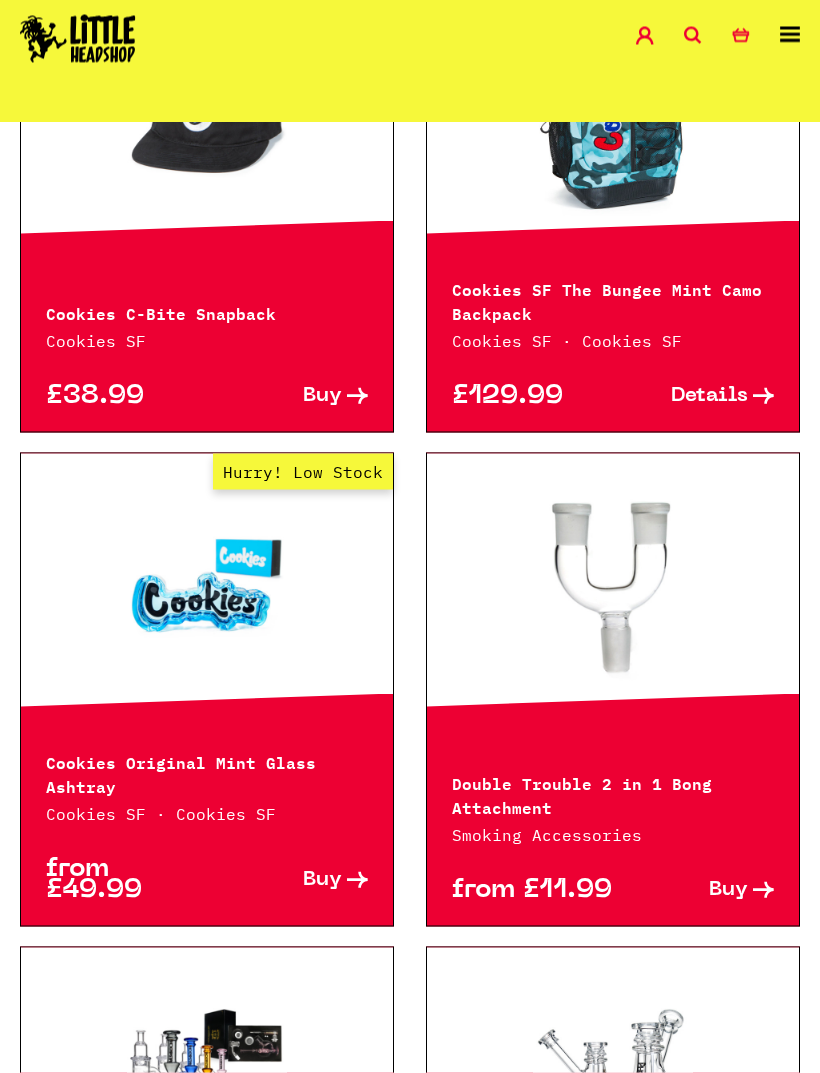 scroll, scrollTop: 1742, scrollLeft: 0, axis: vertical 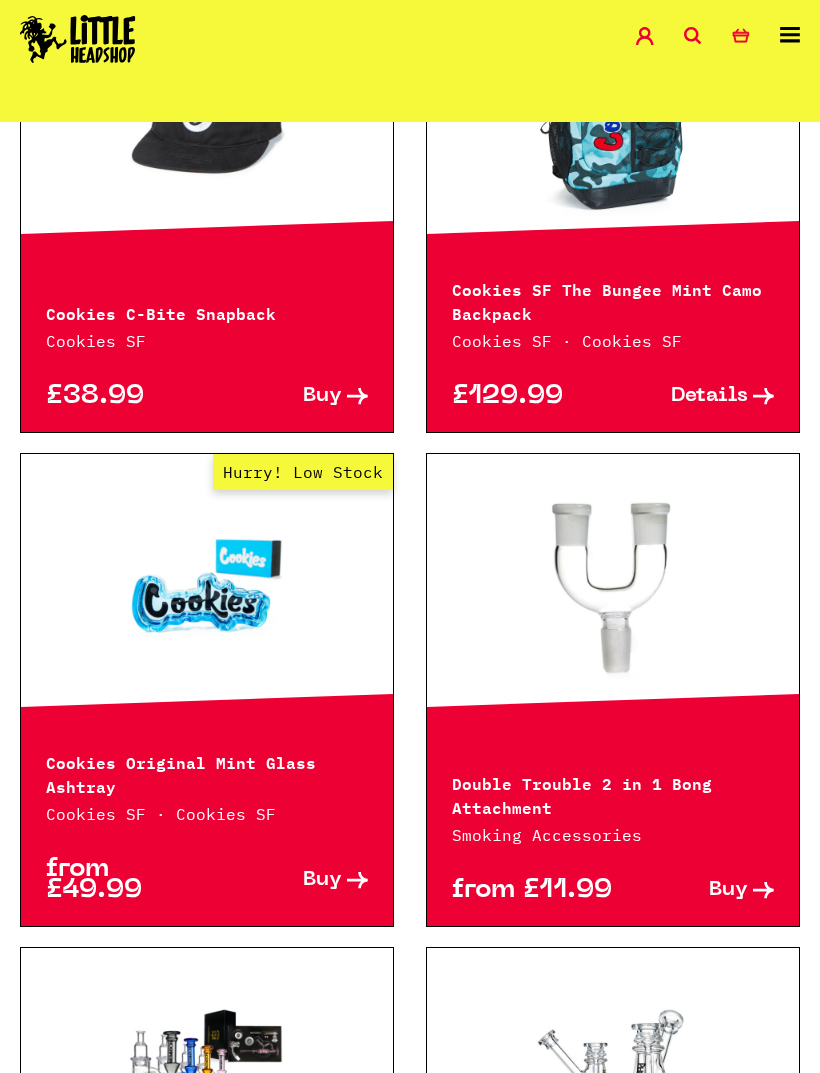 click on "Hurry! Low Stock" at bounding box center (207, 589) 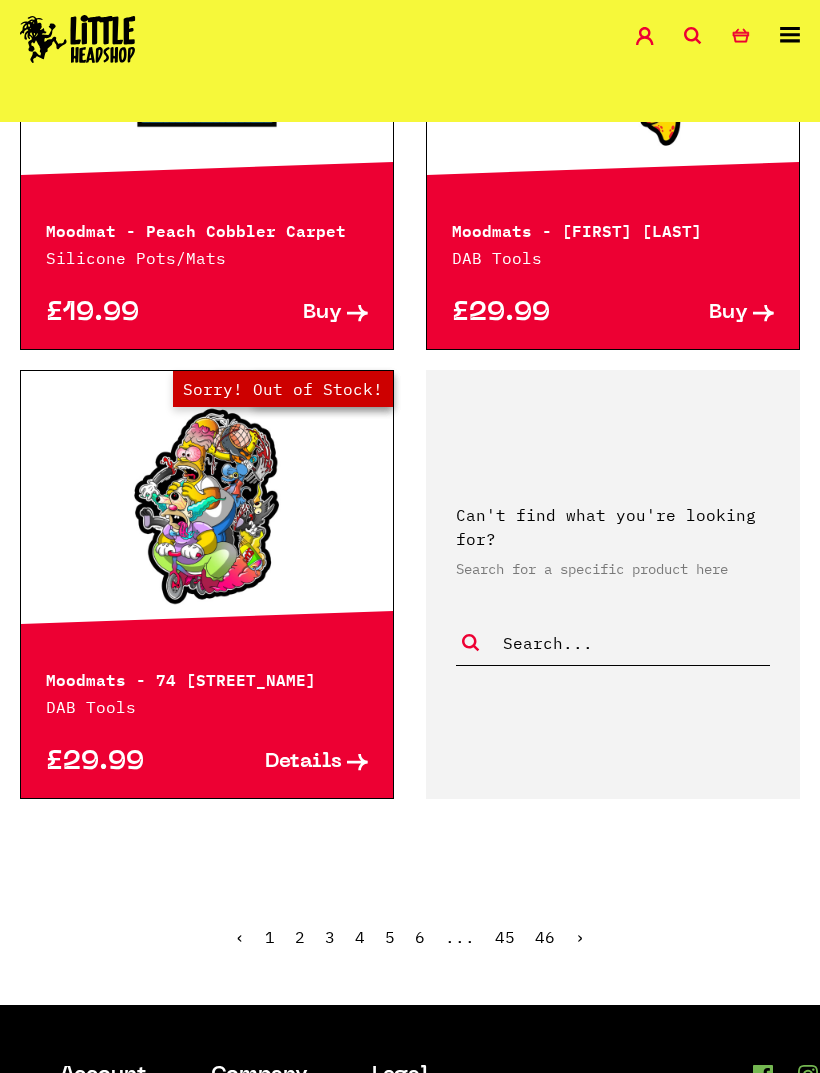 scroll, scrollTop: 5207, scrollLeft: 0, axis: vertical 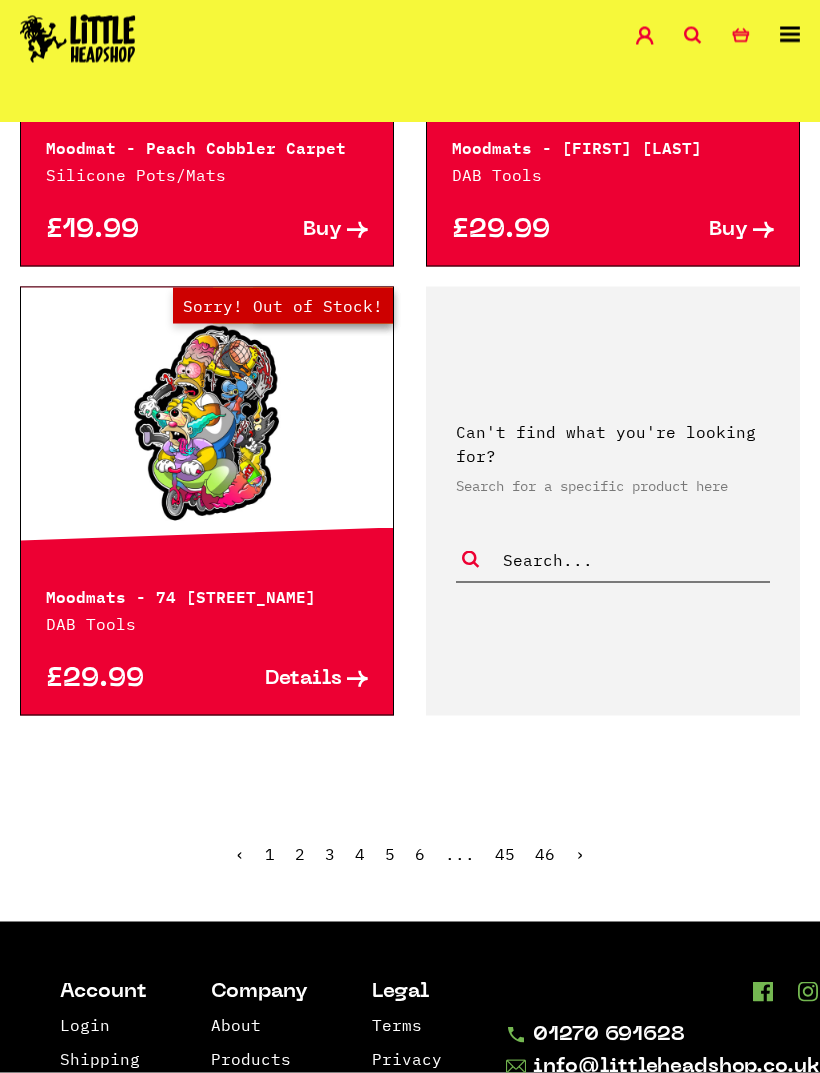 click on "›" at bounding box center (580, 854) 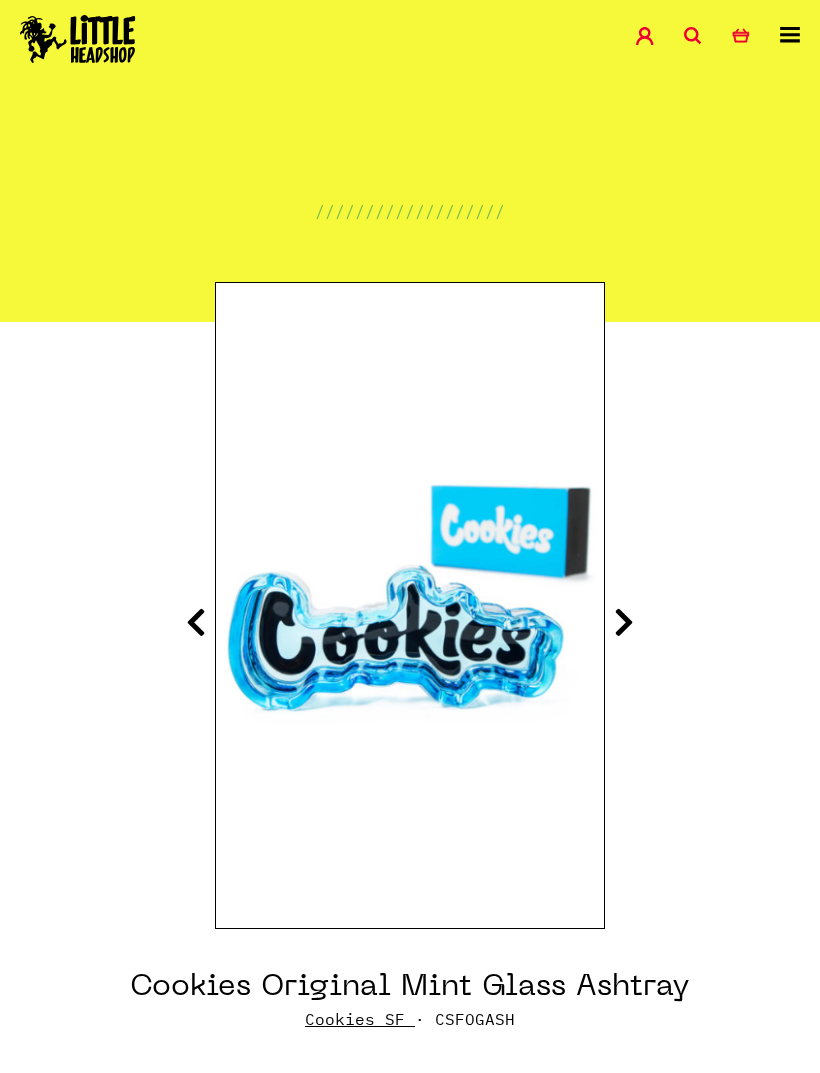 scroll, scrollTop: 0, scrollLeft: 0, axis: both 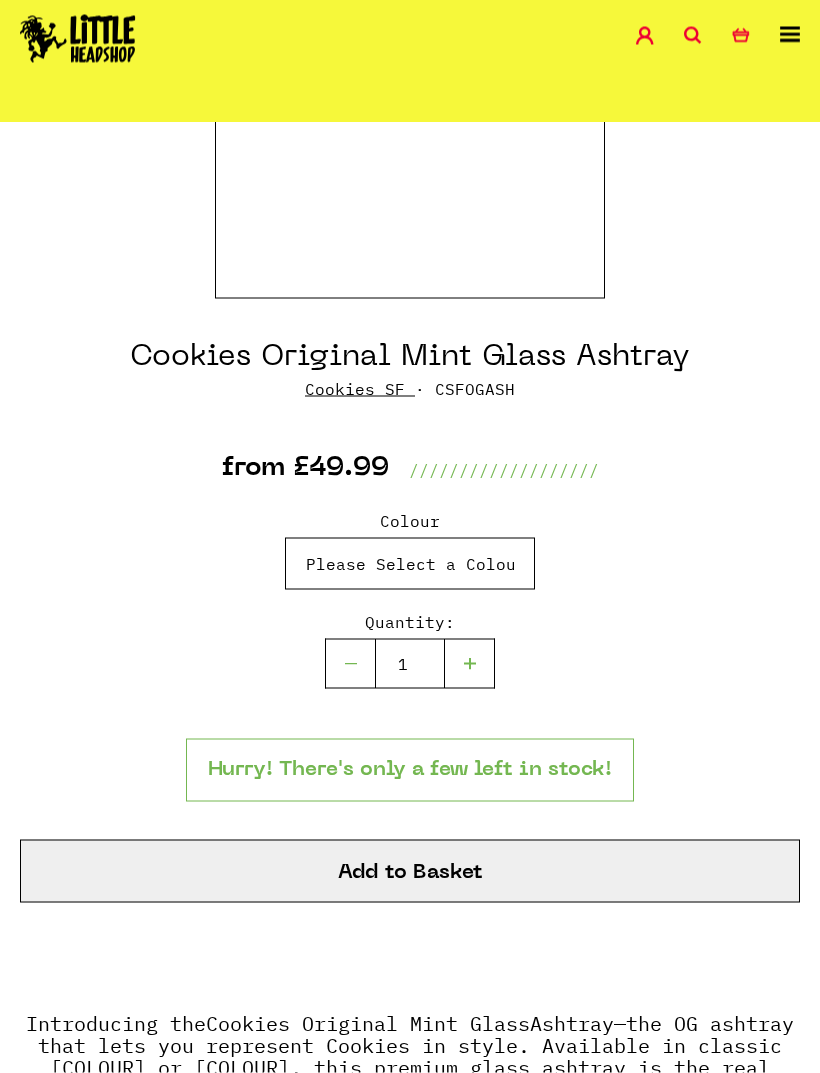 click on "Please Select a Colour
[COLOUR] - £49.99
[COLOUR] - £49.99" at bounding box center [410, 564] 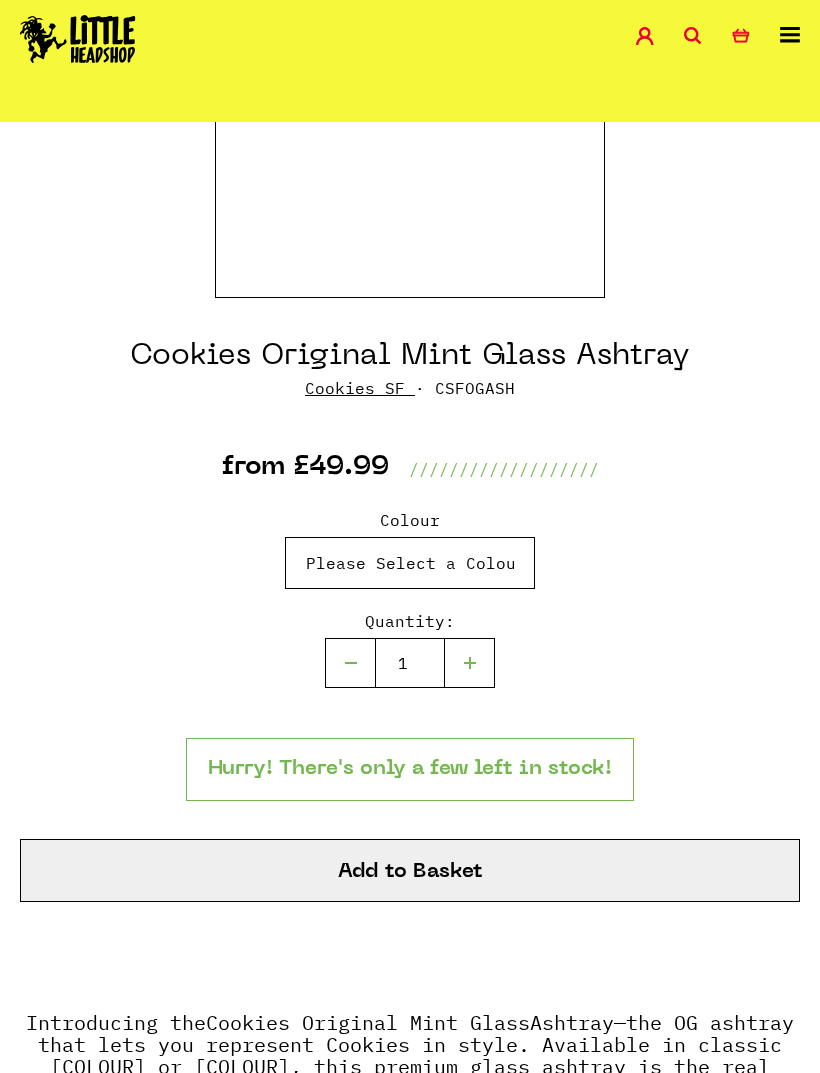 select on "1748" 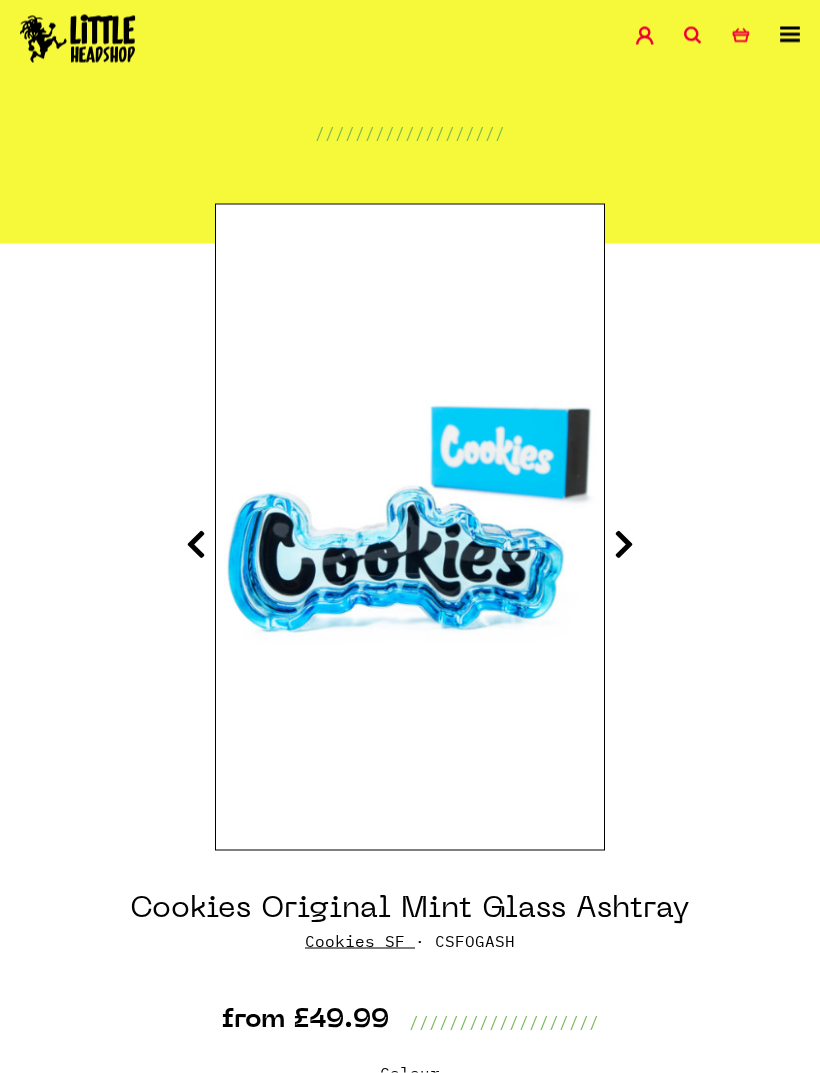 click on "Cookies Original Mint Glass Ashtray
Cookies SF
· CSFOGASH
from £49.99
///////////////////" at bounding box center (410, 1269) 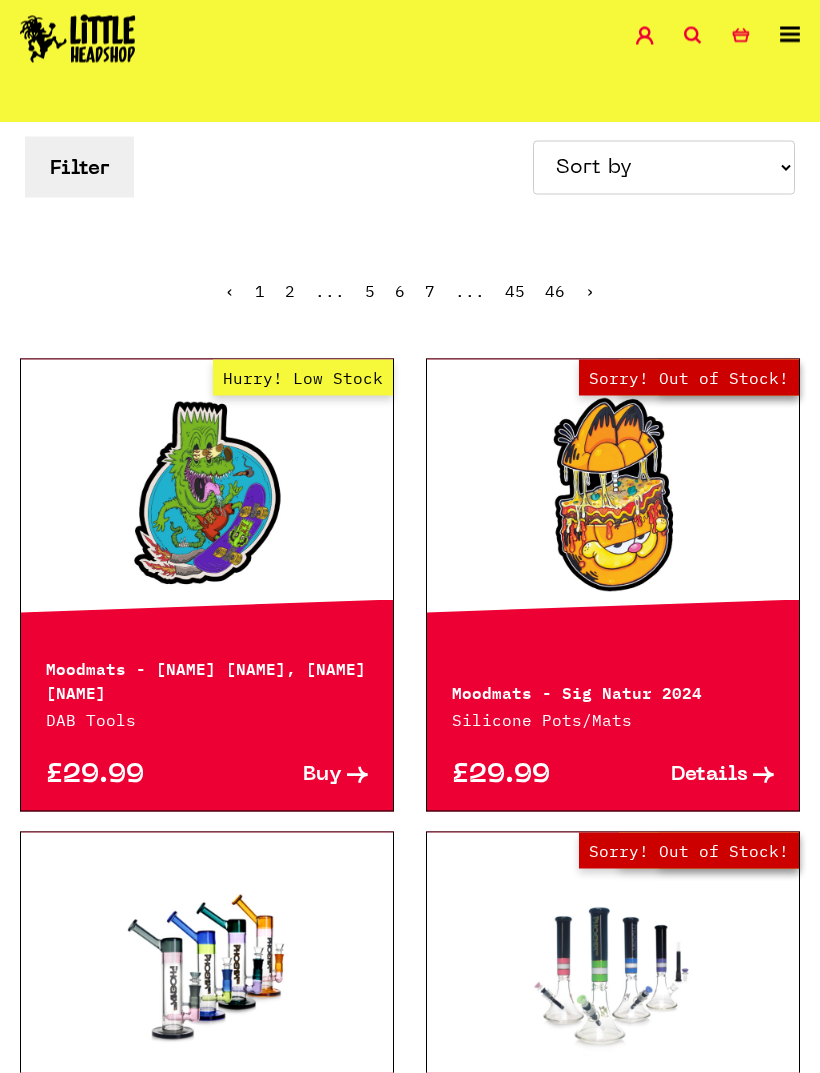 scroll, scrollTop: 449, scrollLeft: 0, axis: vertical 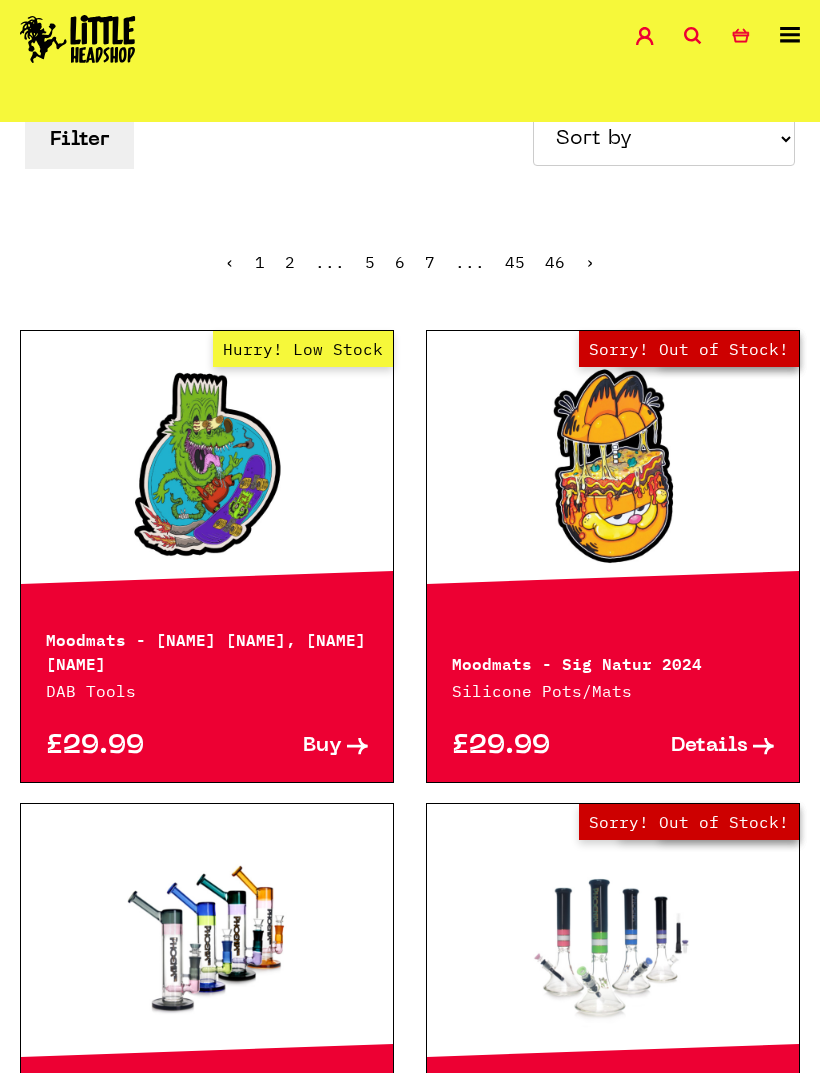 click on "Out of Stock
Hurry! Low Stock
Sorry! Out of Stock!" at bounding box center [613, 466] 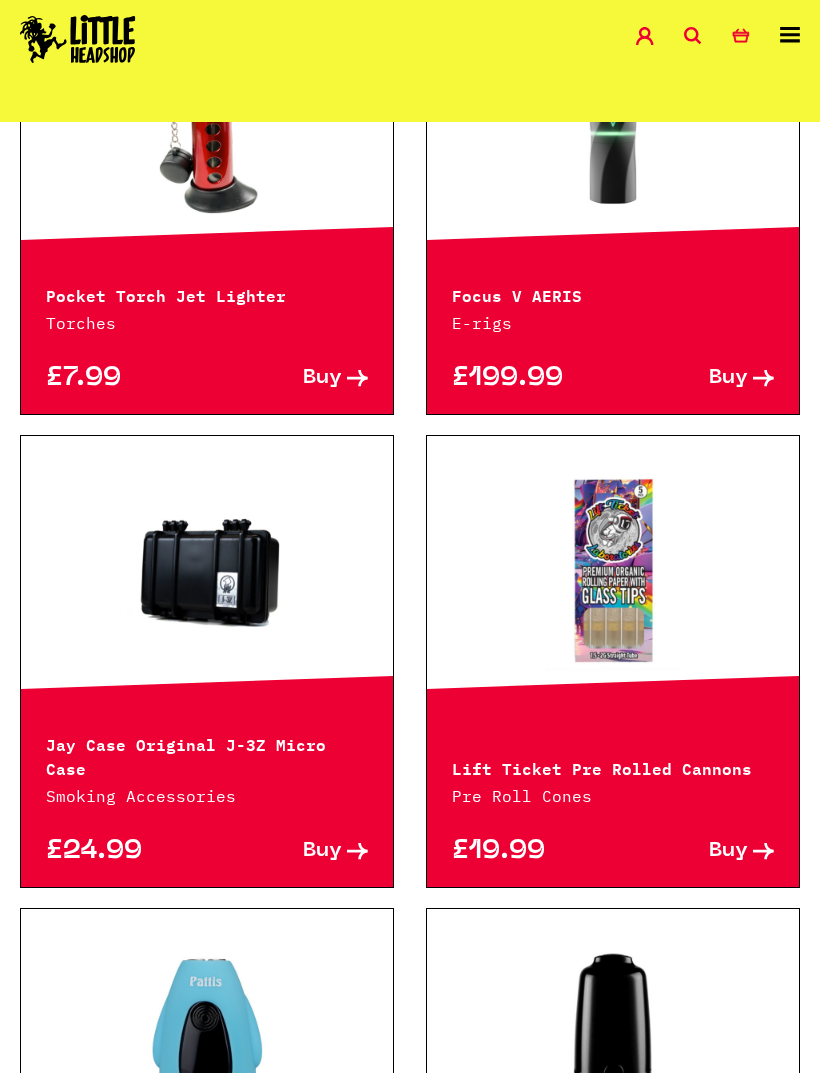 scroll, scrollTop: 3661, scrollLeft: 0, axis: vertical 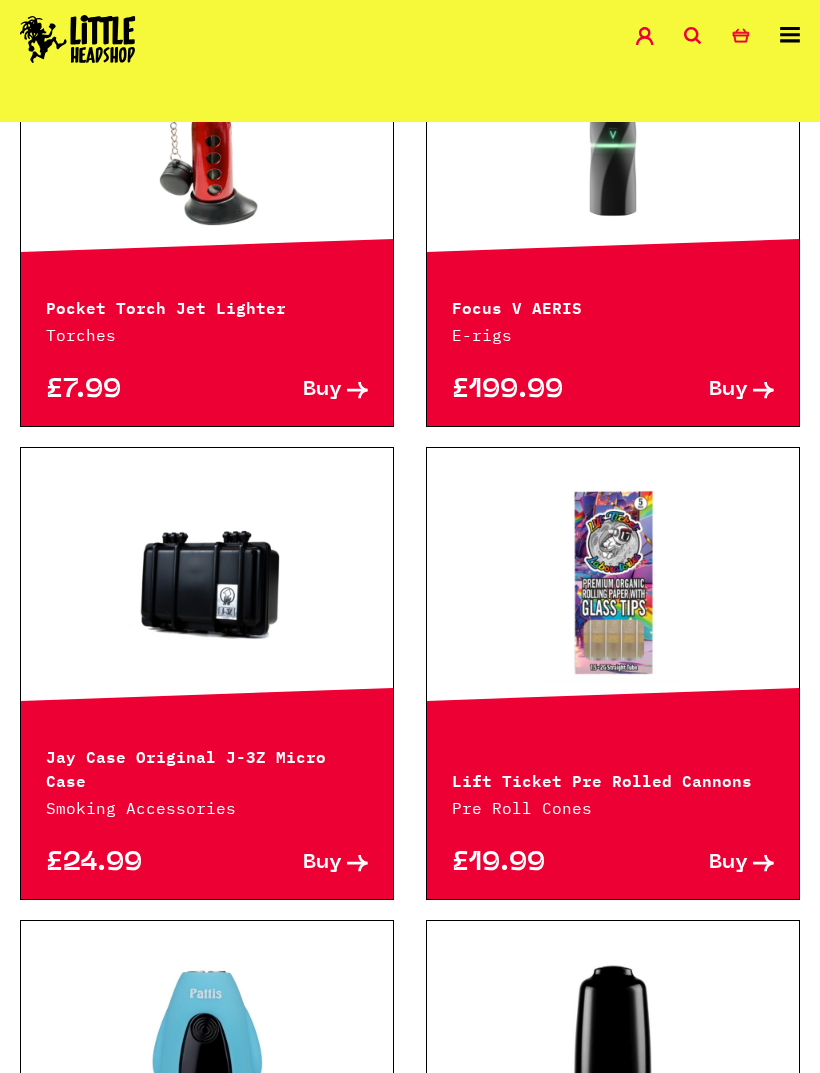 click at bounding box center (207, 583) 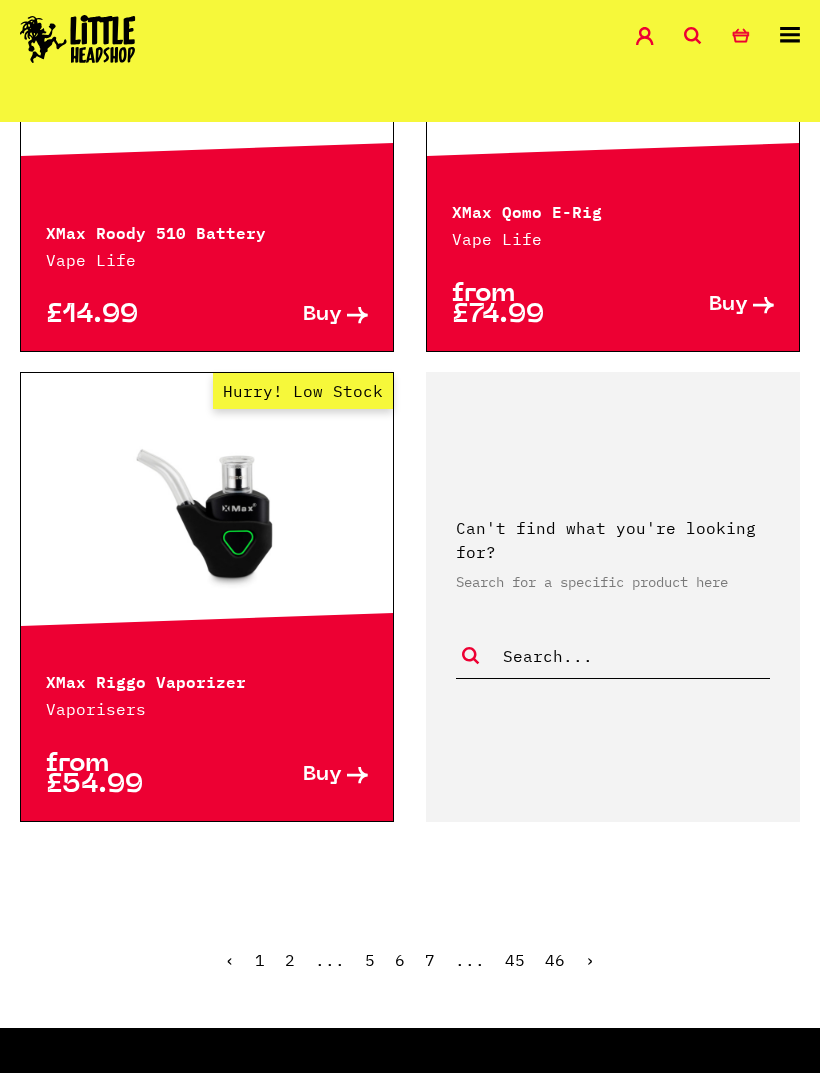 scroll, scrollTop: 5368, scrollLeft: 0, axis: vertical 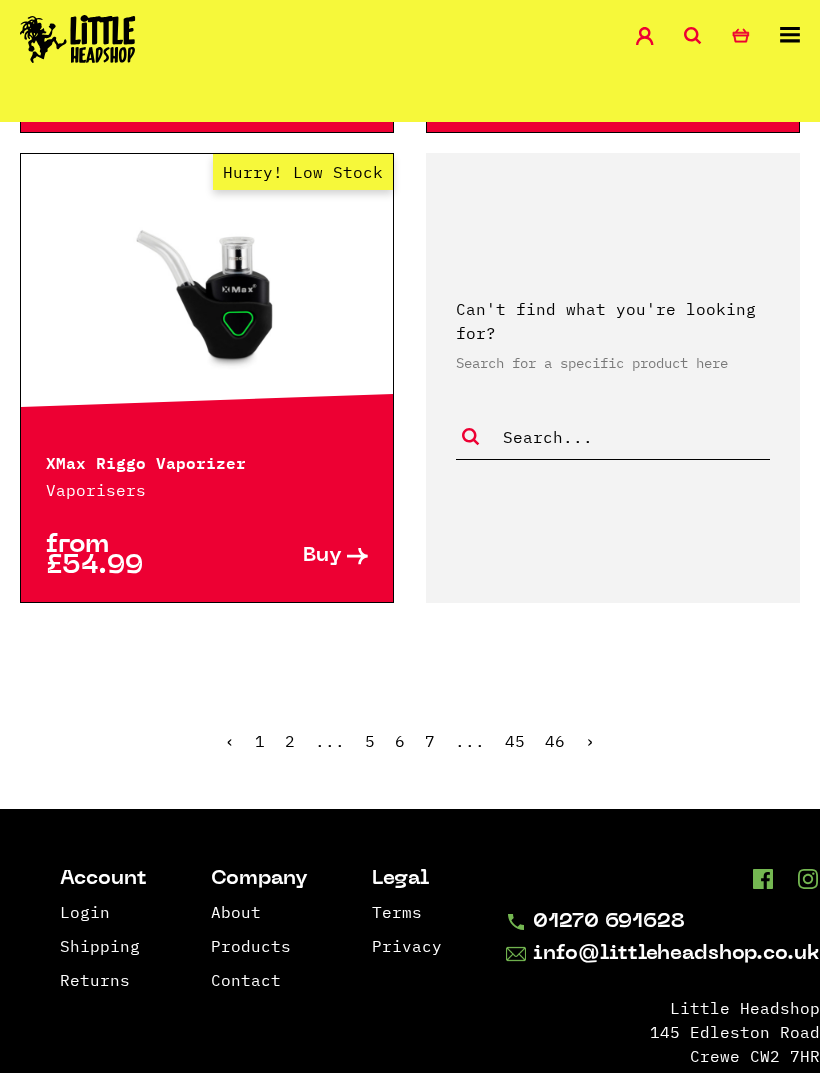 click on "›" at bounding box center (590, 741) 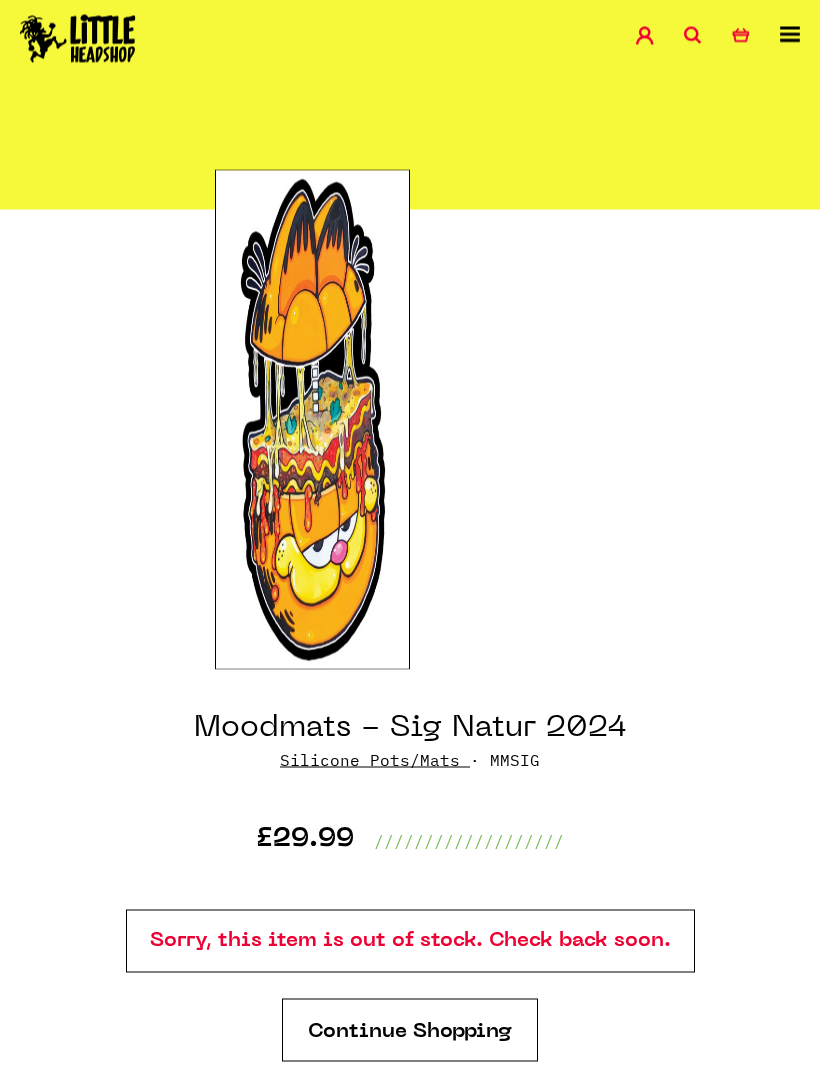 scroll, scrollTop: 0, scrollLeft: 0, axis: both 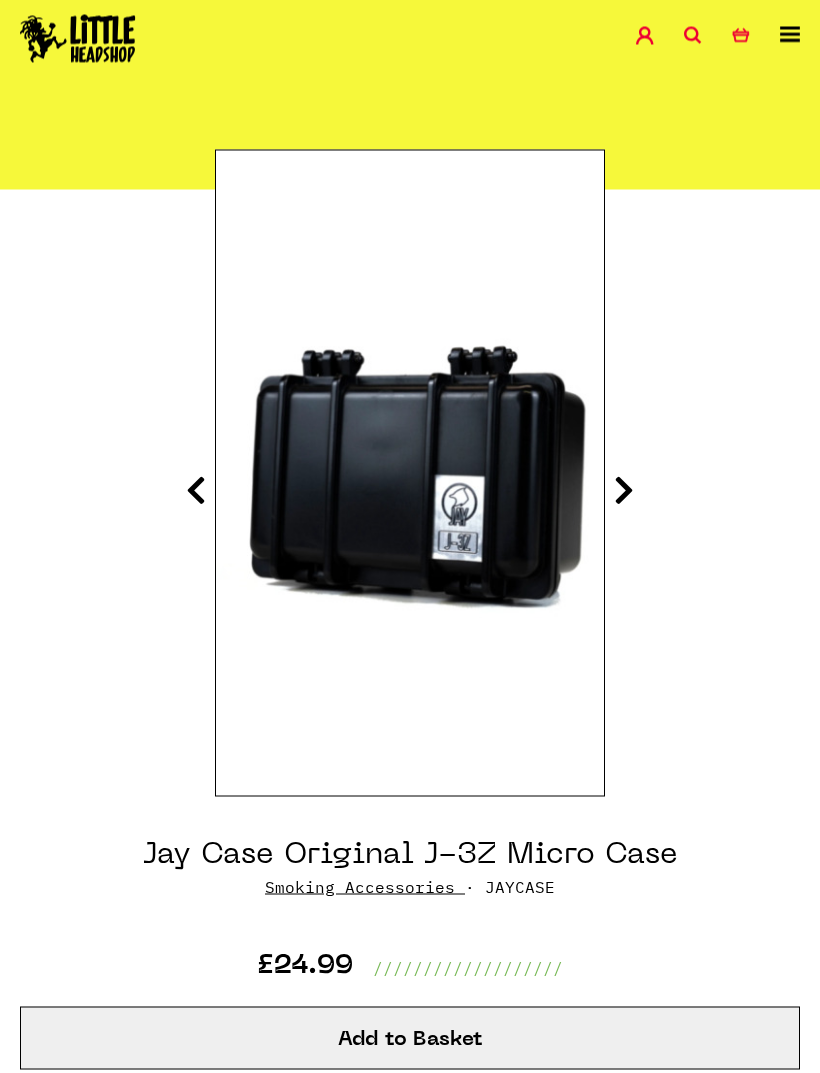 click at bounding box center (624, 490) 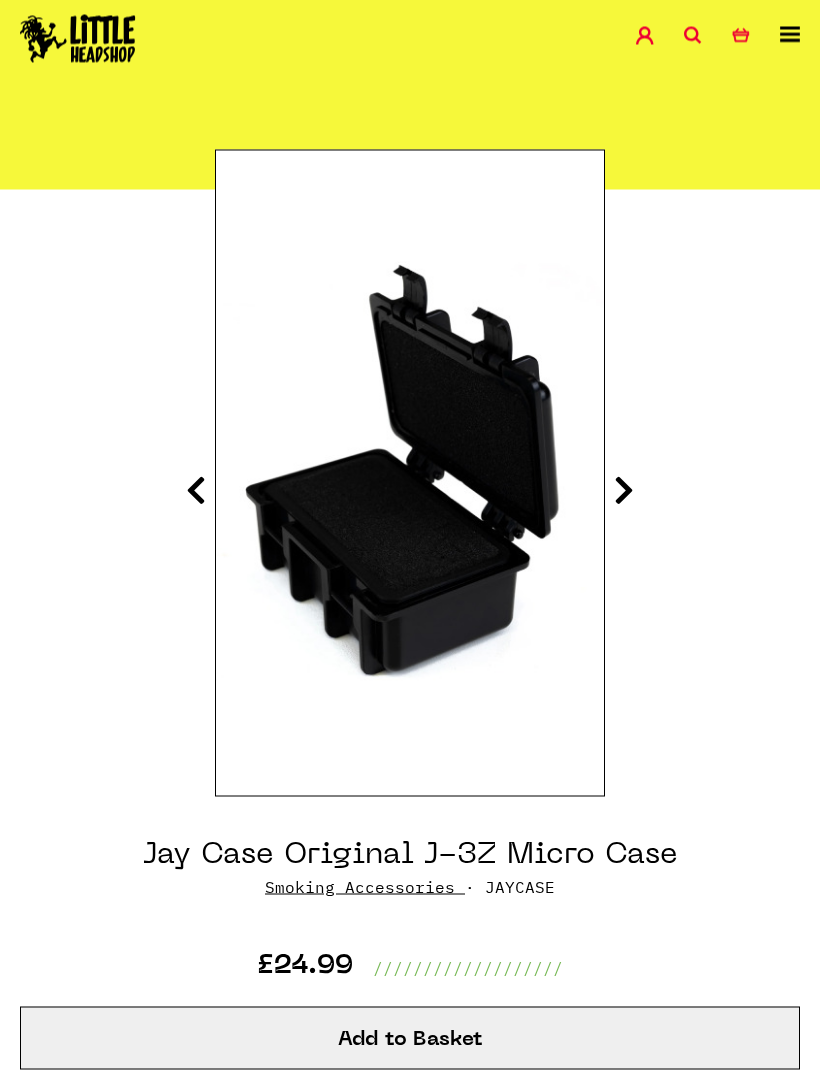 click at bounding box center (624, 490) 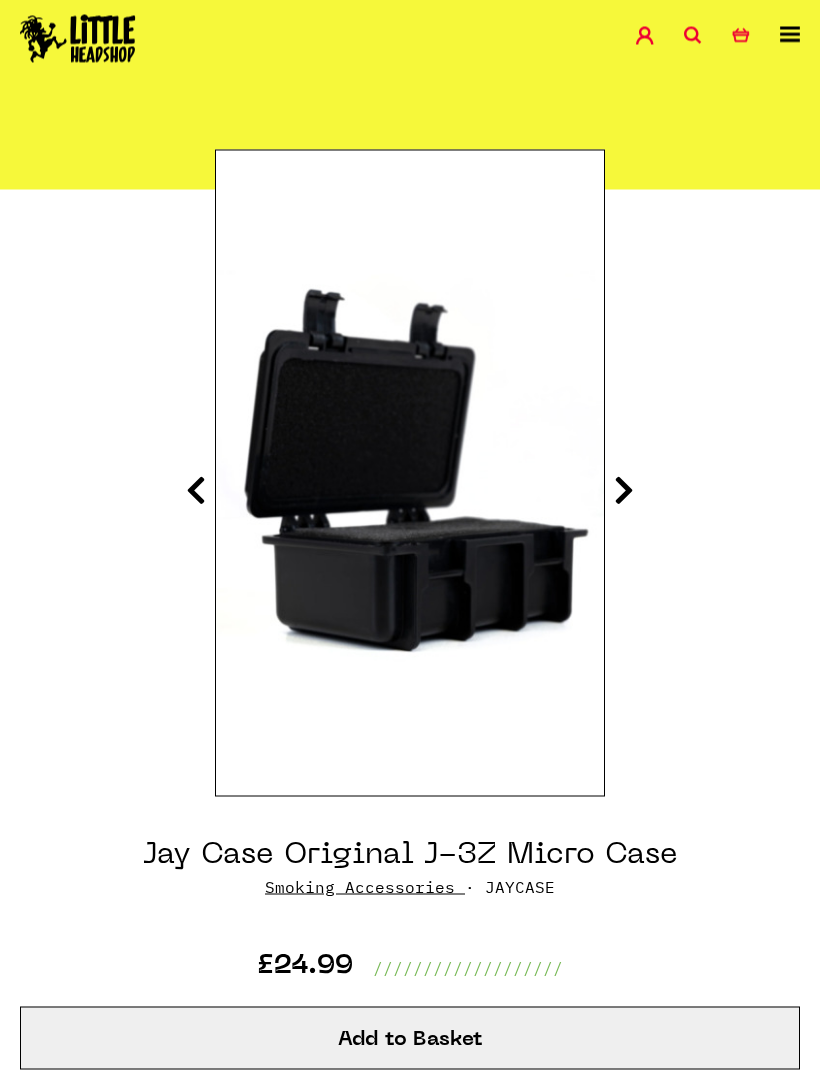 click at bounding box center [624, 490] 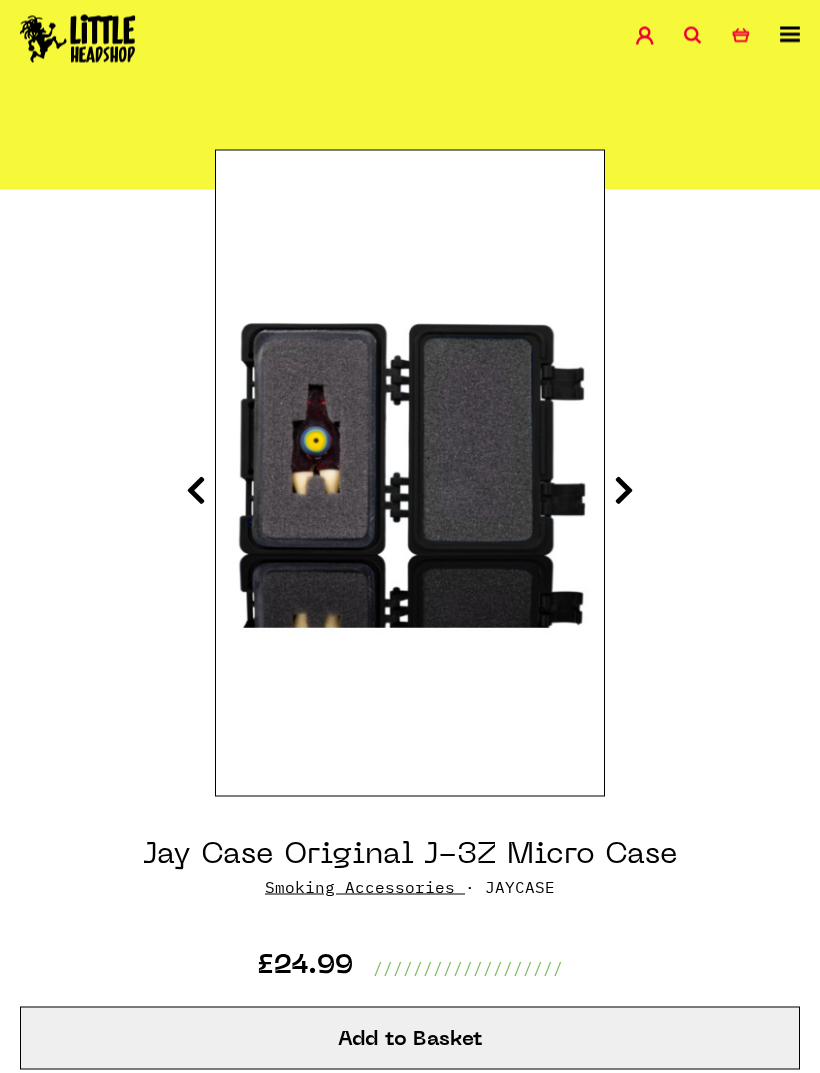click at bounding box center [624, 490] 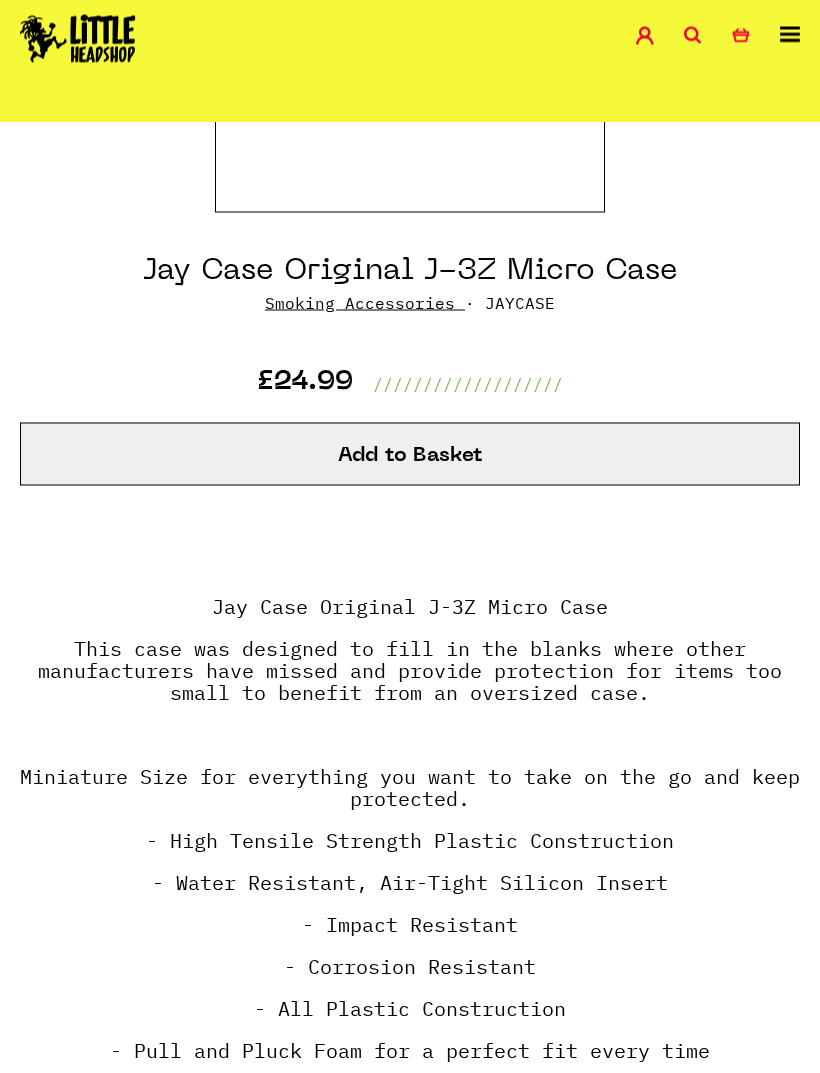 scroll, scrollTop: 717, scrollLeft: 0, axis: vertical 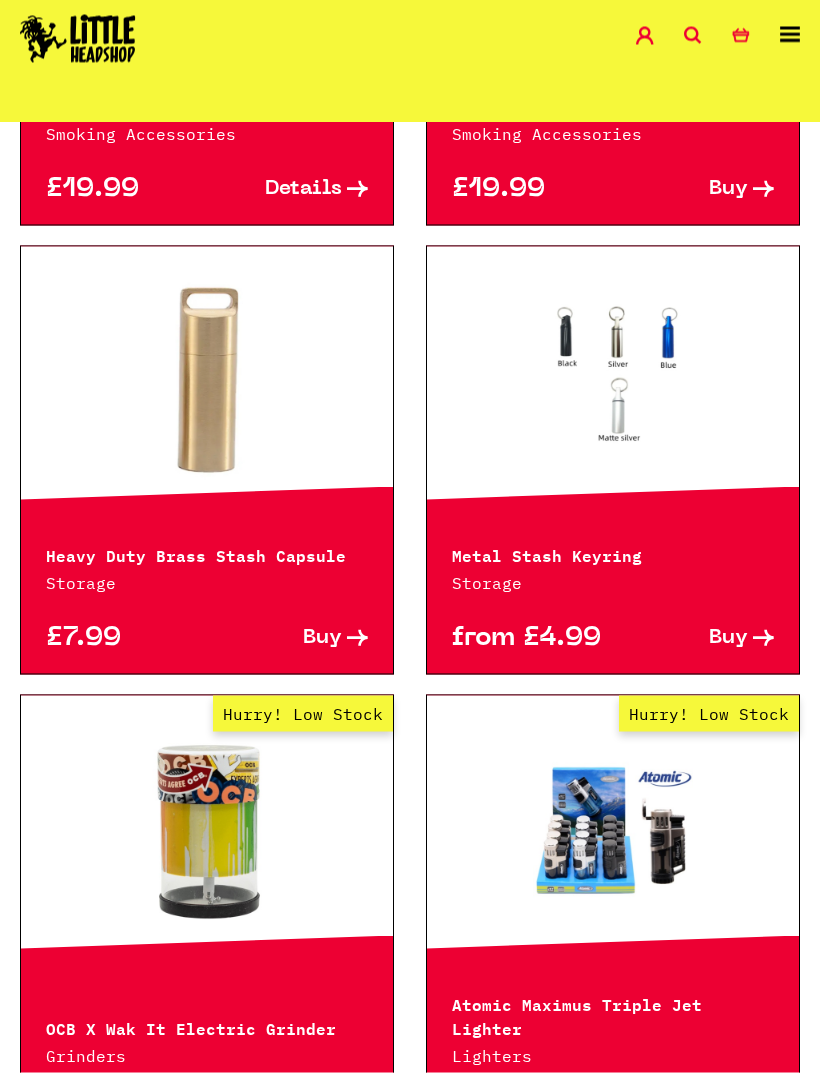 click on "Hurry! Low Stock" at bounding box center (207, 831) 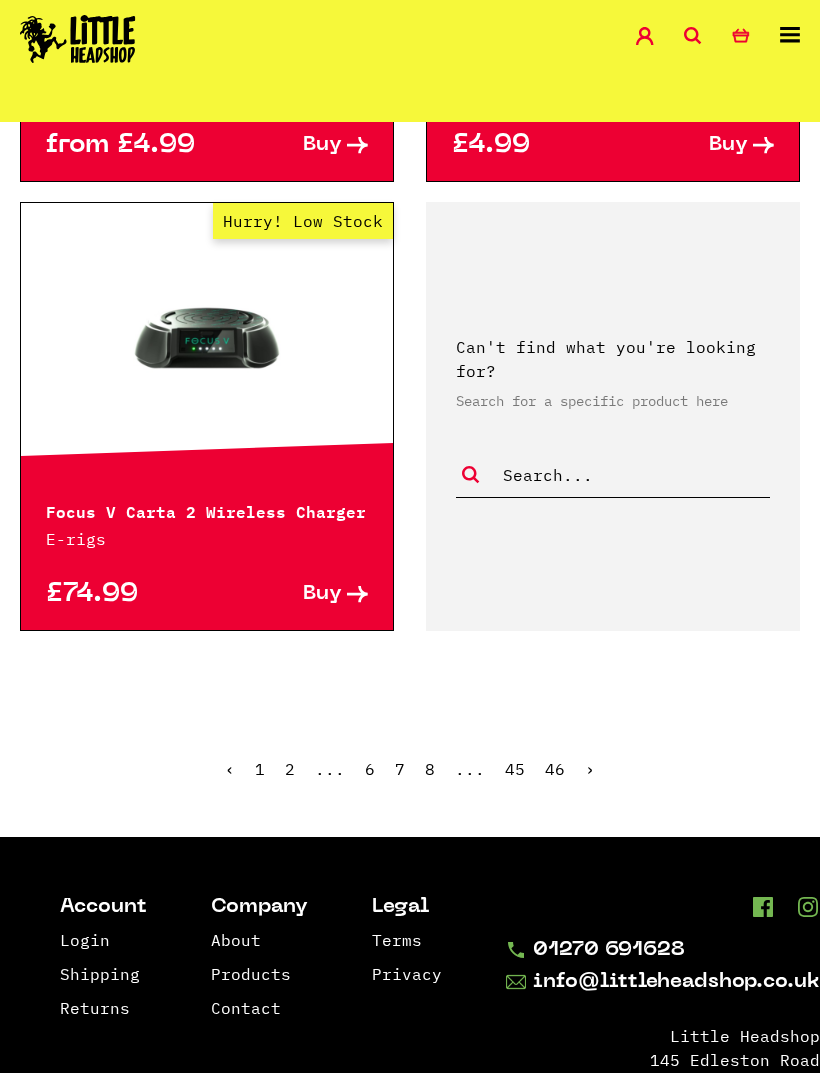 scroll, scrollTop: 5257, scrollLeft: 0, axis: vertical 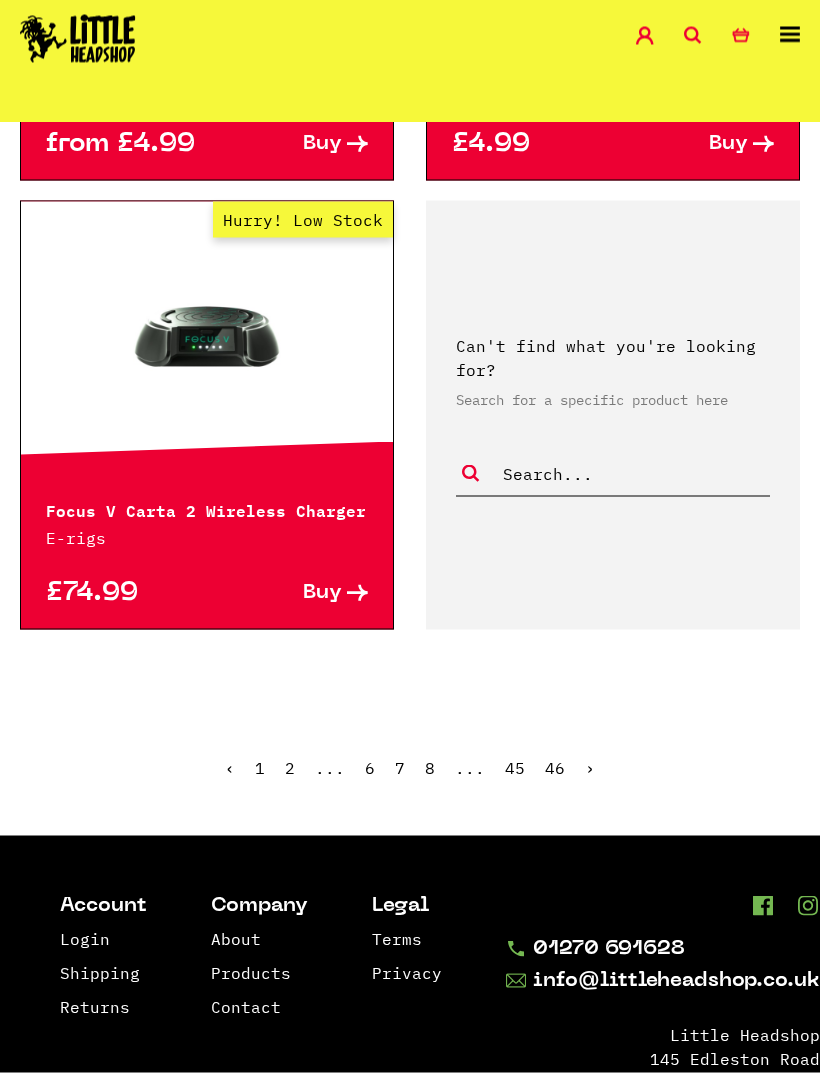 click on "›" at bounding box center [590, 768] 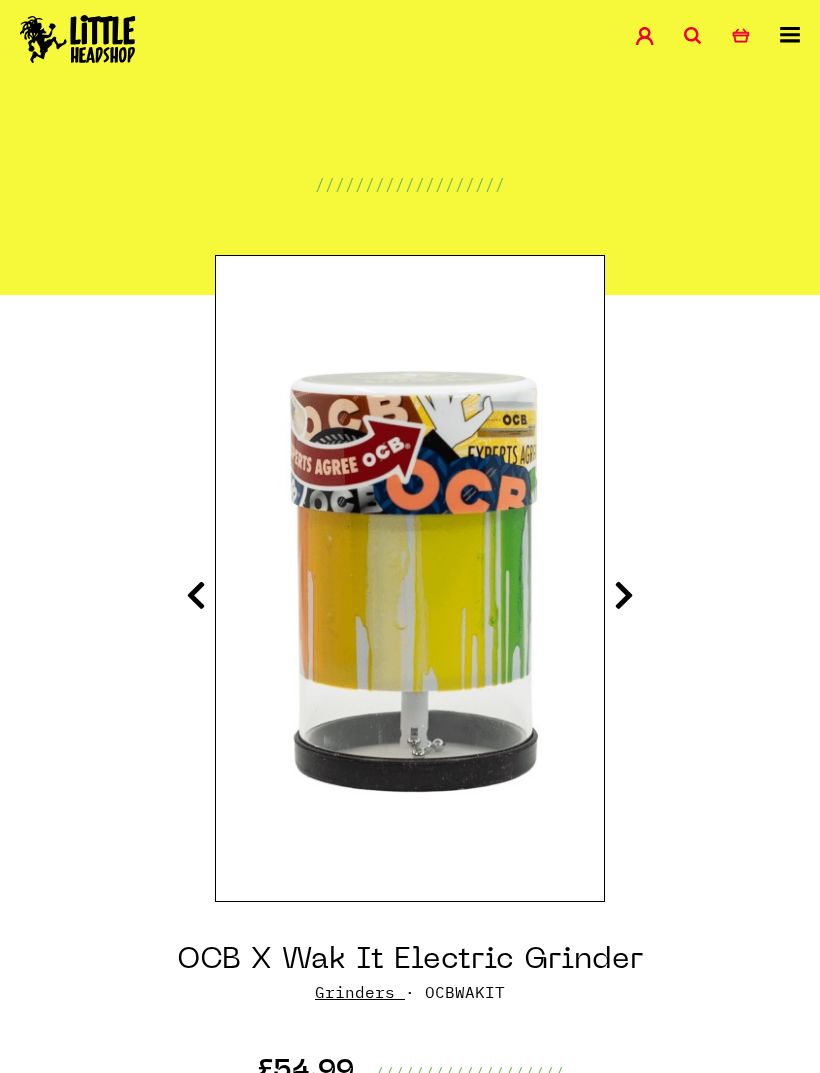 scroll, scrollTop: 28, scrollLeft: 0, axis: vertical 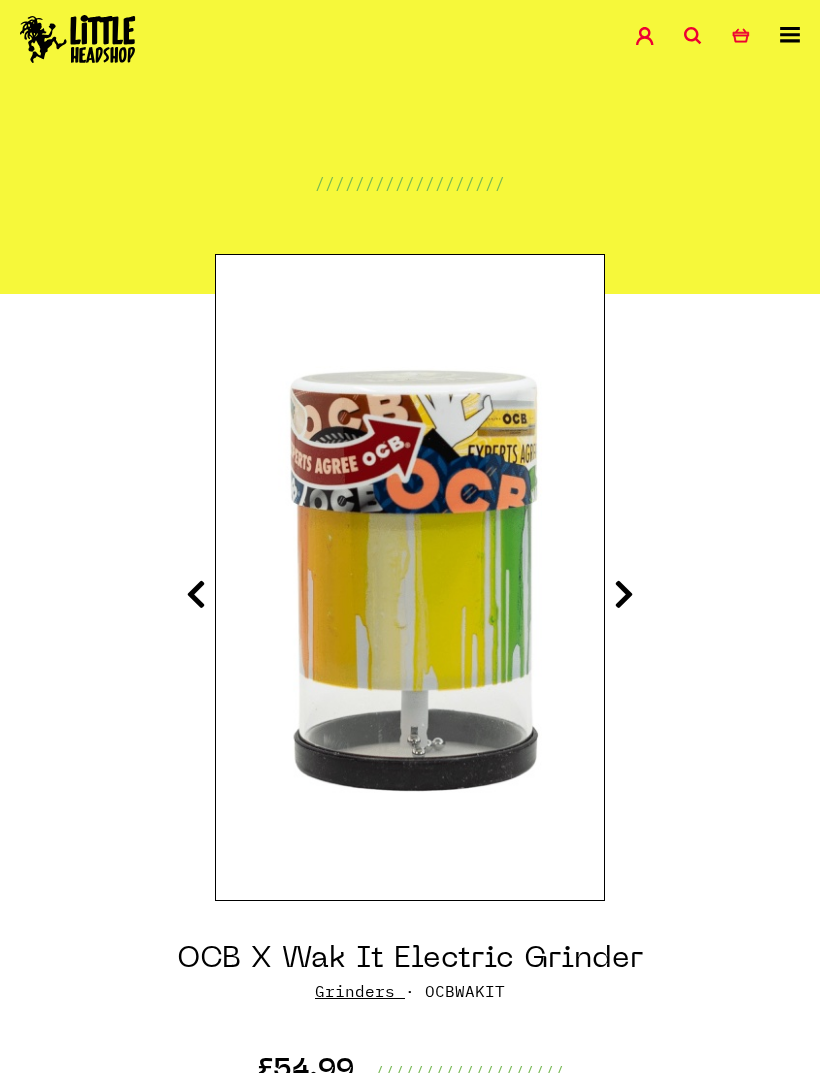 click on "OCB X Wak It Electric Grinder
Grinders
· OCBWAKIT
£54.99" at bounding box center [410, 1247] 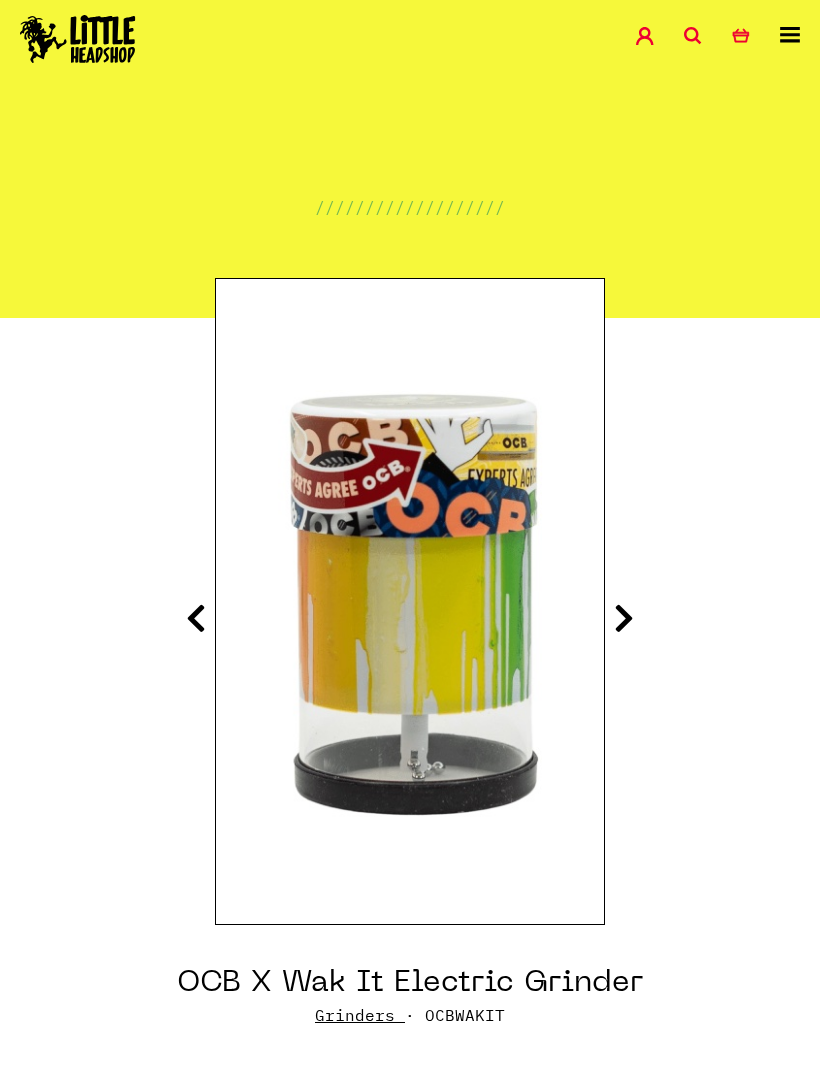 scroll, scrollTop: 0, scrollLeft: 0, axis: both 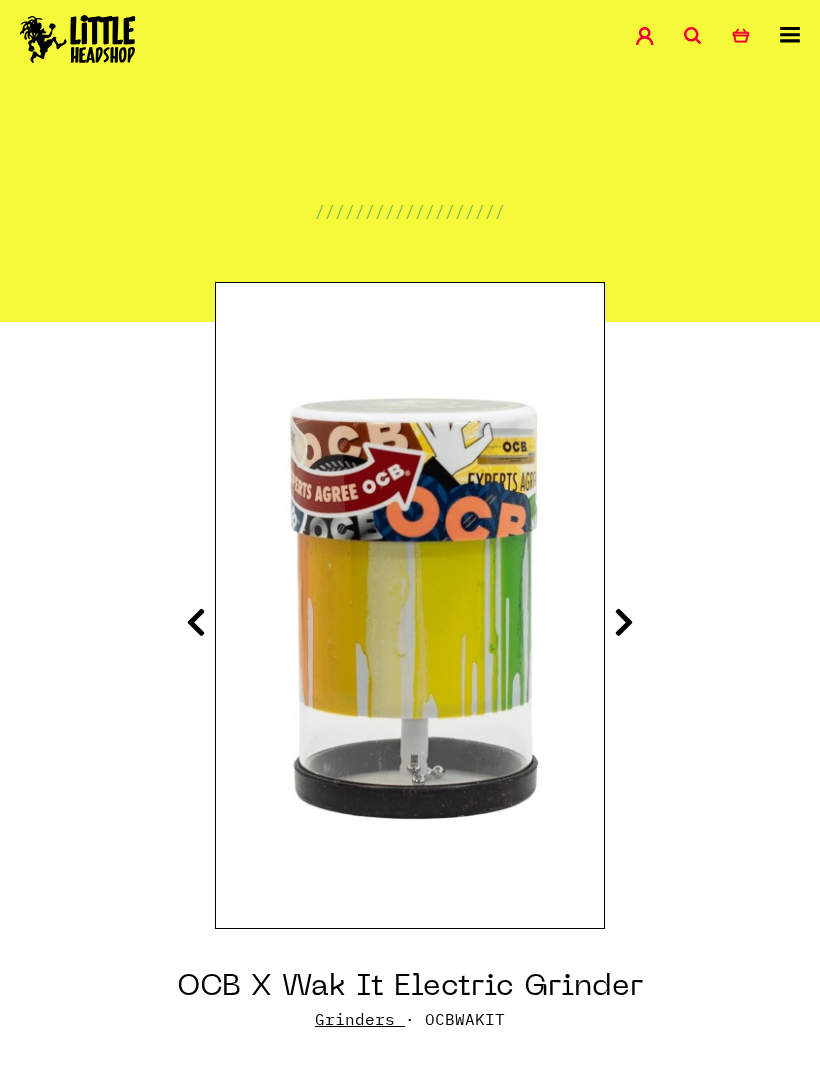 click on "OCB X Wak It Electric Grinder
Grinders
· OCBWAKIT
£54.99" at bounding box center [410, 1275] 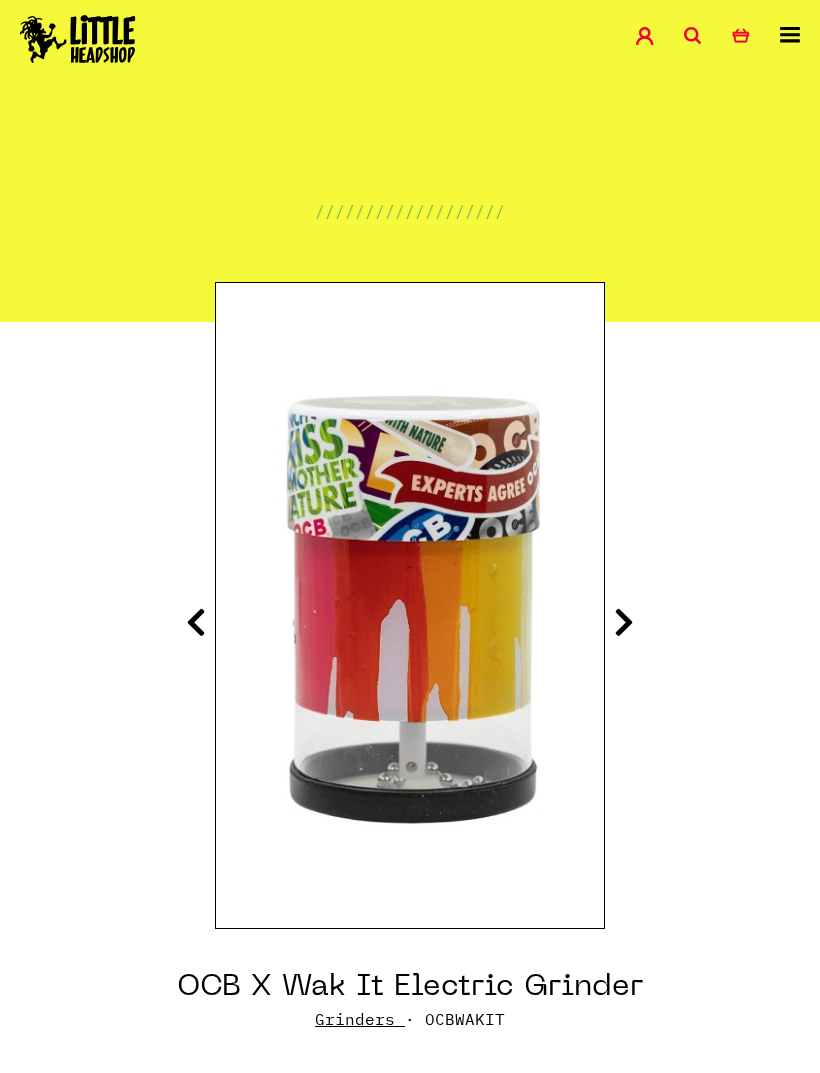 click at bounding box center (624, 622) 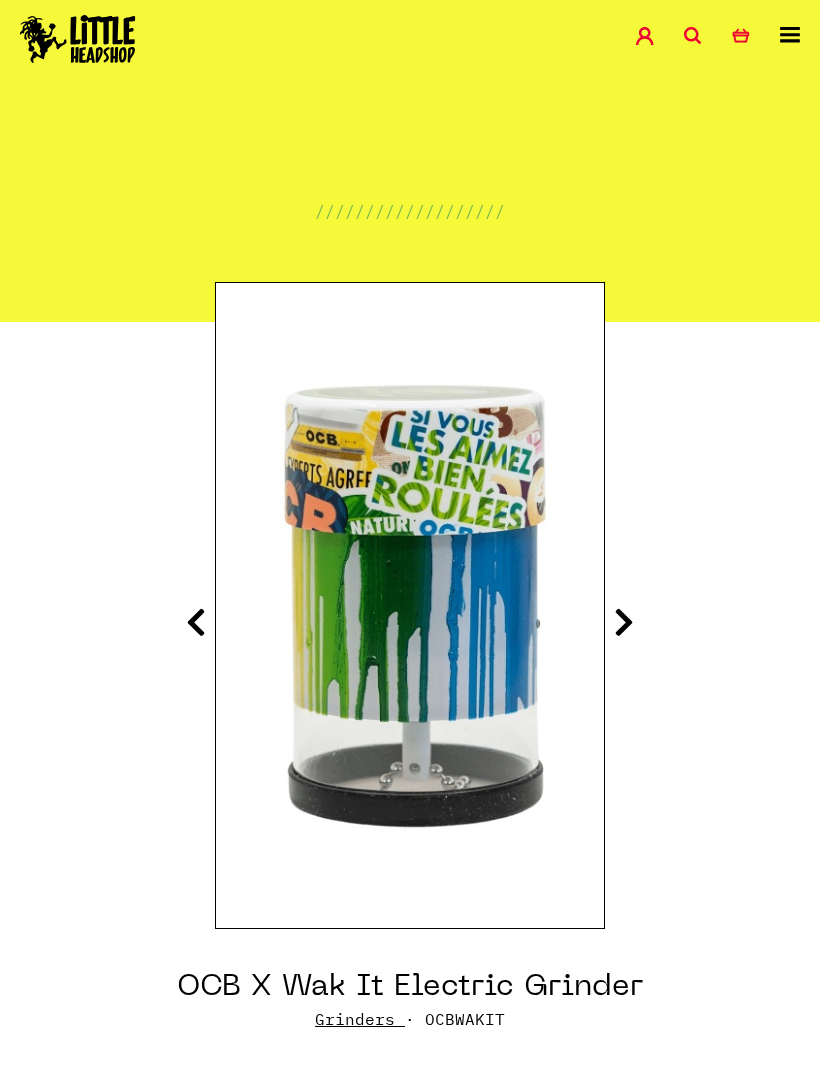click at bounding box center [624, 622] 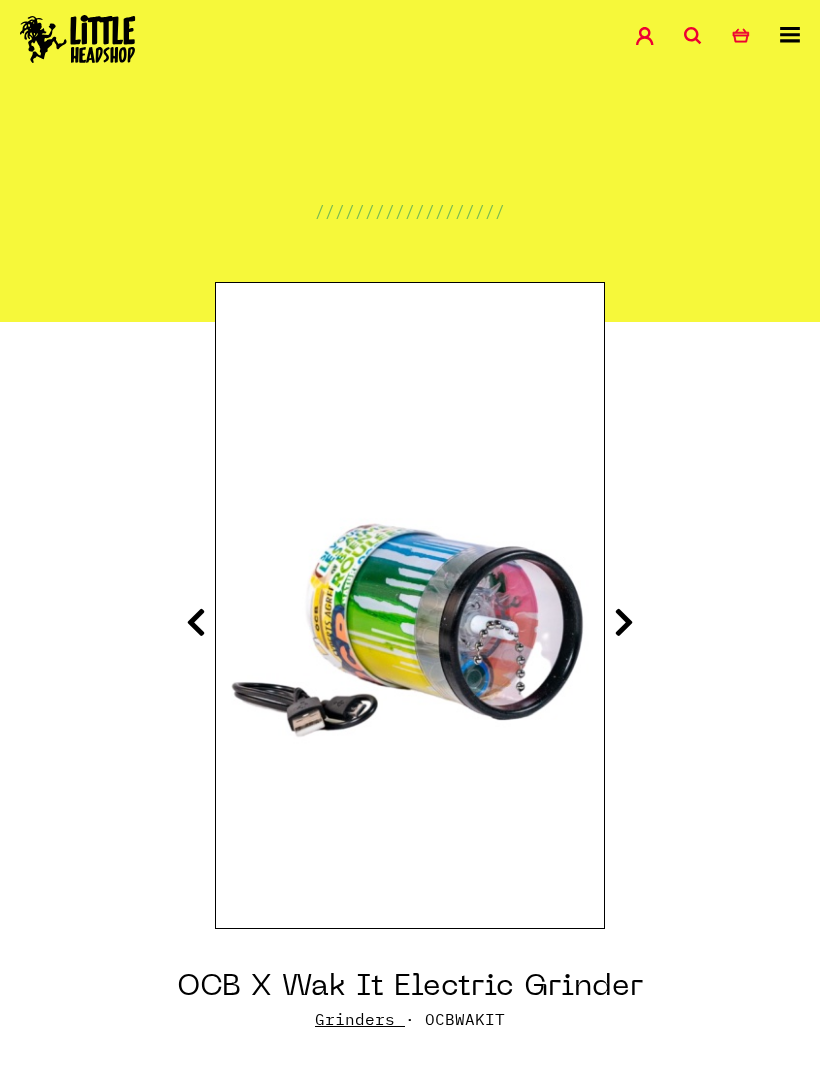 click at bounding box center [624, 622] 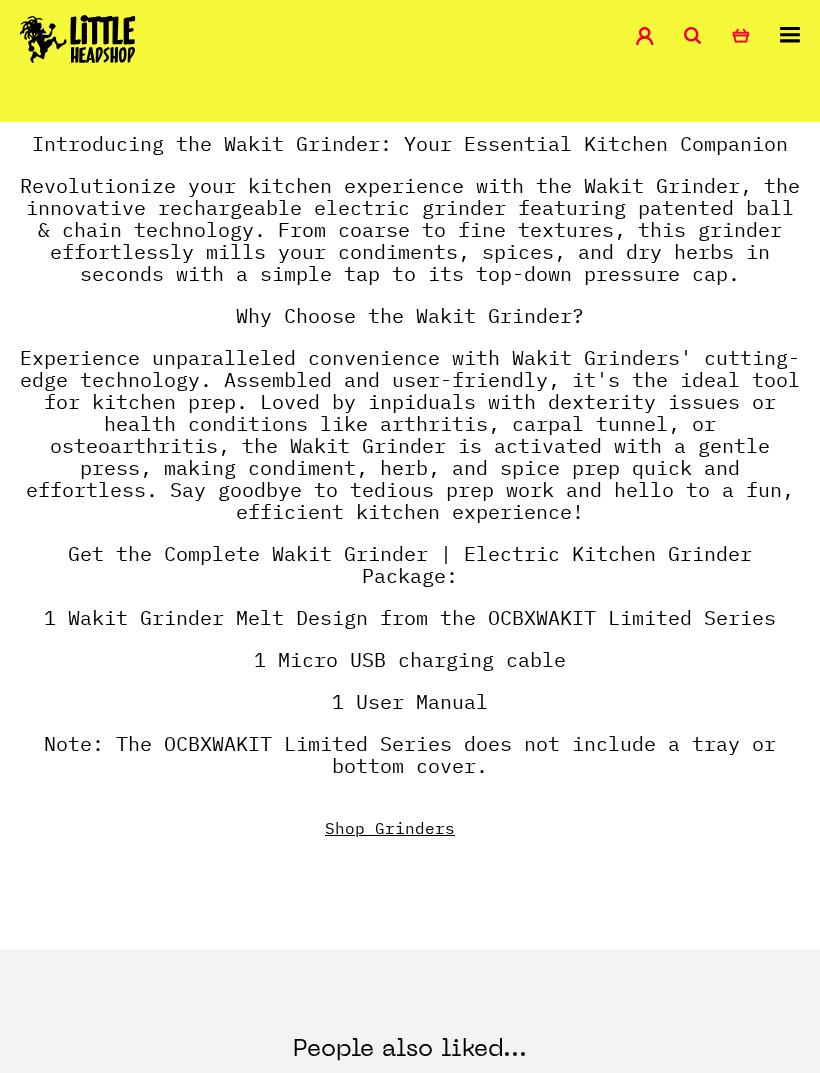 scroll, scrollTop: 1285, scrollLeft: 0, axis: vertical 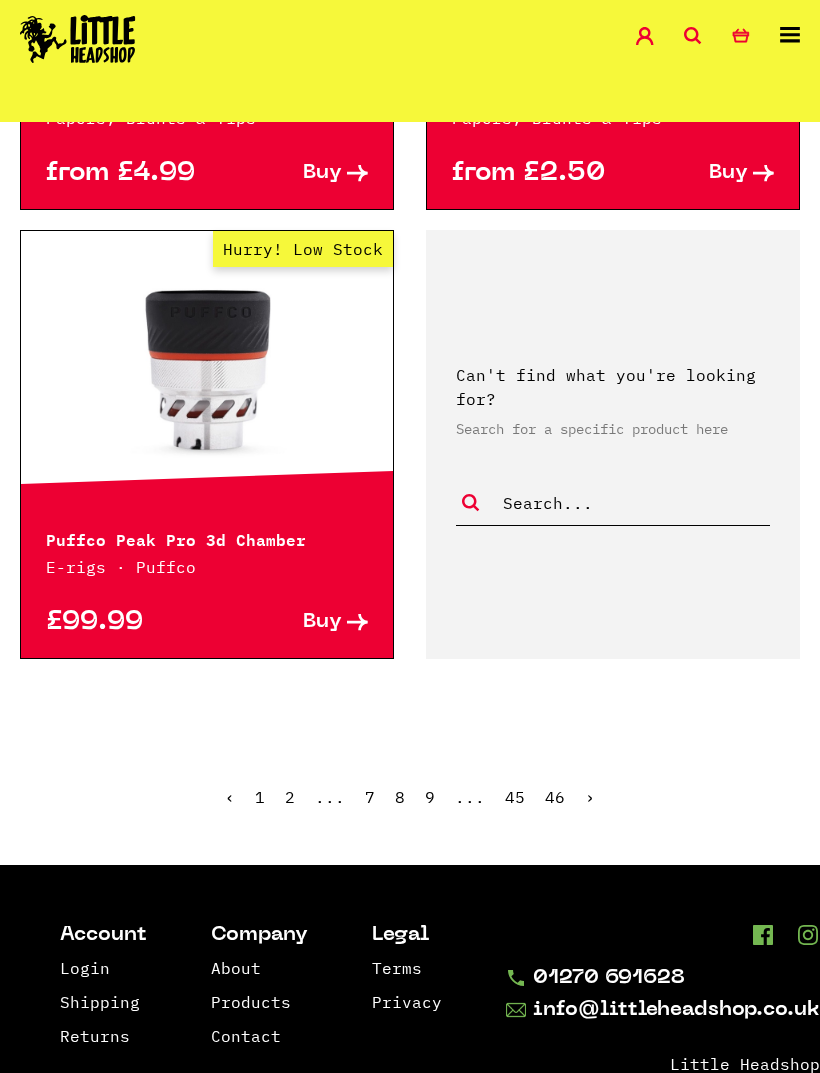 click on "‹
1
2
...
7
8
9
...
45 46
›" at bounding box center (410, 812) 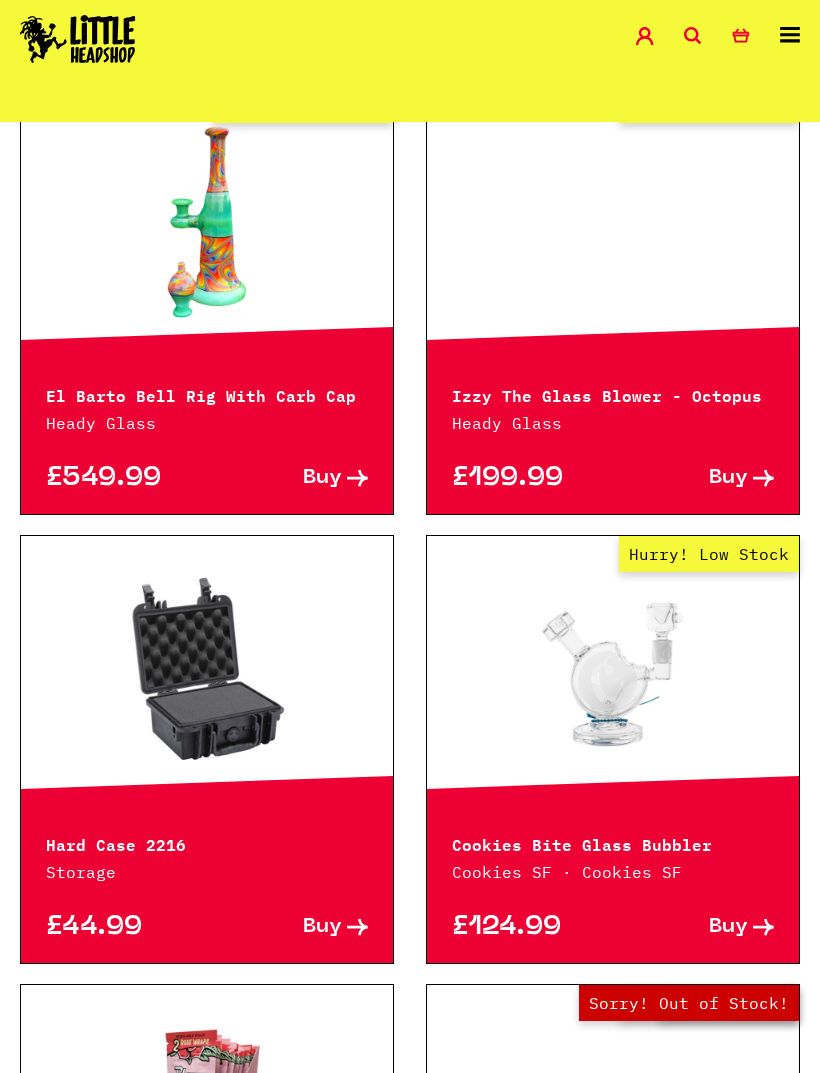 scroll, scrollTop: 1306, scrollLeft: 0, axis: vertical 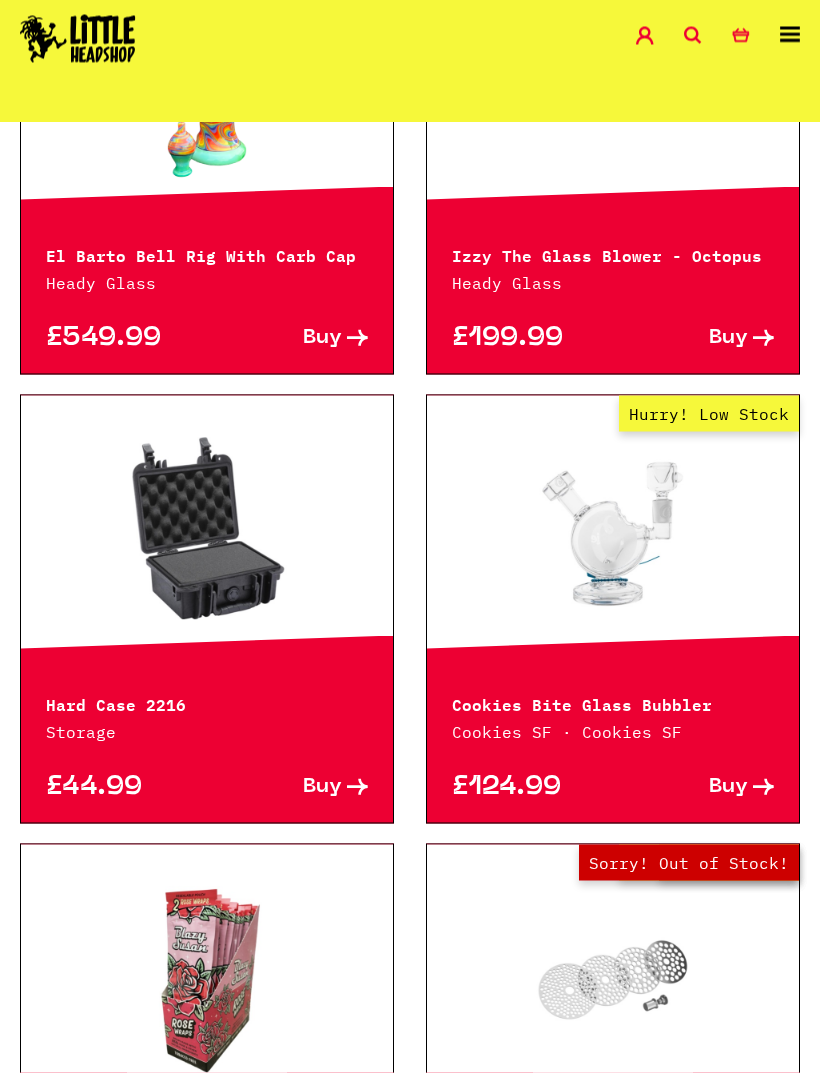 click at bounding box center [207, 531] 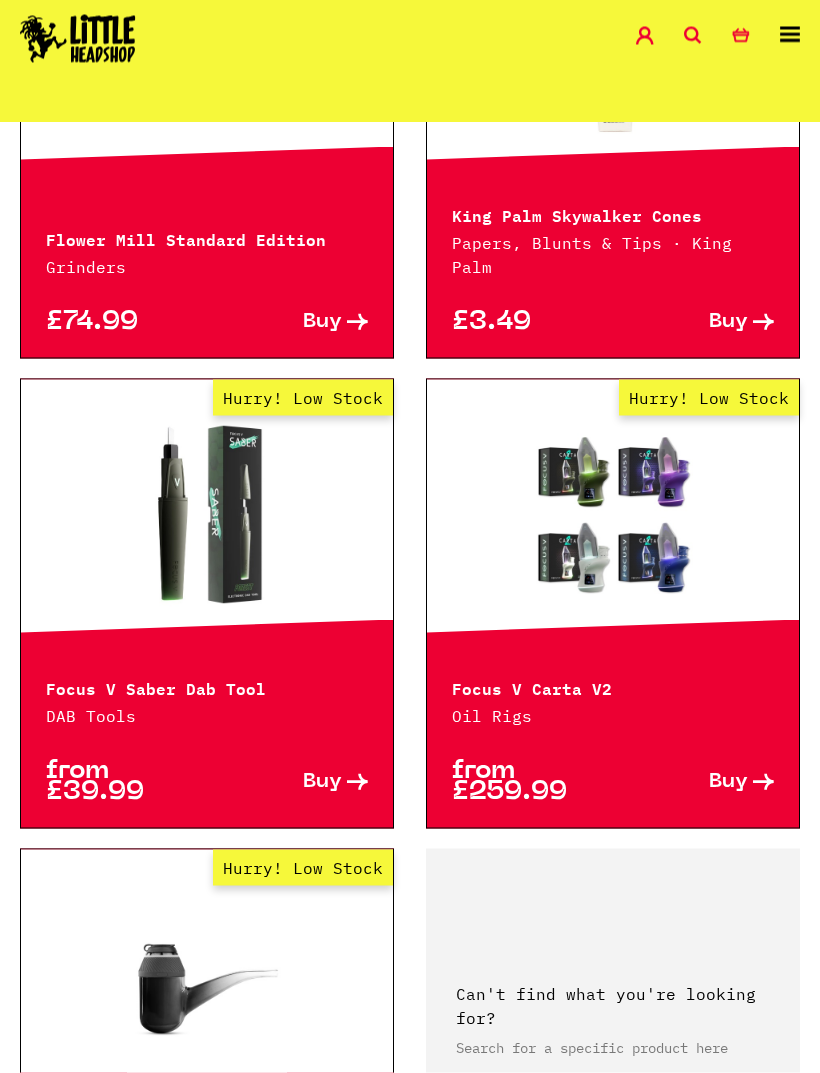 scroll, scrollTop: 5038, scrollLeft: 0, axis: vertical 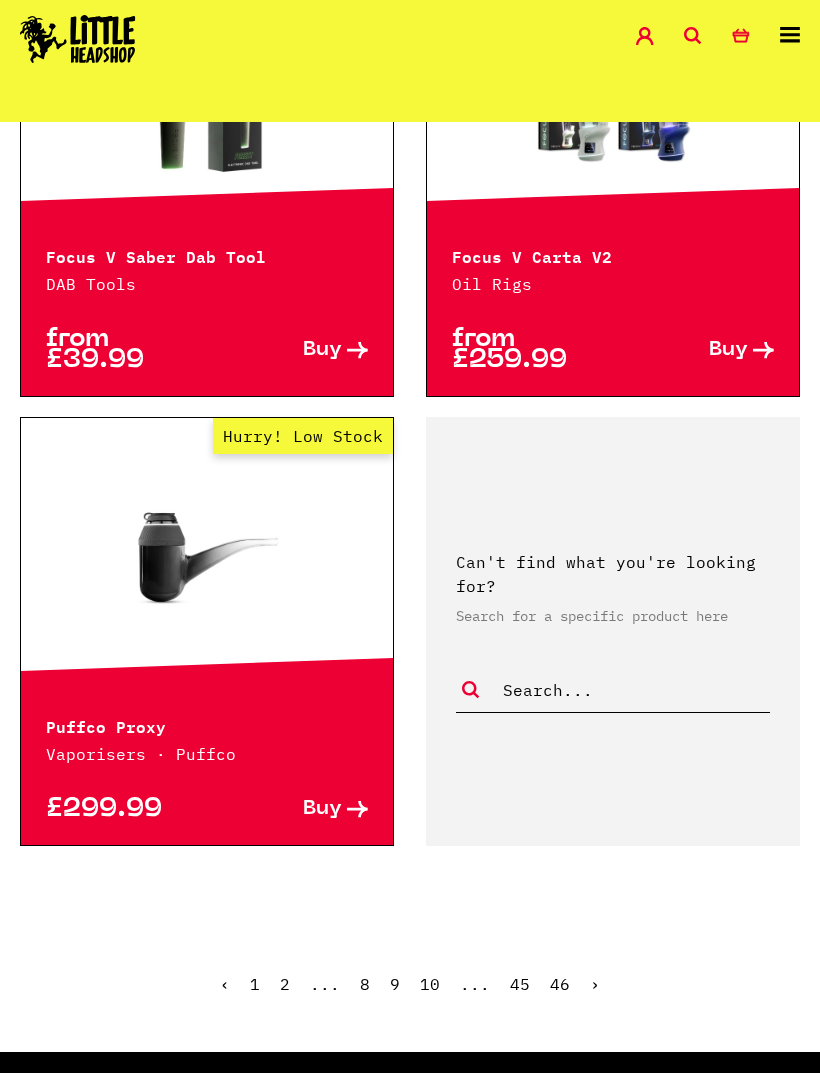 click on "‹
1
2
...
8
9
10
...
45 46
›" at bounding box center (410, 999) 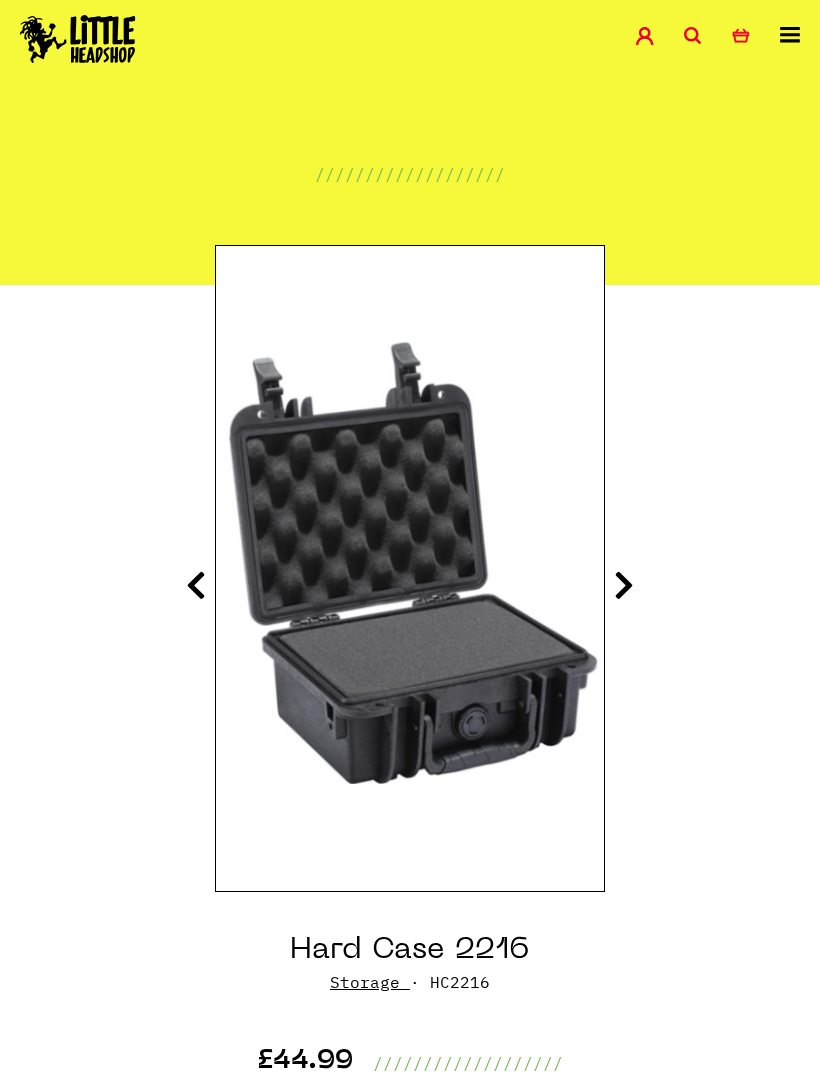 scroll, scrollTop: 39, scrollLeft: 0, axis: vertical 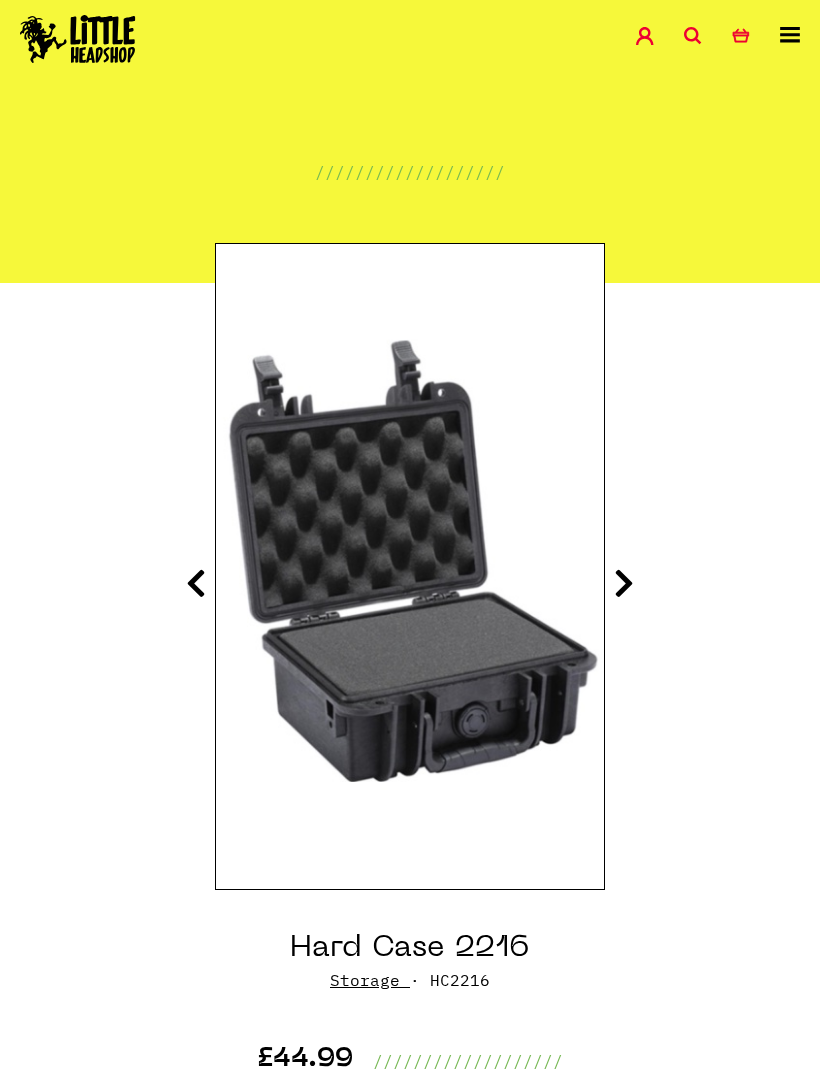 click on "Hard Case 2216
Storage
· HC2216
£44.99
///////////////////
Add to Basket" at bounding box center (410, 996) 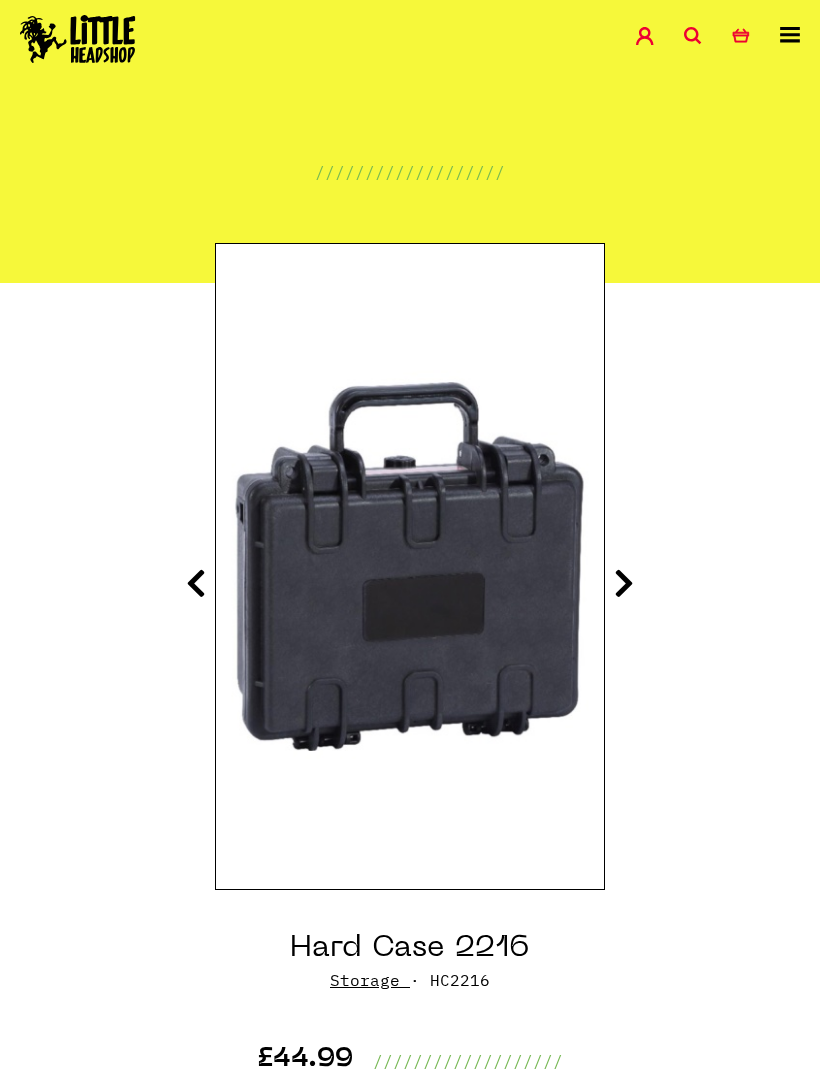 click at bounding box center (624, 583) 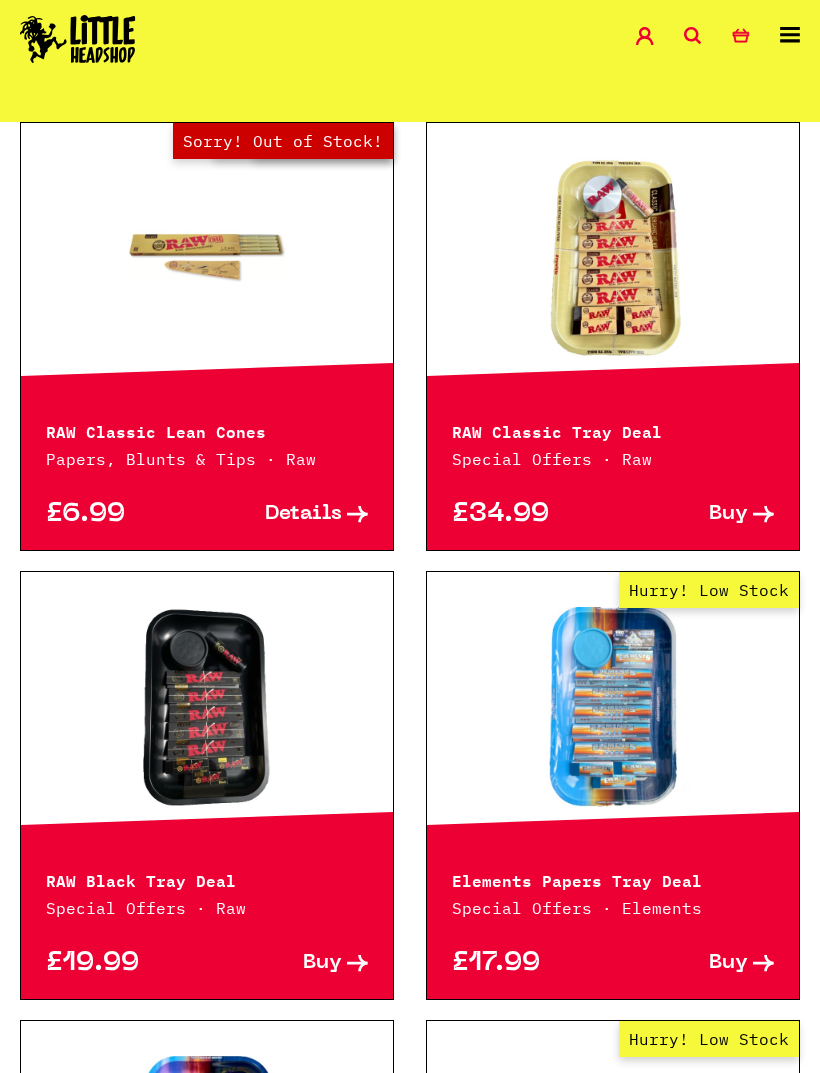 scroll, scrollTop: 2509, scrollLeft: 0, axis: vertical 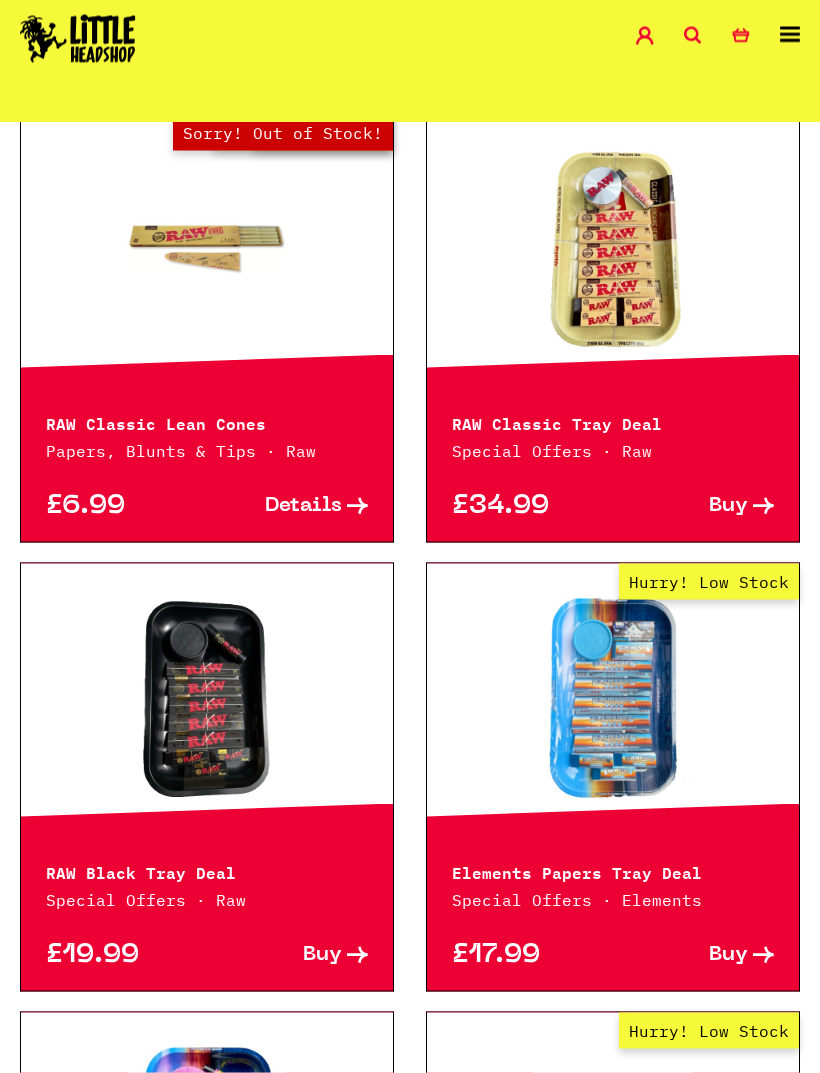 click on "Hurry! Low Stock" at bounding box center [613, 699] 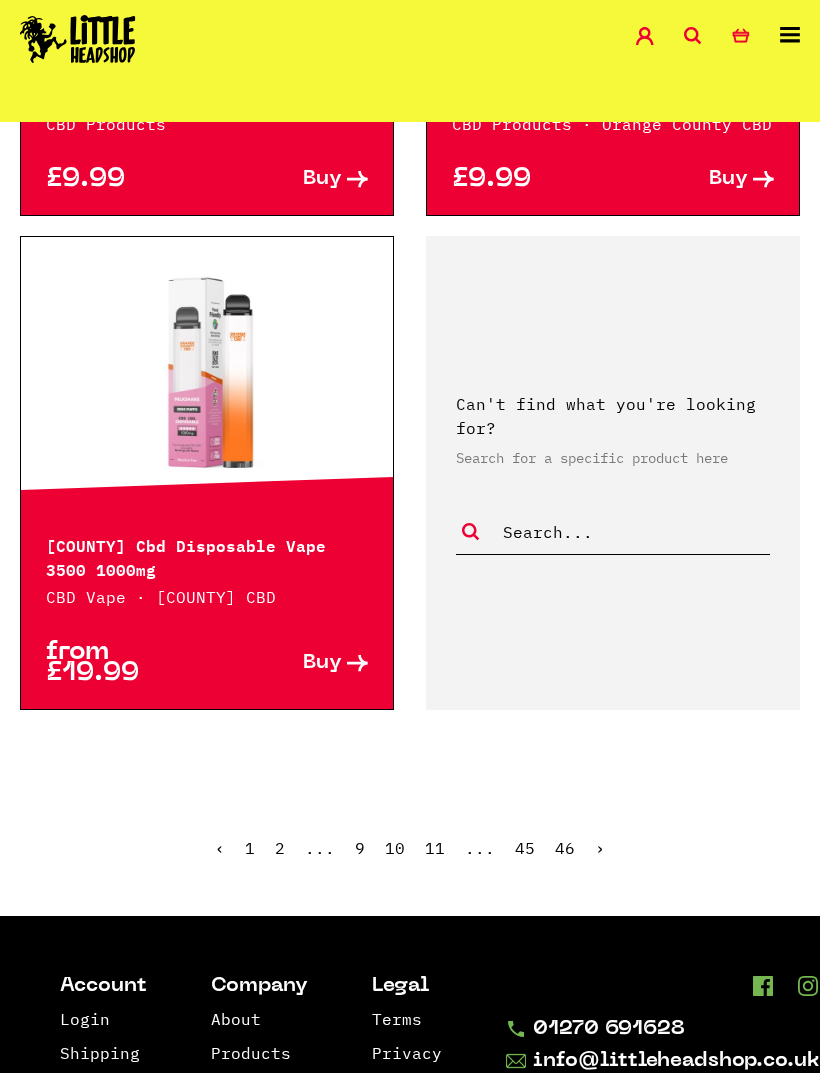 scroll, scrollTop: 5154, scrollLeft: 0, axis: vertical 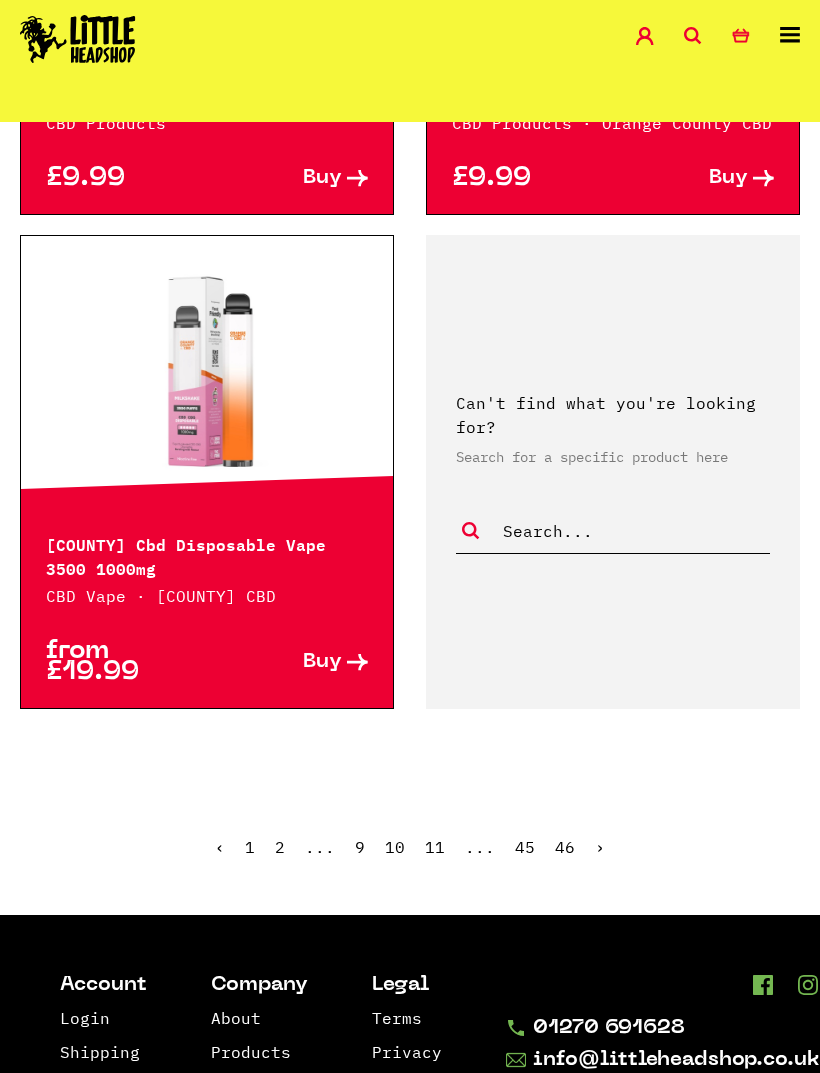 click on "›" at bounding box center [600, 847] 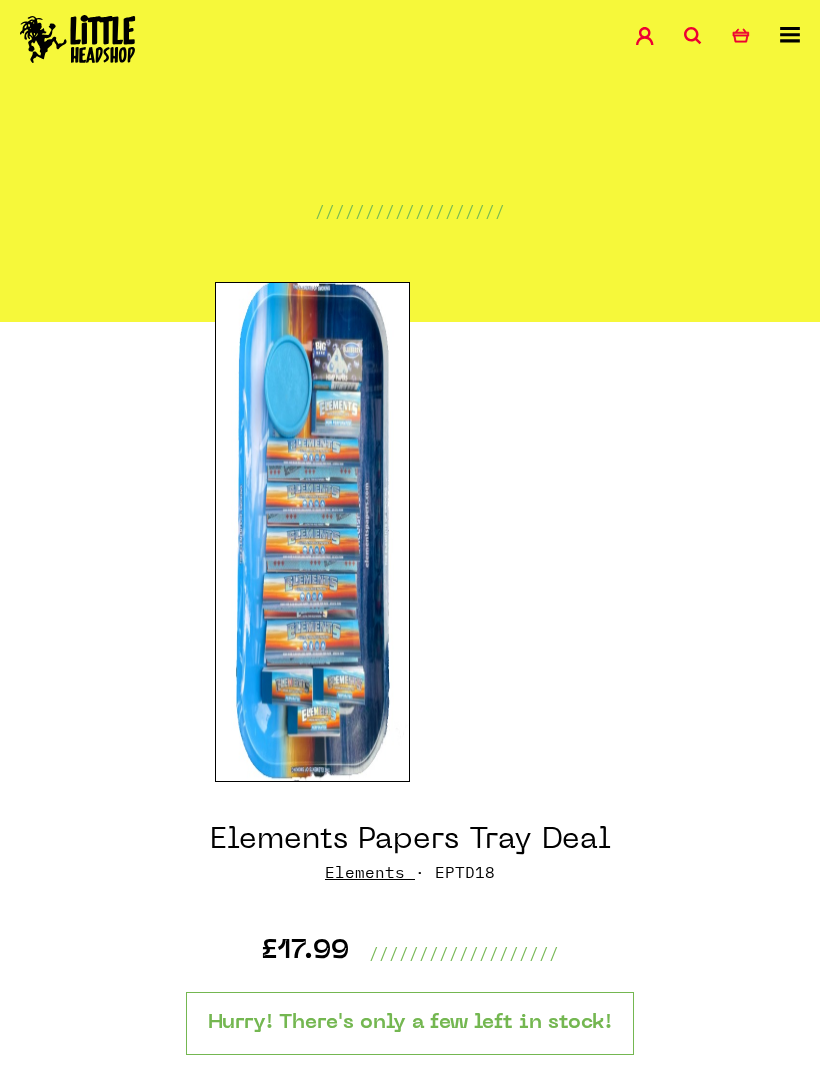 scroll, scrollTop: 0, scrollLeft: 0, axis: both 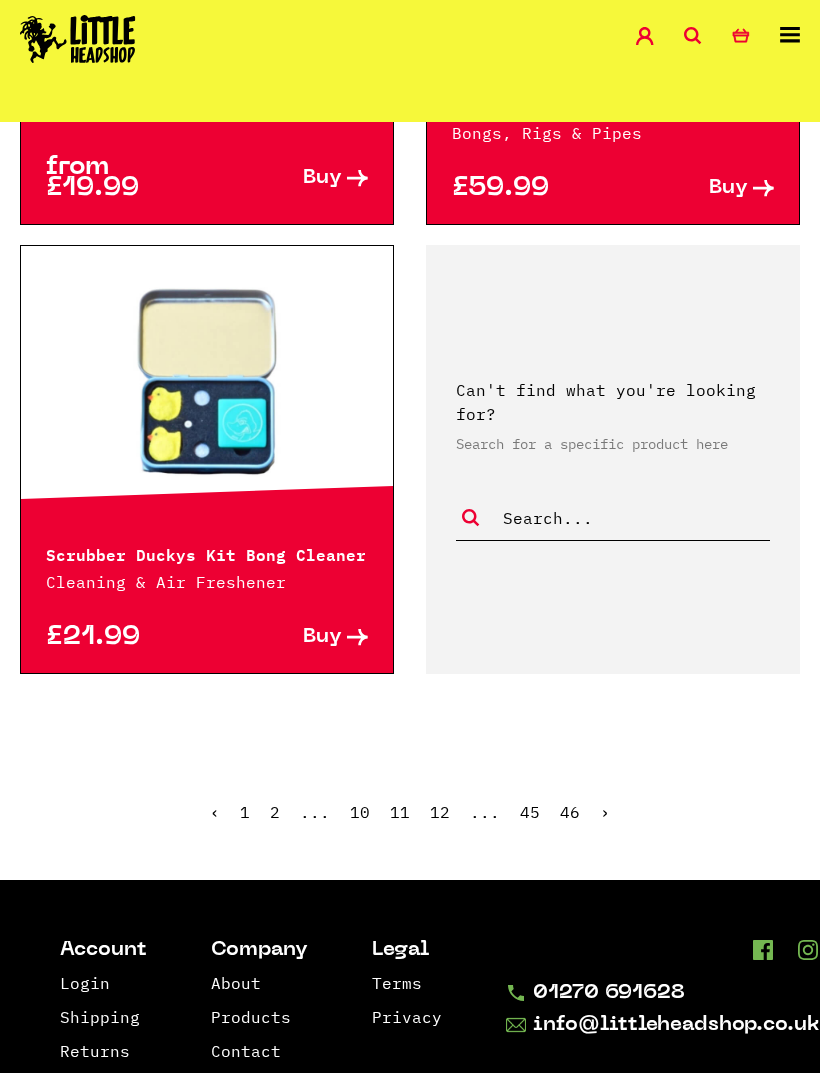 click on "›" at bounding box center (605, 812) 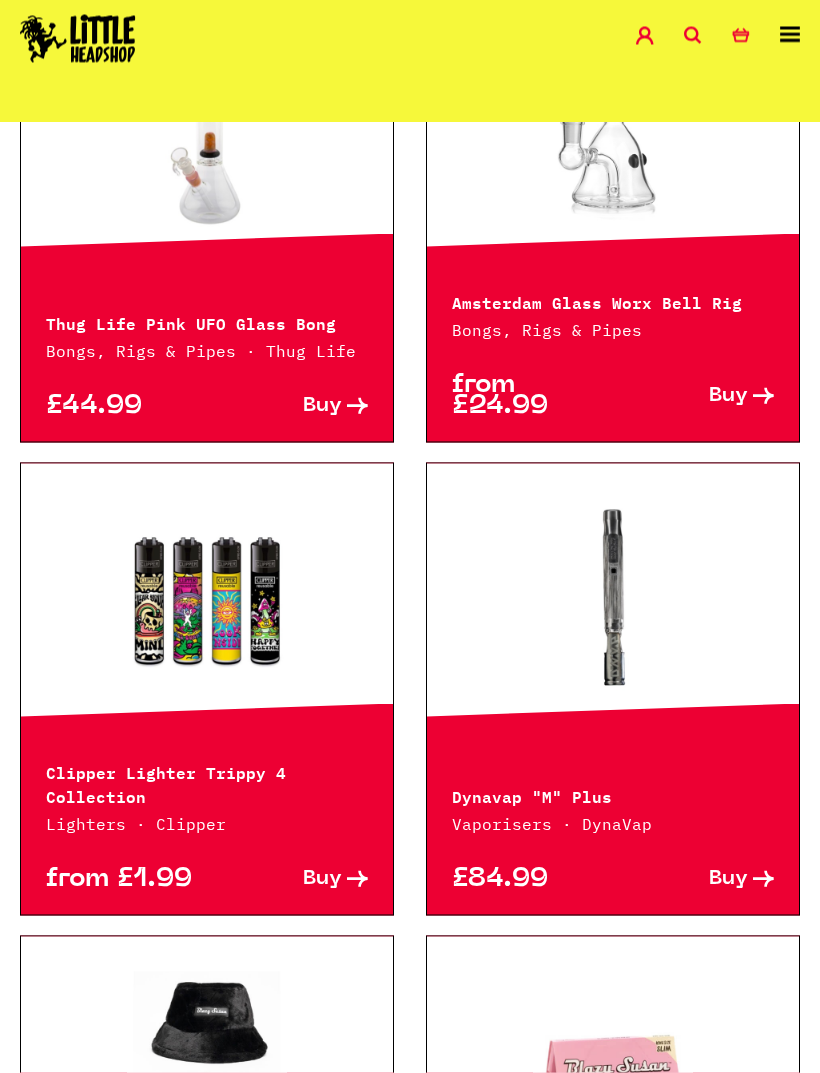 scroll, scrollTop: 731, scrollLeft: 0, axis: vertical 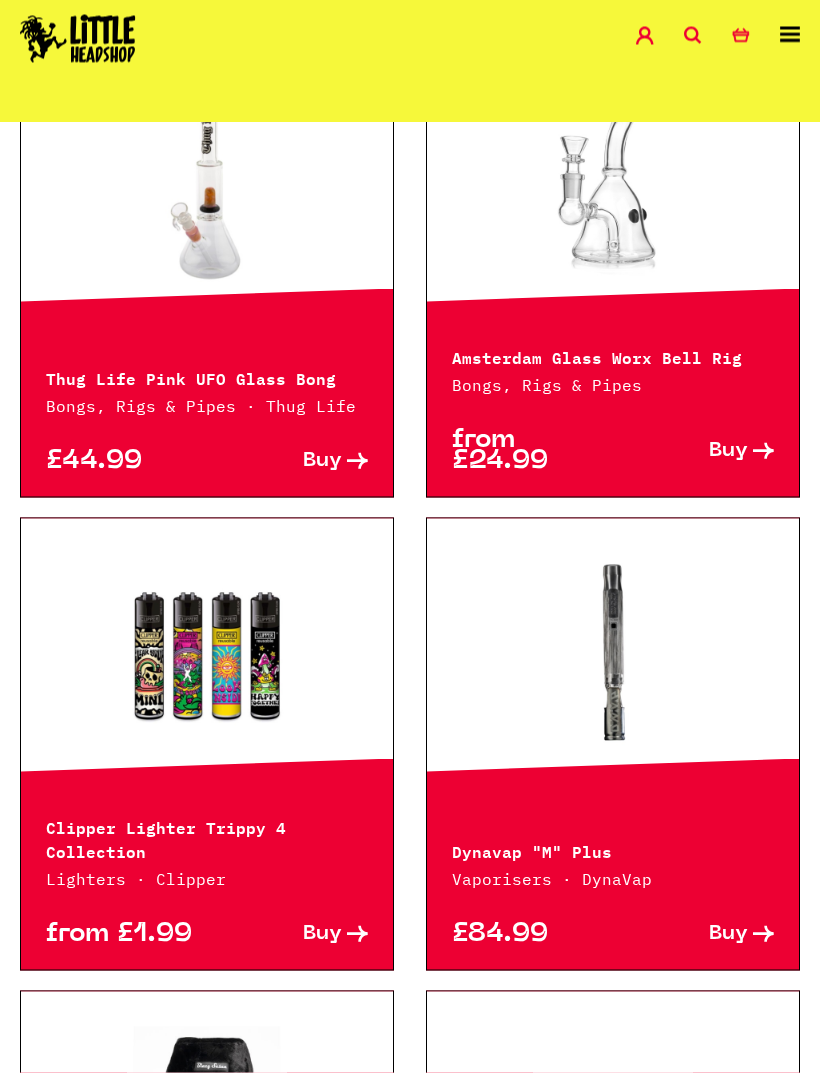 click at bounding box center (207, 654) 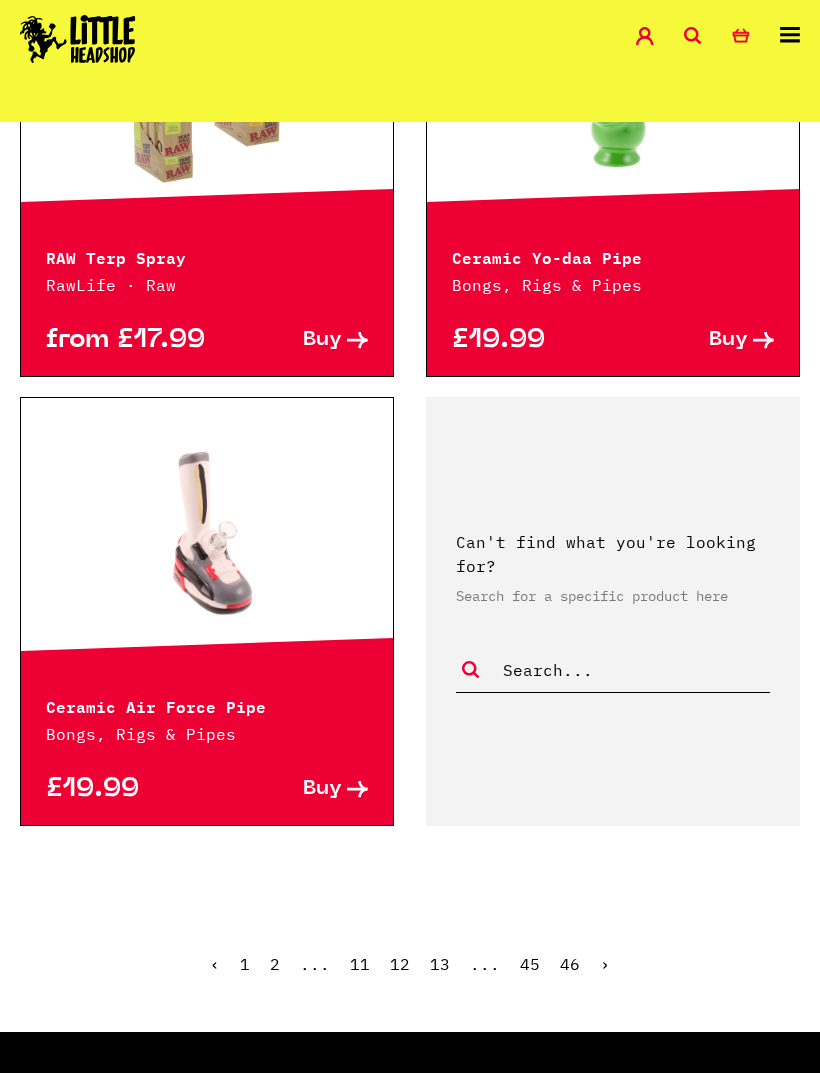 scroll, scrollTop: 5079, scrollLeft: 0, axis: vertical 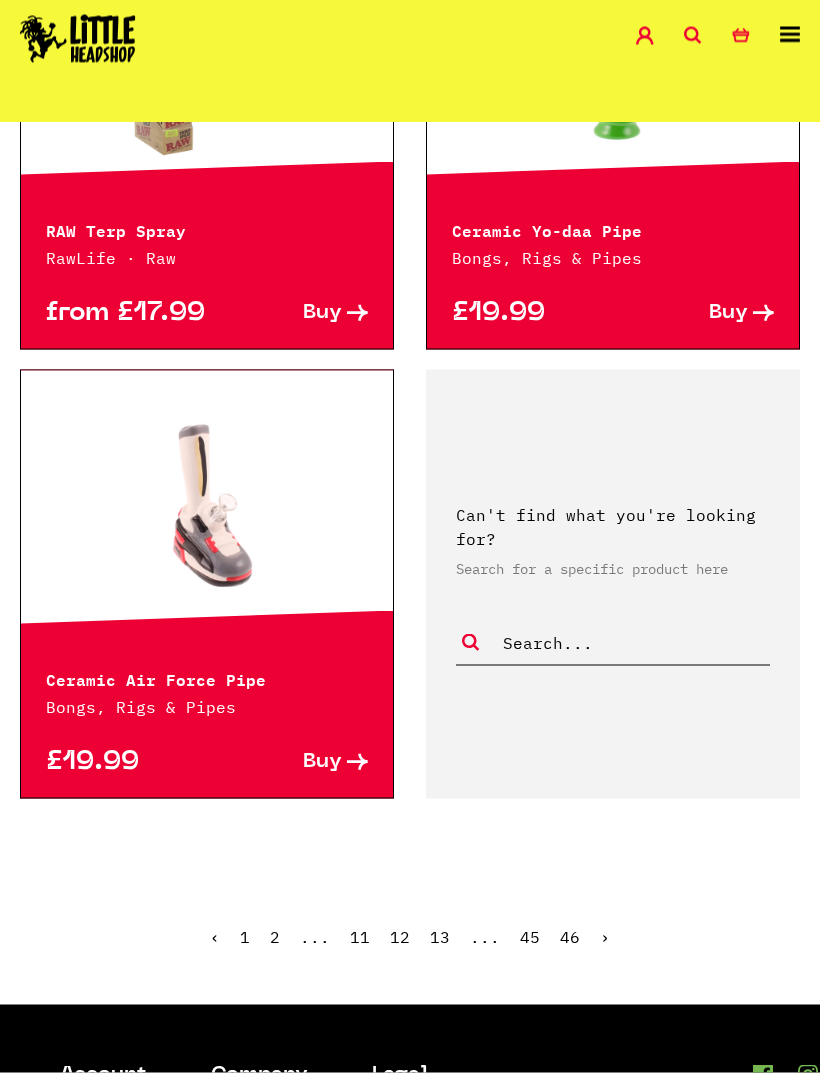 click on "›" at bounding box center [605, 937] 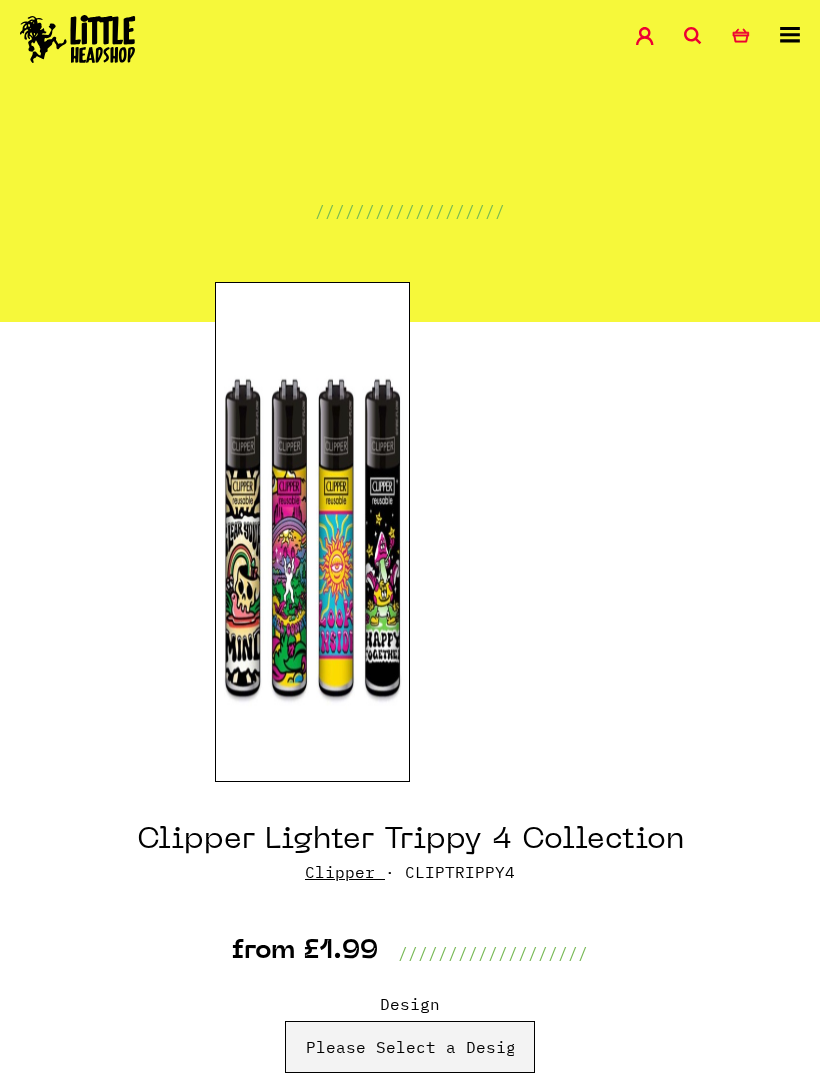 scroll, scrollTop: 78, scrollLeft: 0, axis: vertical 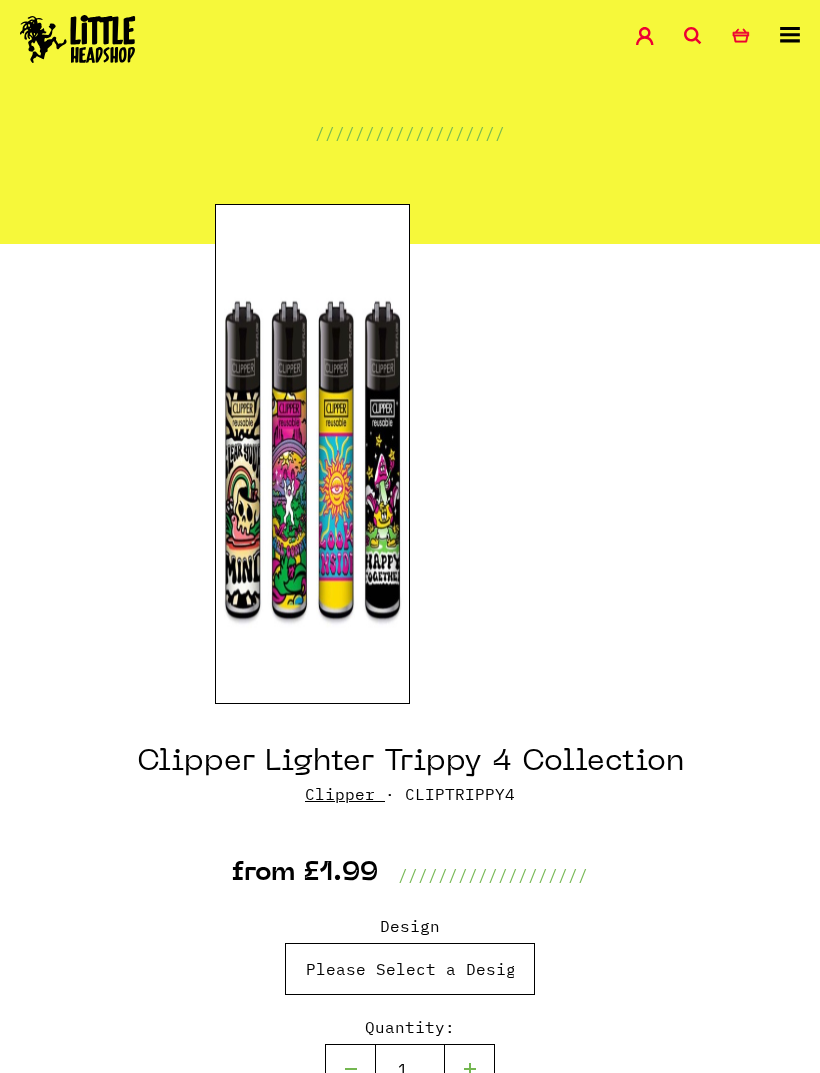 click on "Please Select a Design
Clear your mind - £1.99
All connected - £1.99
Look inside - £1.99
Happy together - £1.99" at bounding box center [410, 969] 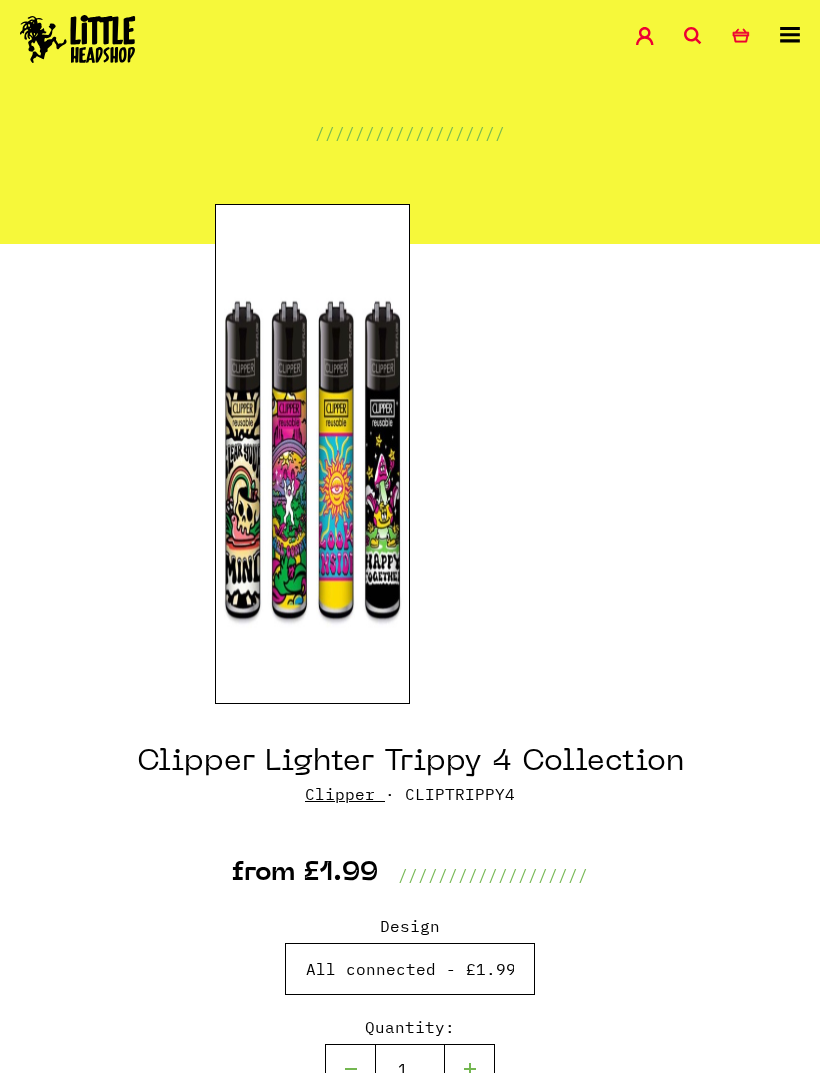 click on "Please Select a Design
Clear your mind - £1.99
All connected - £1.99
Look inside - £1.99
Happy together - £1.99" at bounding box center [410, 969] 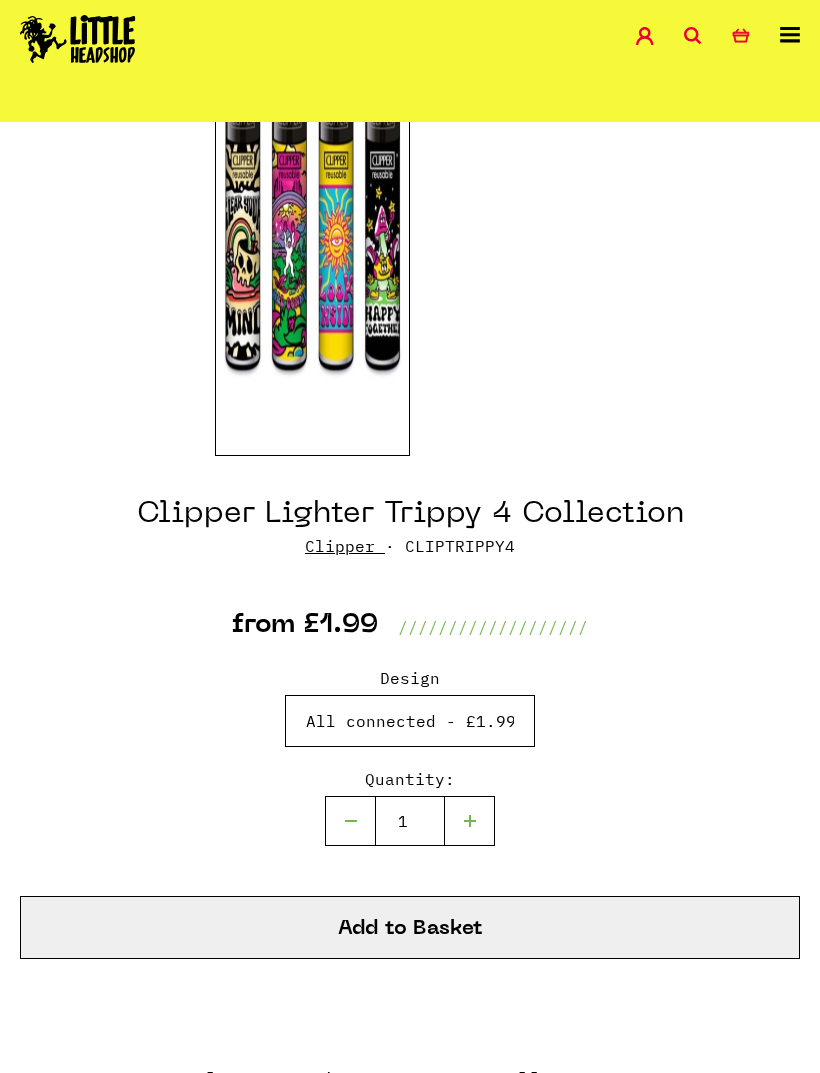 scroll, scrollTop: 324, scrollLeft: 0, axis: vertical 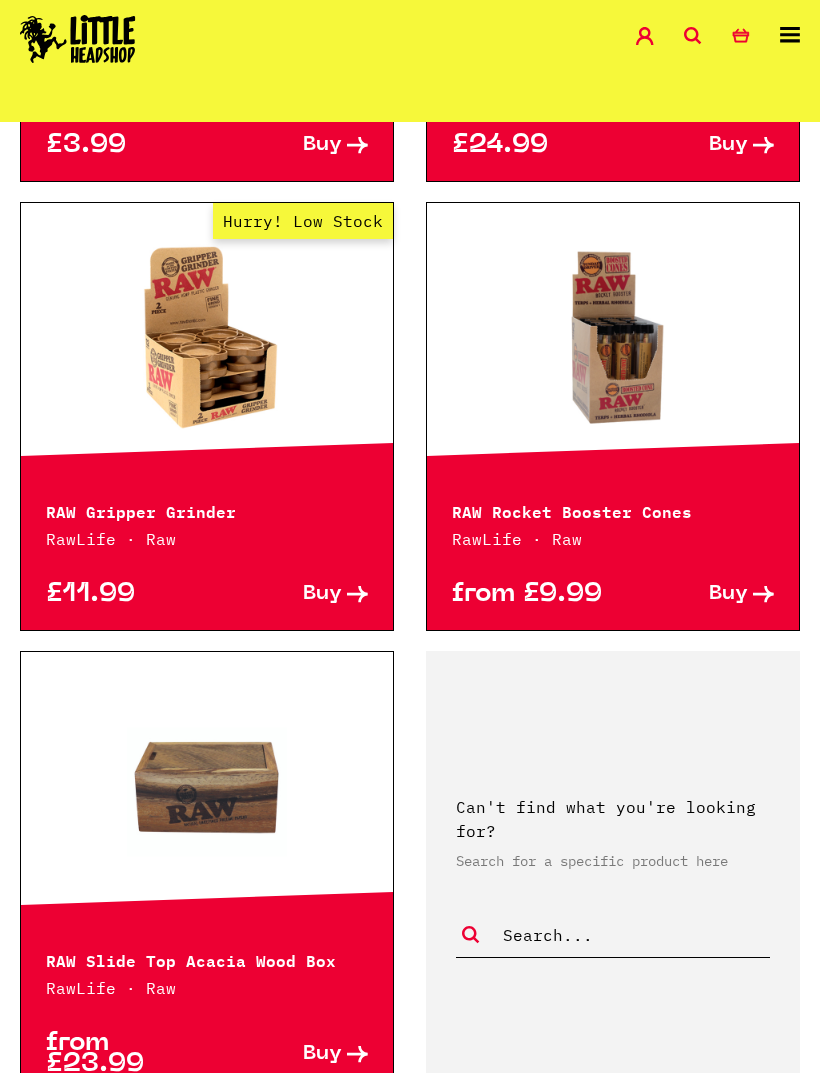 click at bounding box center (207, 787) 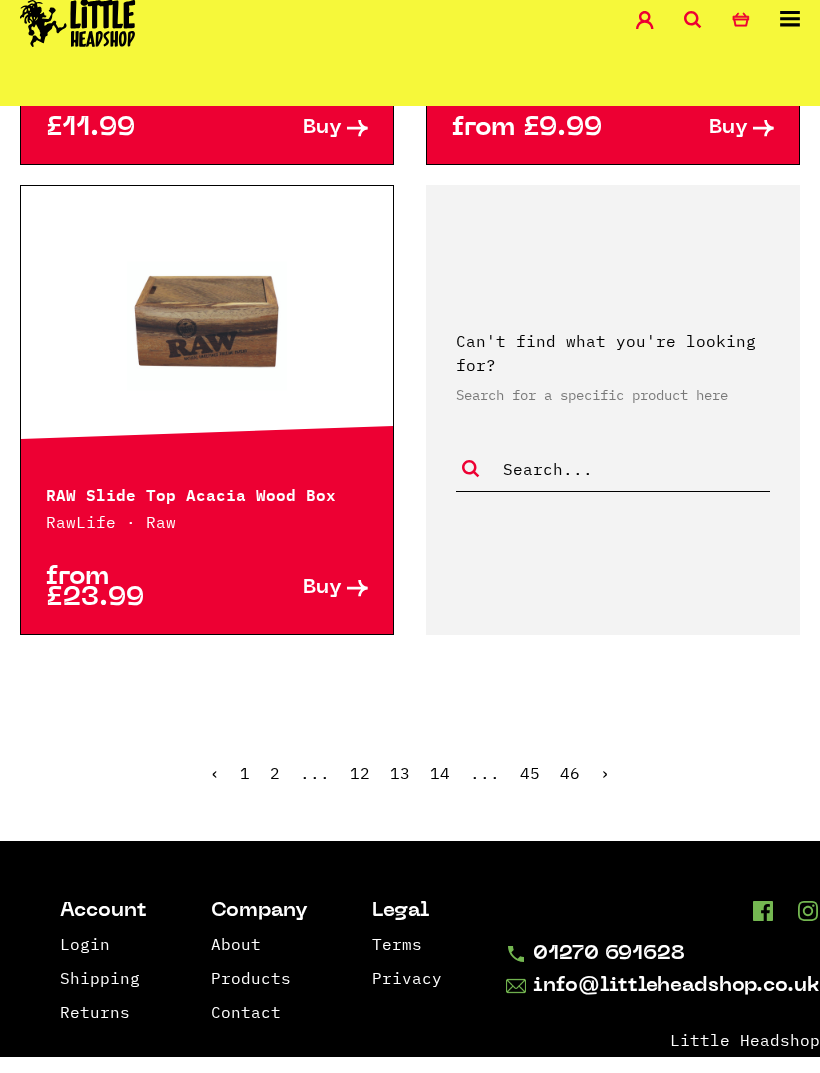 scroll, scrollTop: 5186, scrollLeft: 0, axis: vertical 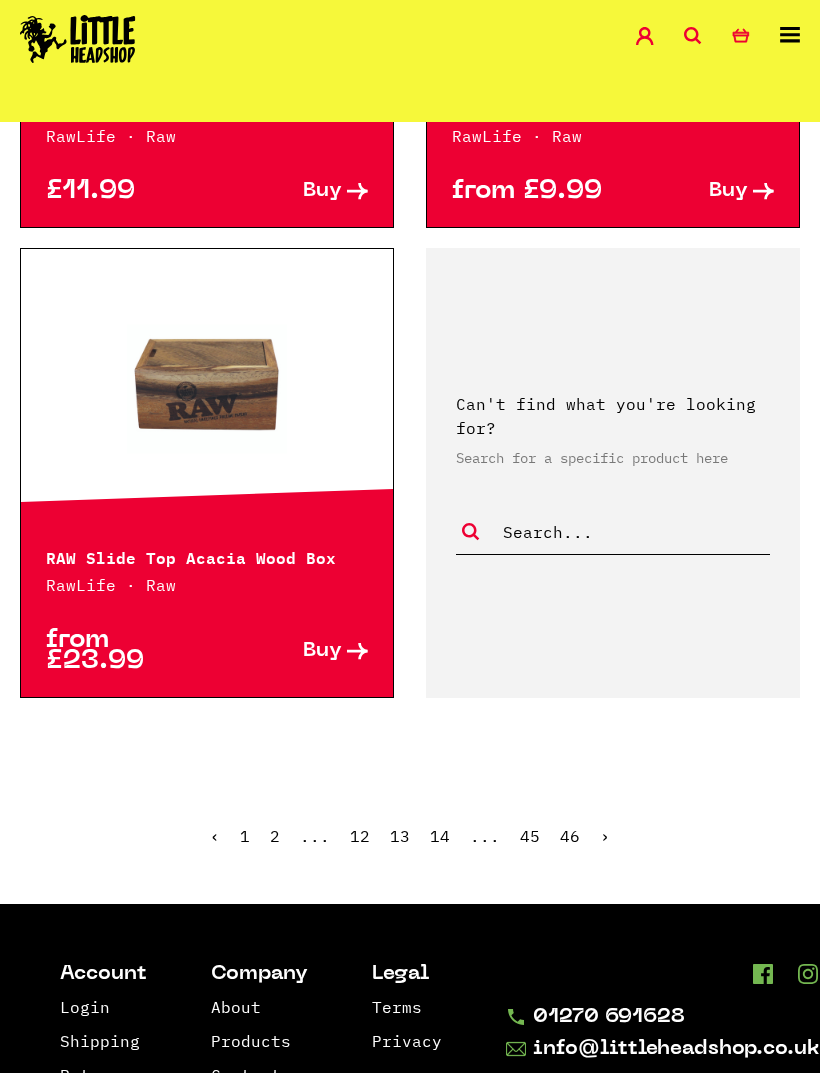 click on "›" at bounding box center (605, 836) 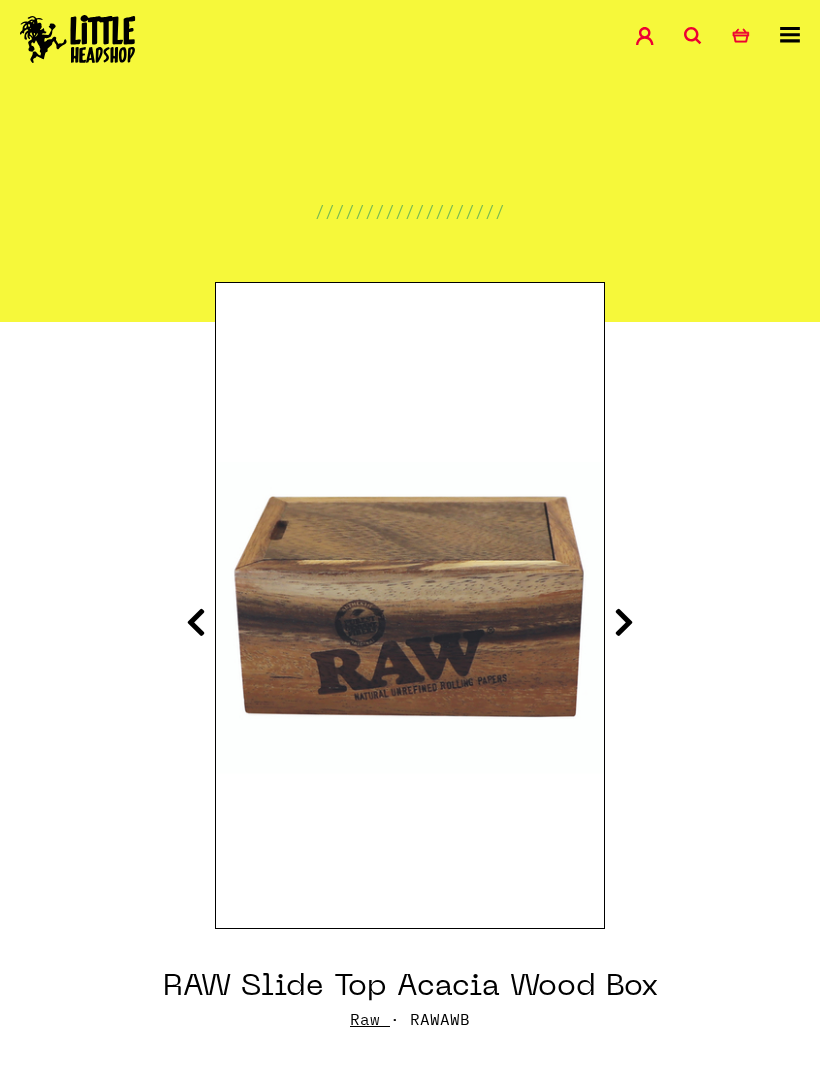 scroll, scrollTop: 0, scrollLeft: 0, axis: both 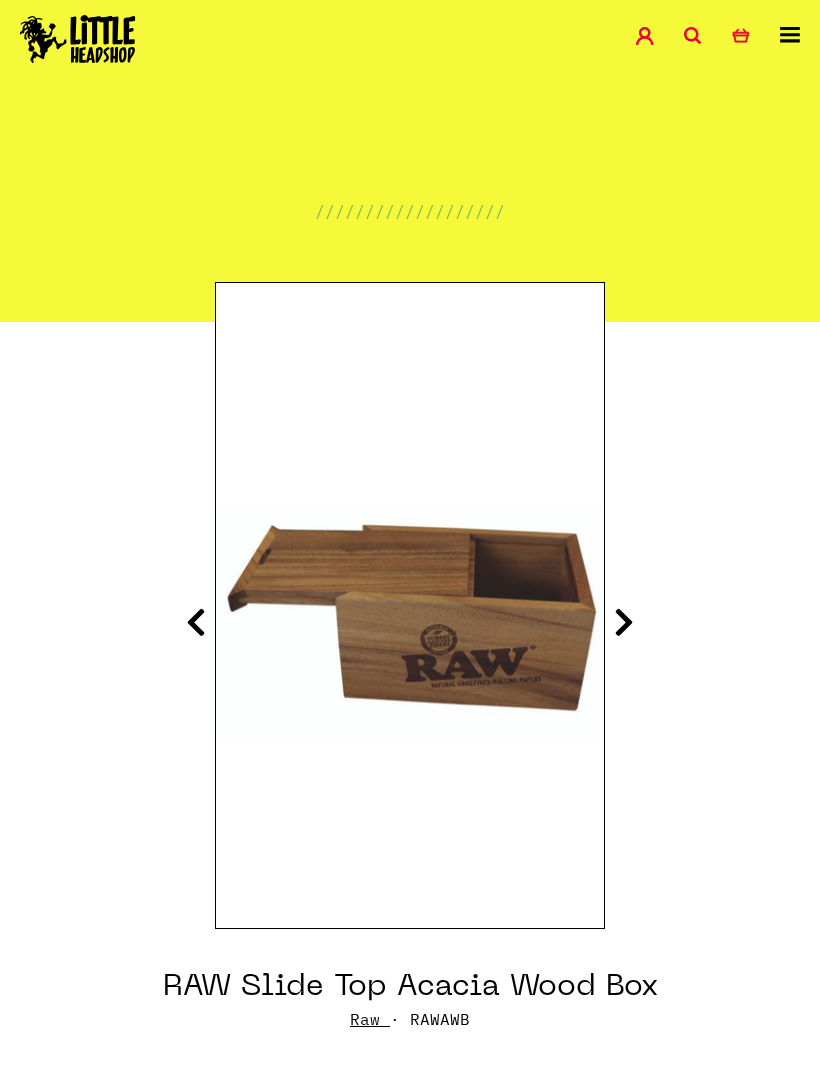 click at bounding box center [624, 622] 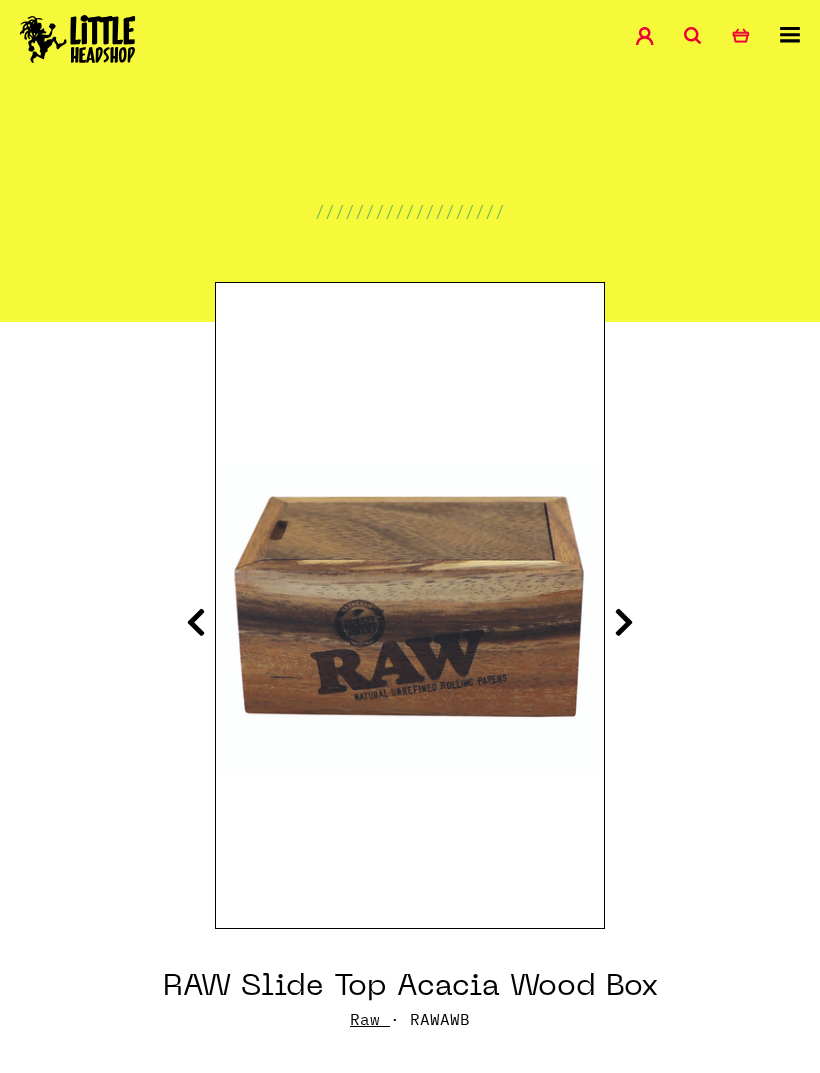 click at bounding box center (410, 605) 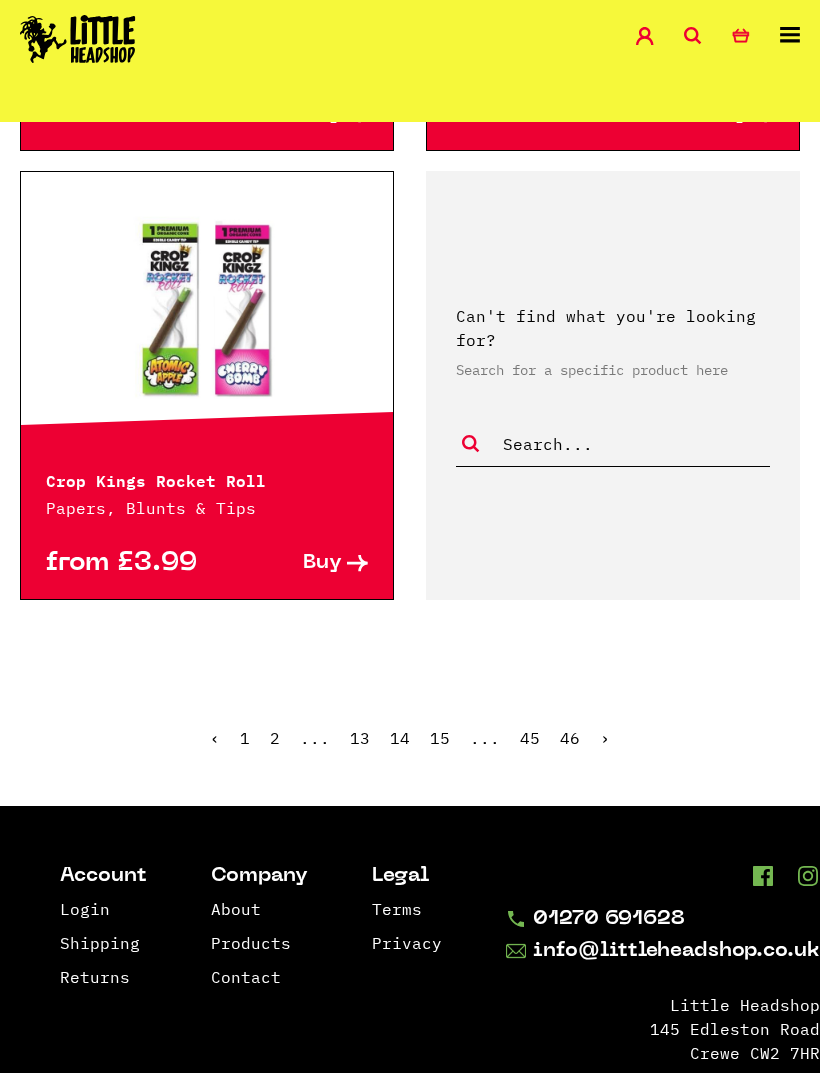 scroll, scrollTop: 5326, scrollLeft: 0, axis: vertical 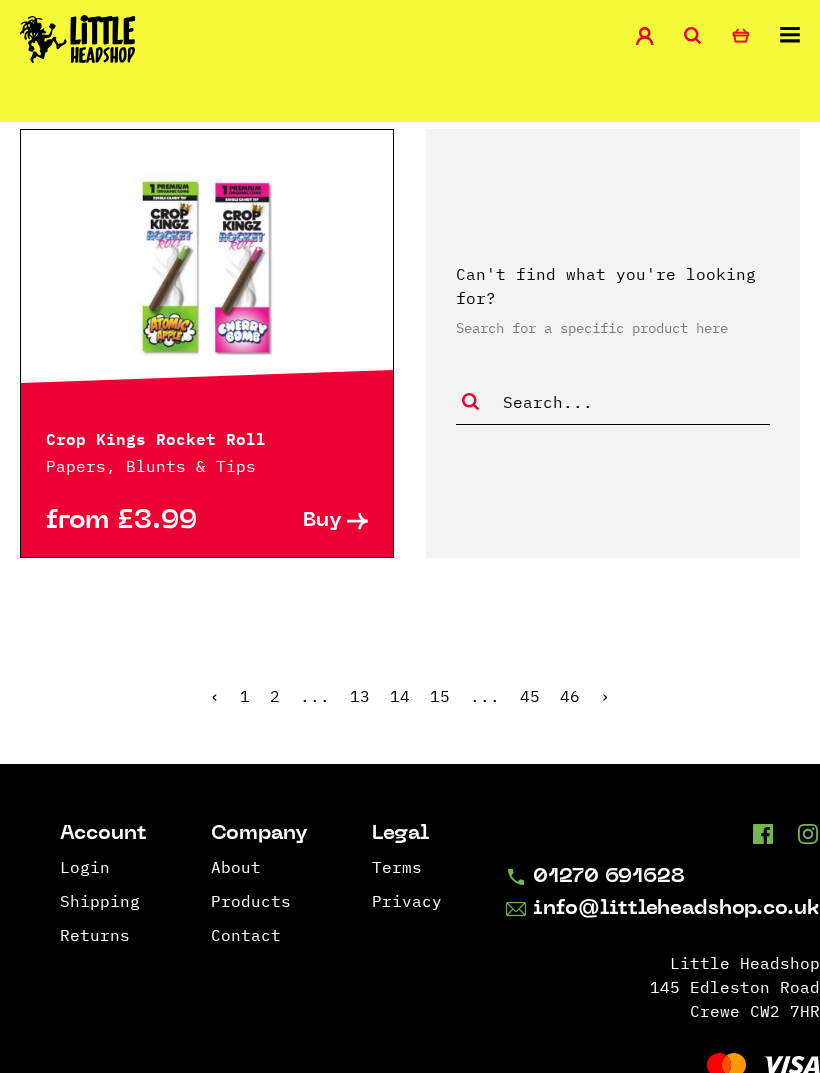 click on "›" at bounding box center (605, 696) 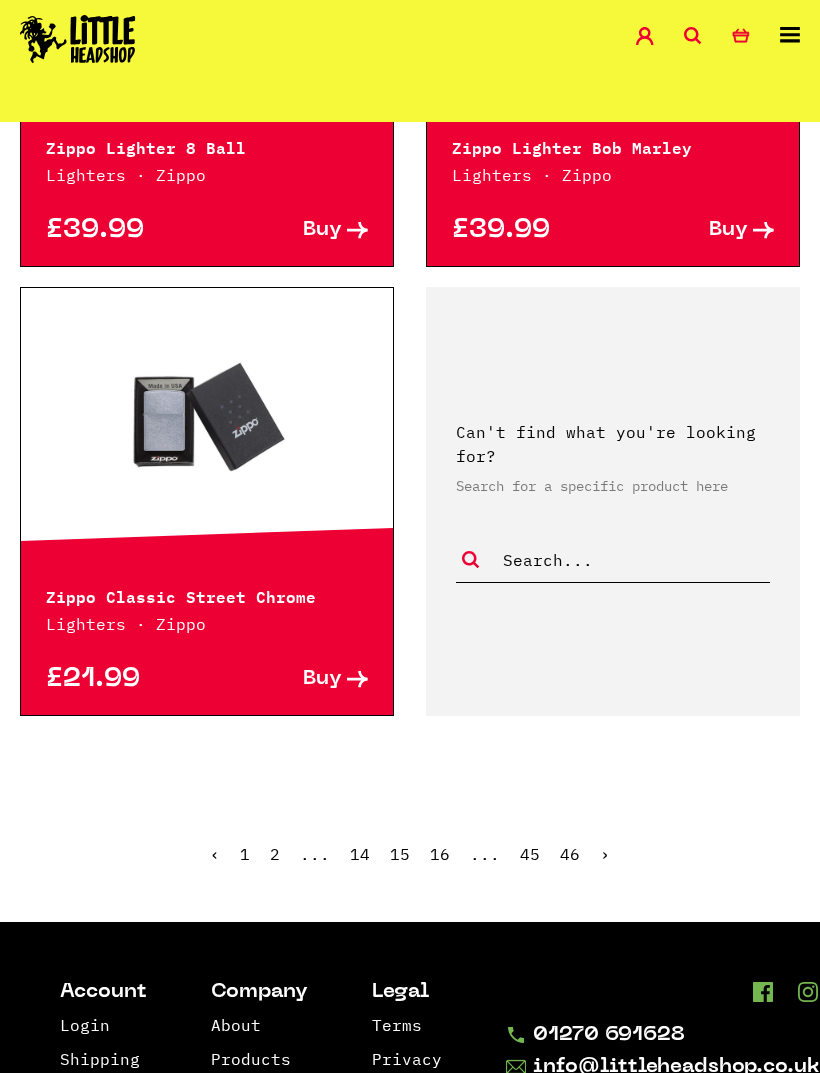 scroll, scrollTop: 5172, scrollLeft: 0, axis: vertical 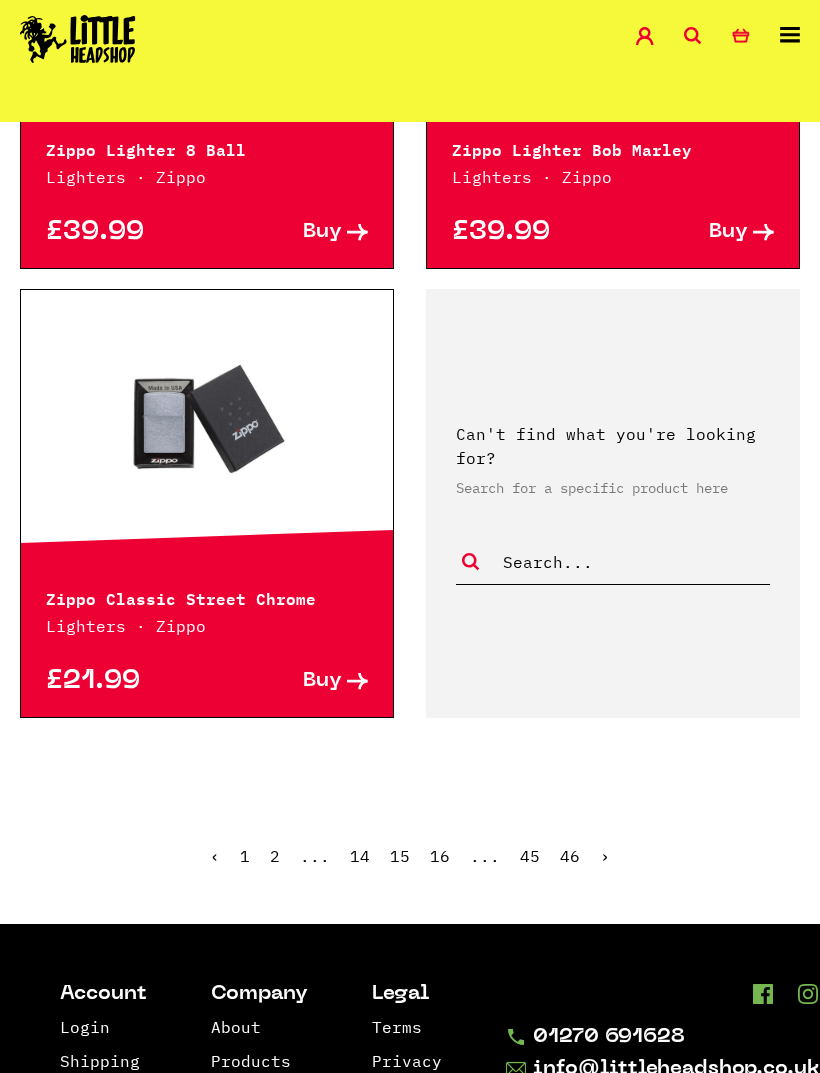 click on "›" at bounding box center (605, 856) 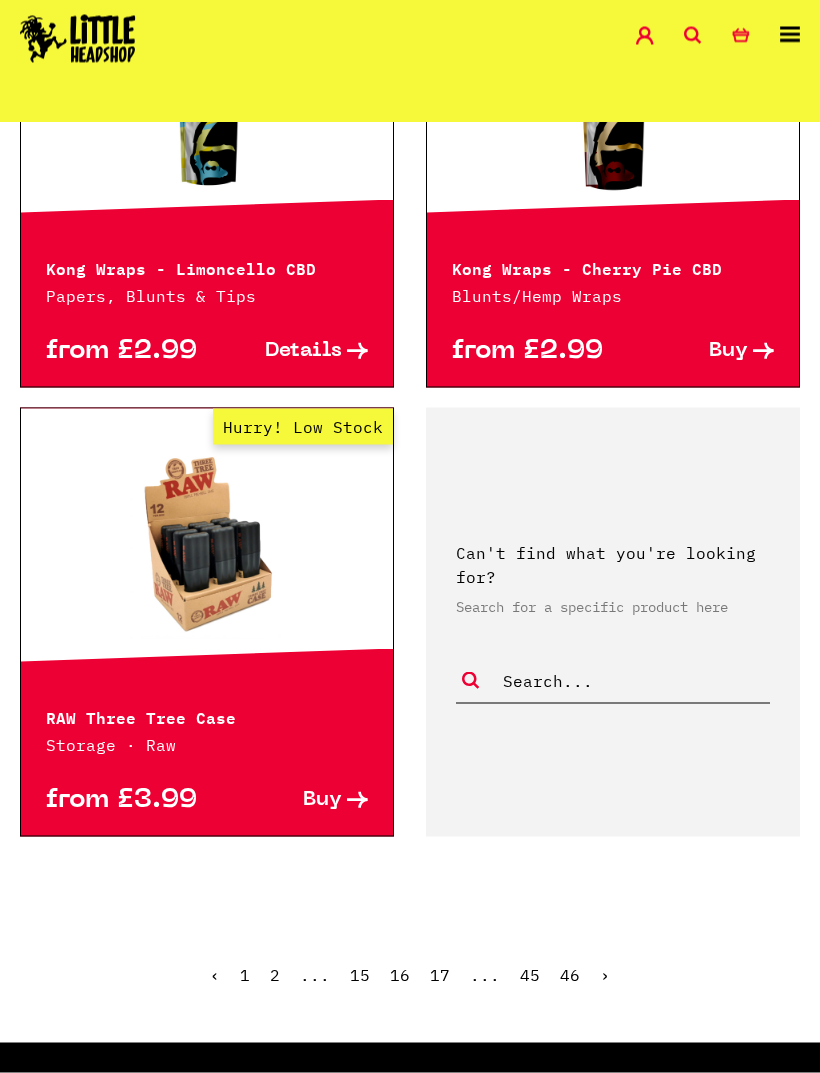 scroll, scrollTop: 5159, scrollLeft: 0, axis: vertical 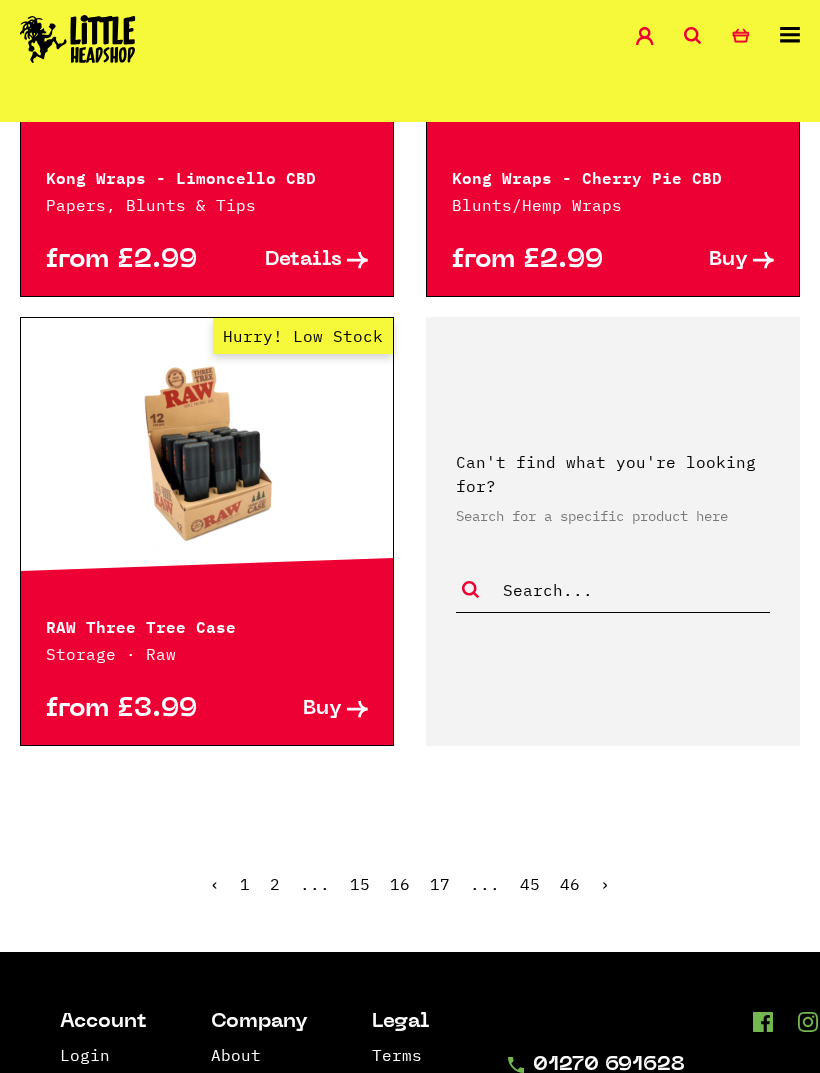 click on "›" at bounding box center [605, 884] 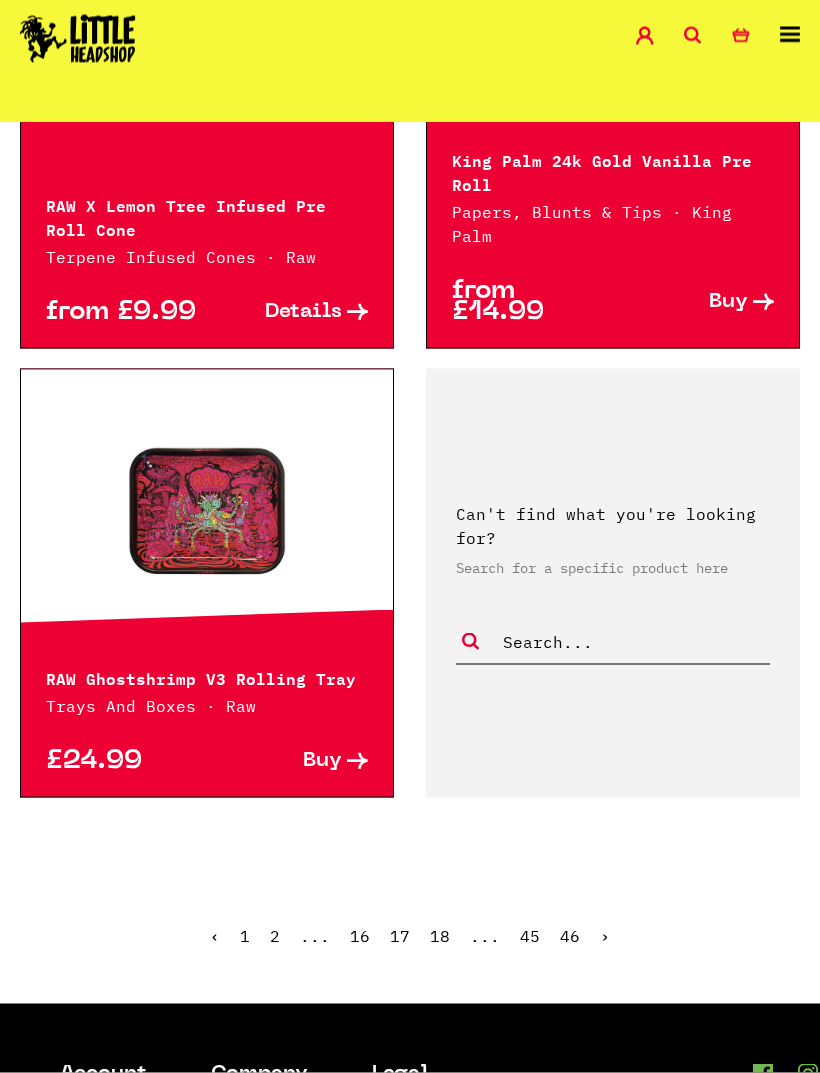 scroll, scrollTop: 5182, scrollLeft: 0, axis: vertical 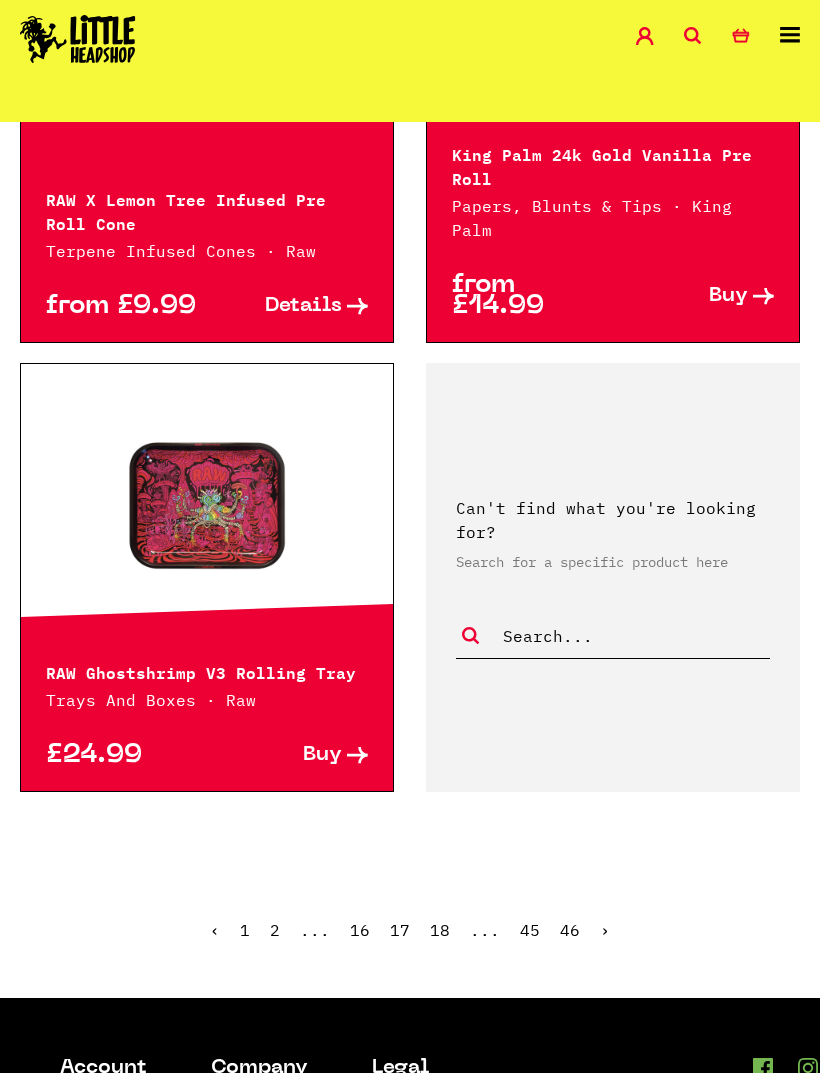 click on "›" at bounding box center [605, 930] 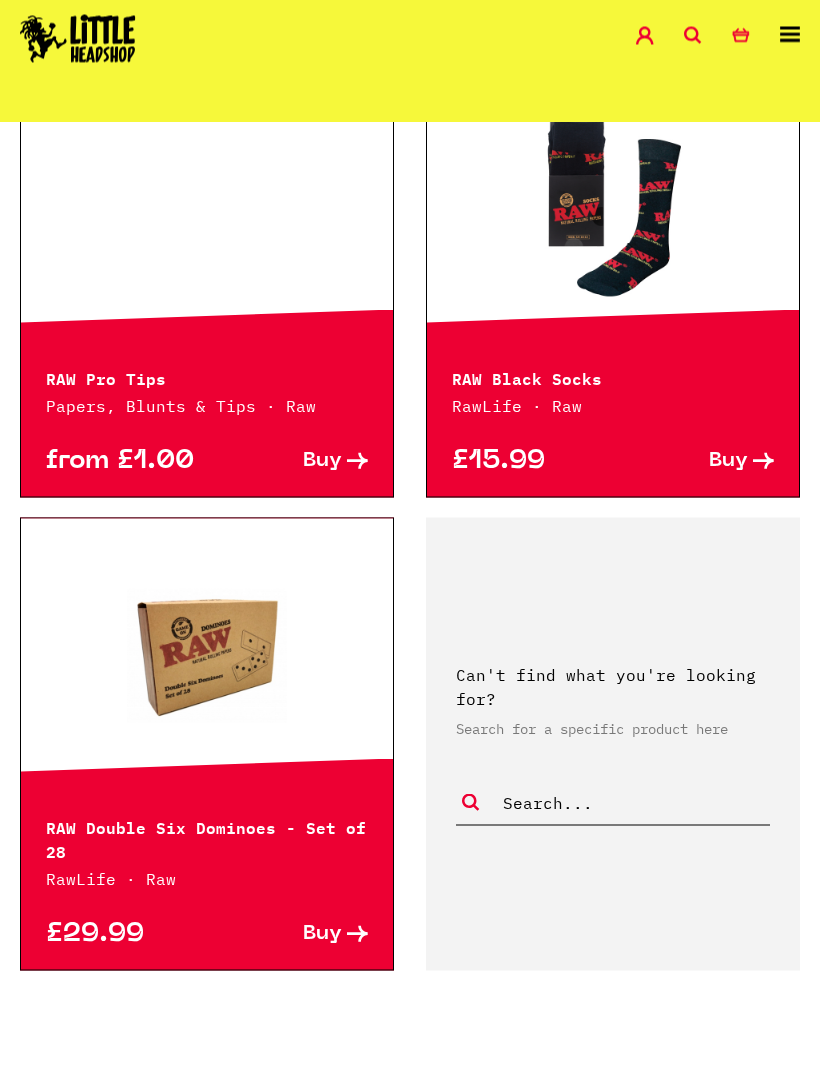 scroll, scrollTop: 5232, scrollLeft: 0, axis: vertical 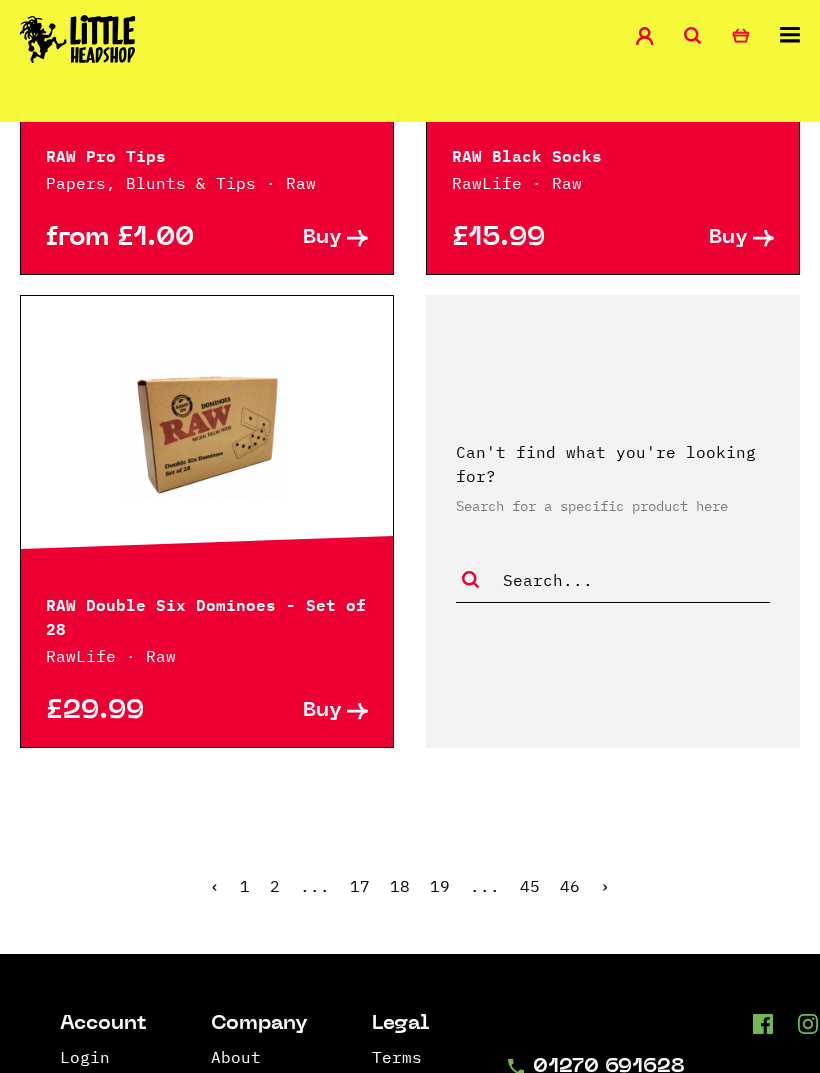 click on "›" at bounding box center [605, 886] 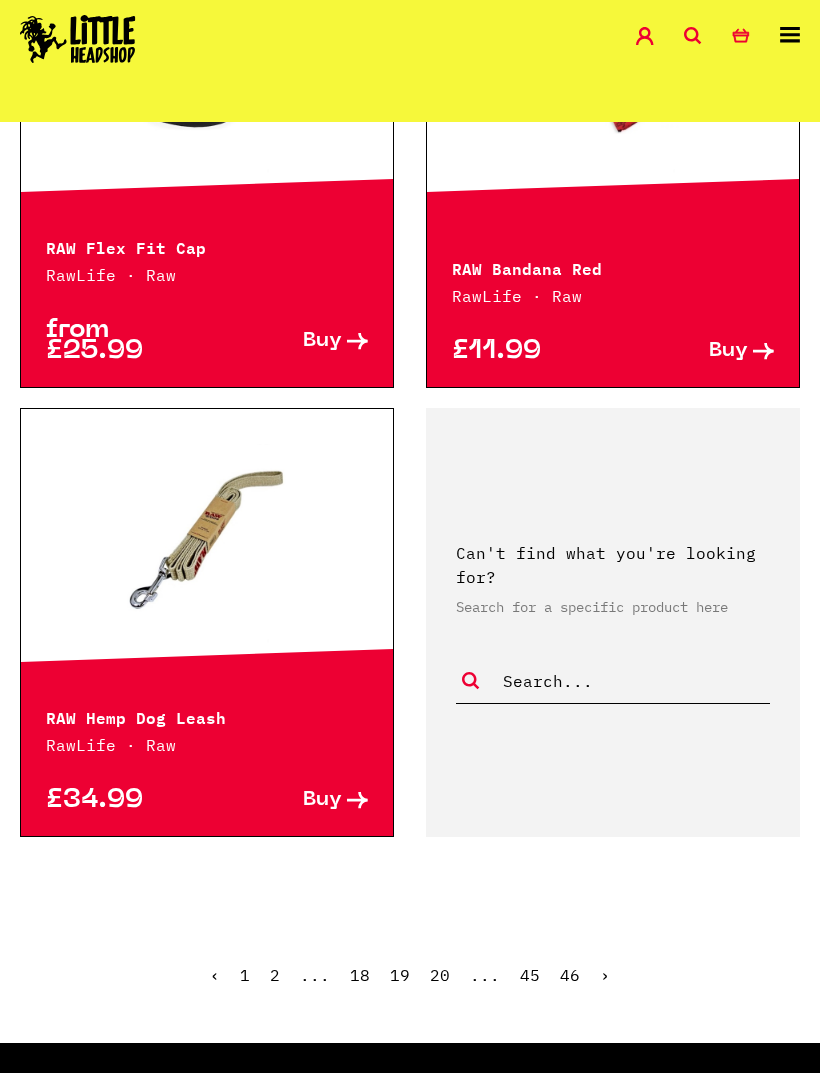scroll, scrollTop: 5017, scrollLeft: 0, axis: vertical 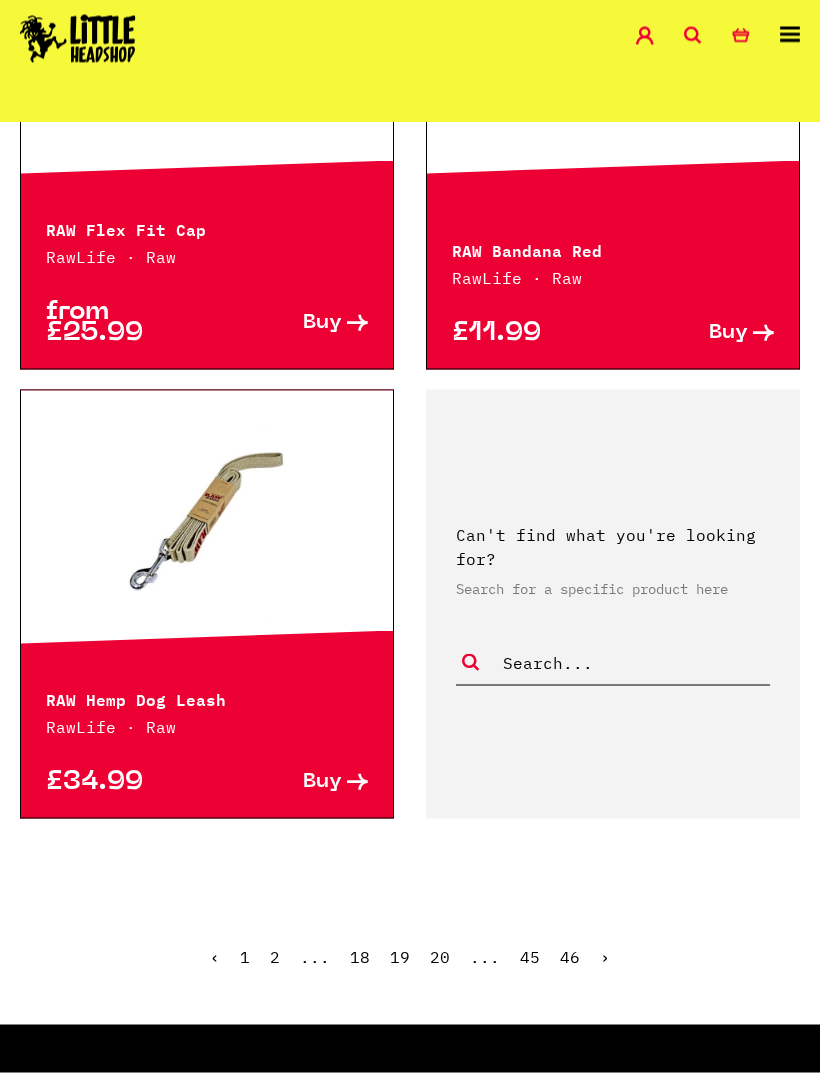 click on "›" at bounding box center [605, 957] 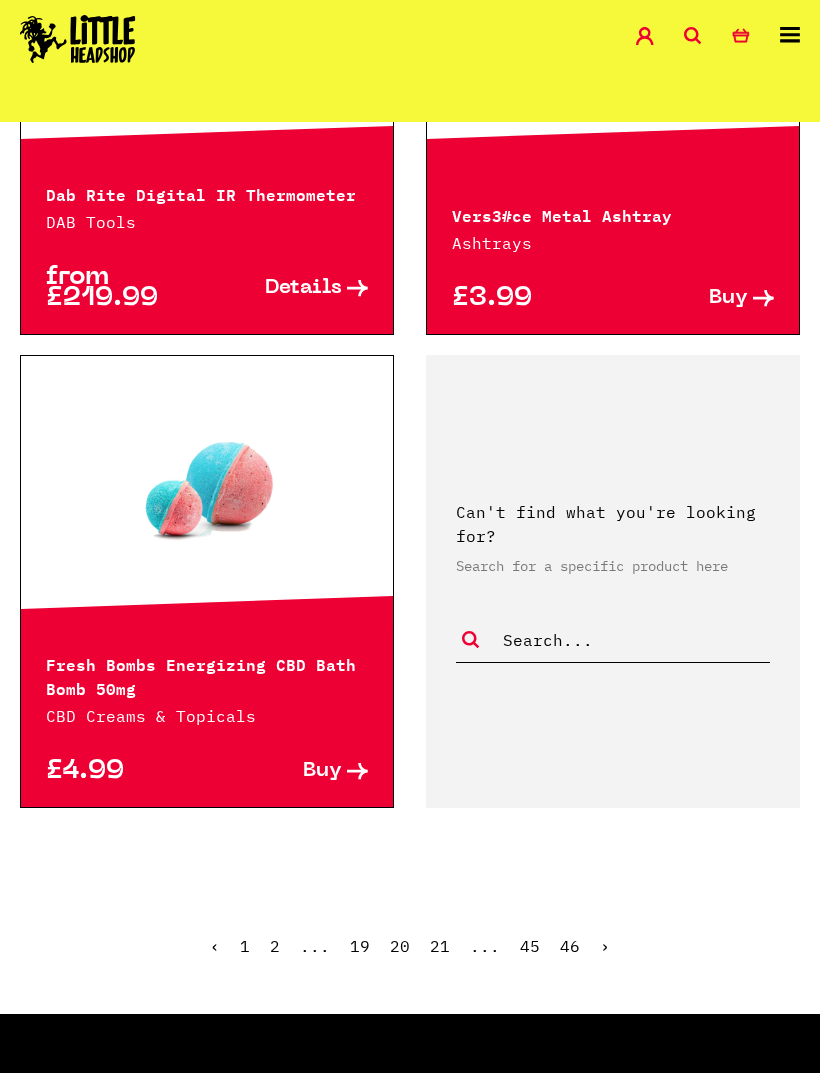 scroll, scrollTop: 5057, scrollLeft: 0, axis: vertical 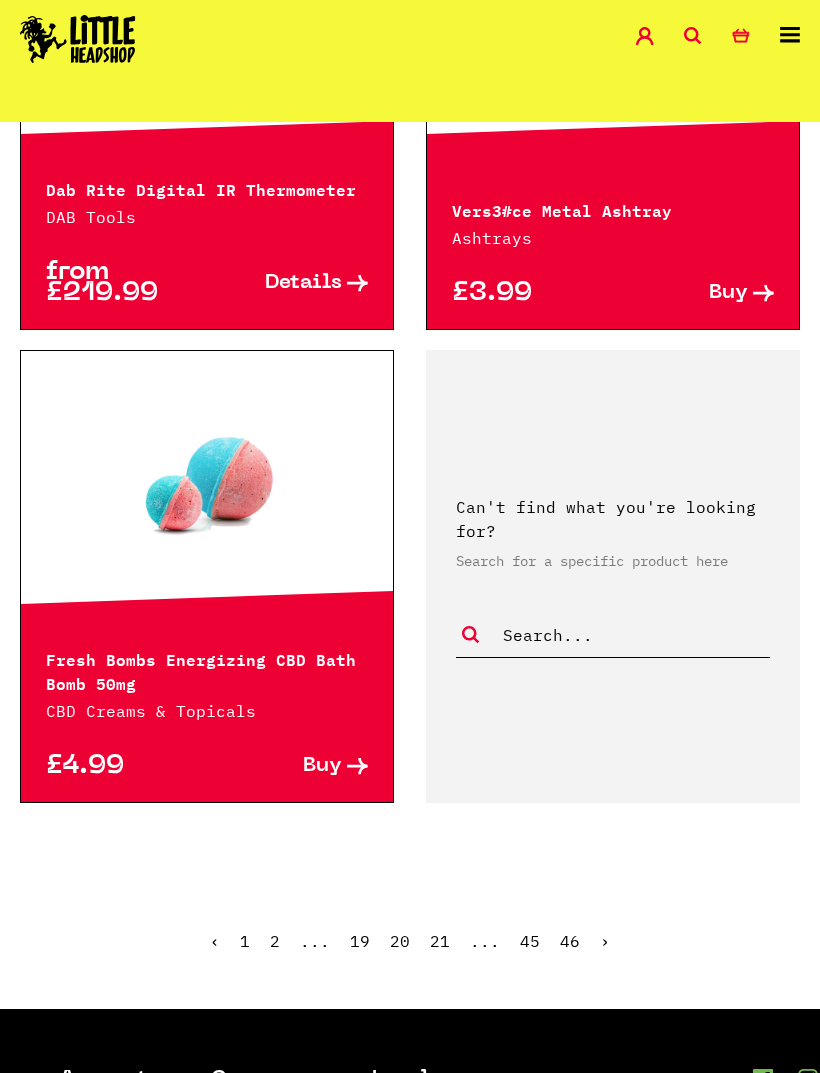 click on "›" at bounding box center [605, 941] 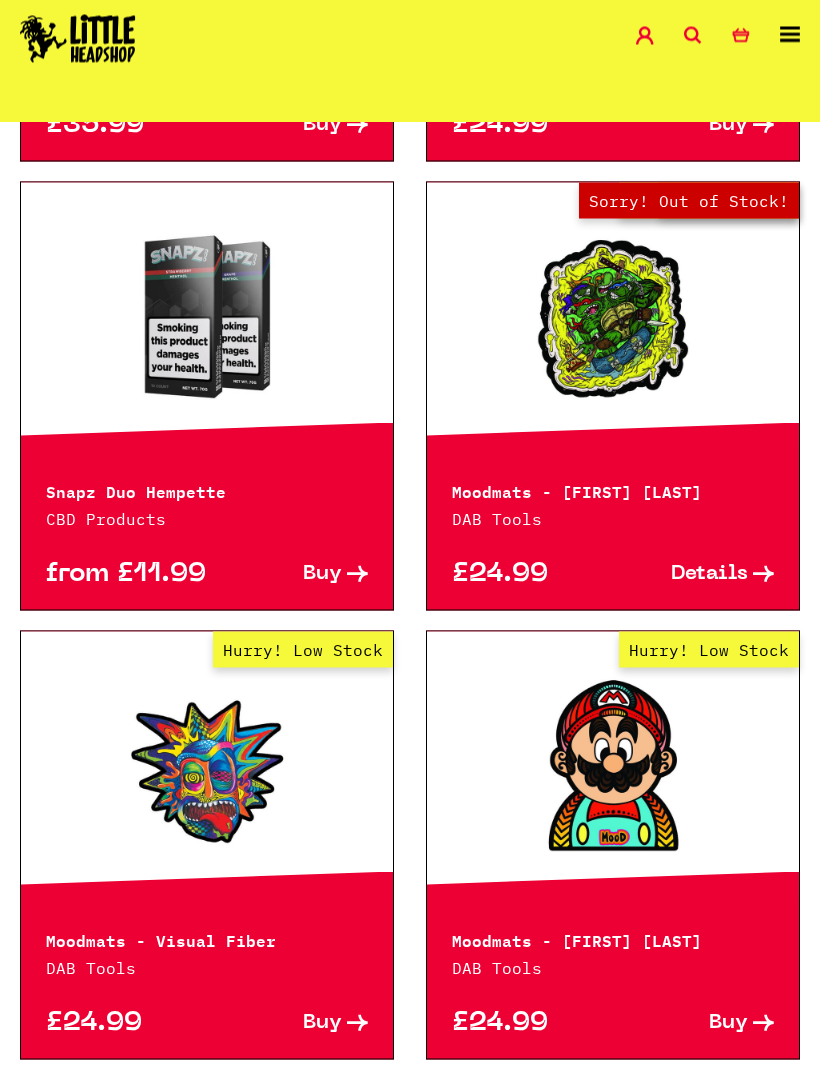 scroll, scrollTop: 4361, scrollLeft: 0, axis: vertical 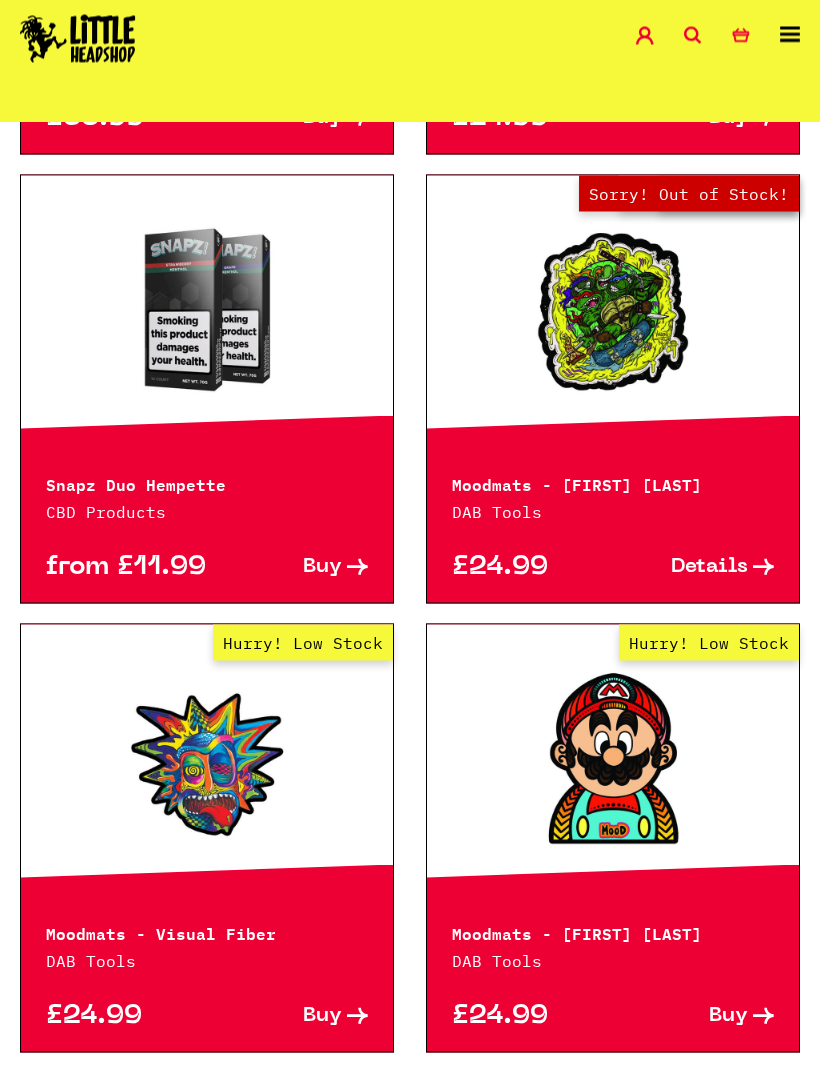 click on "Hurry! Low Stock" at bounding box center [613, 760] 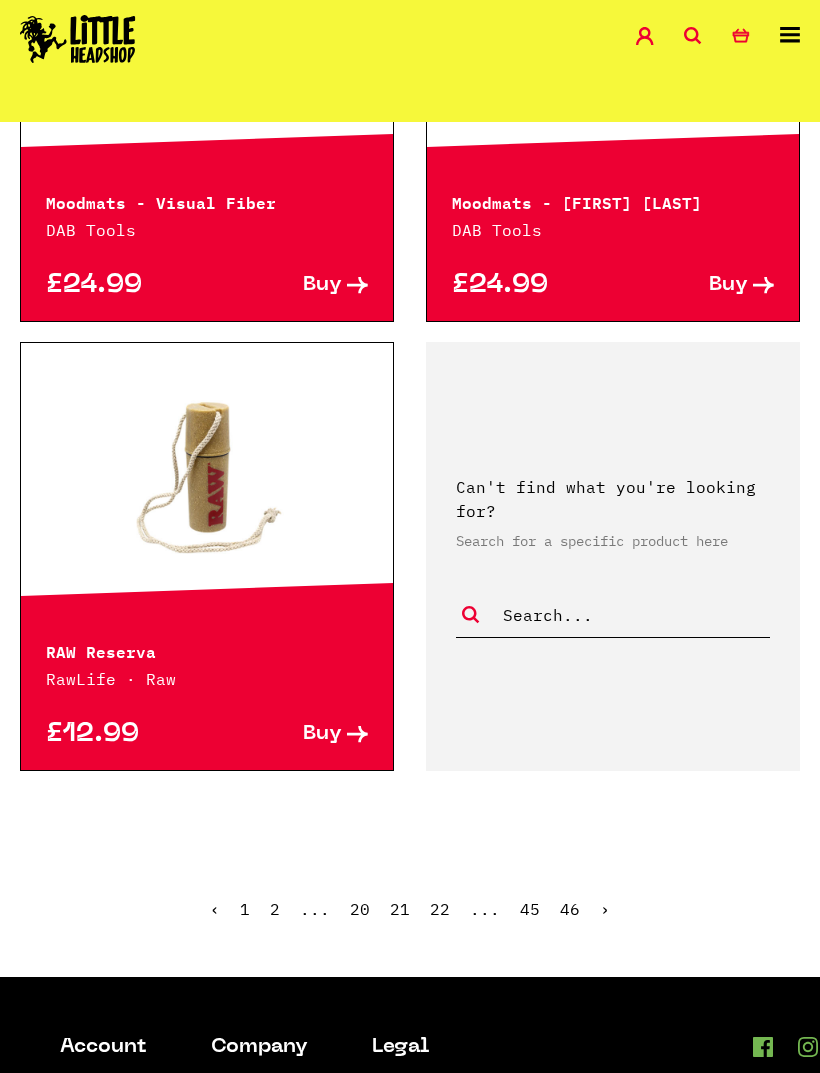 scroll, scrollTop: 5110, scrollLeft: 0, axis: vertical 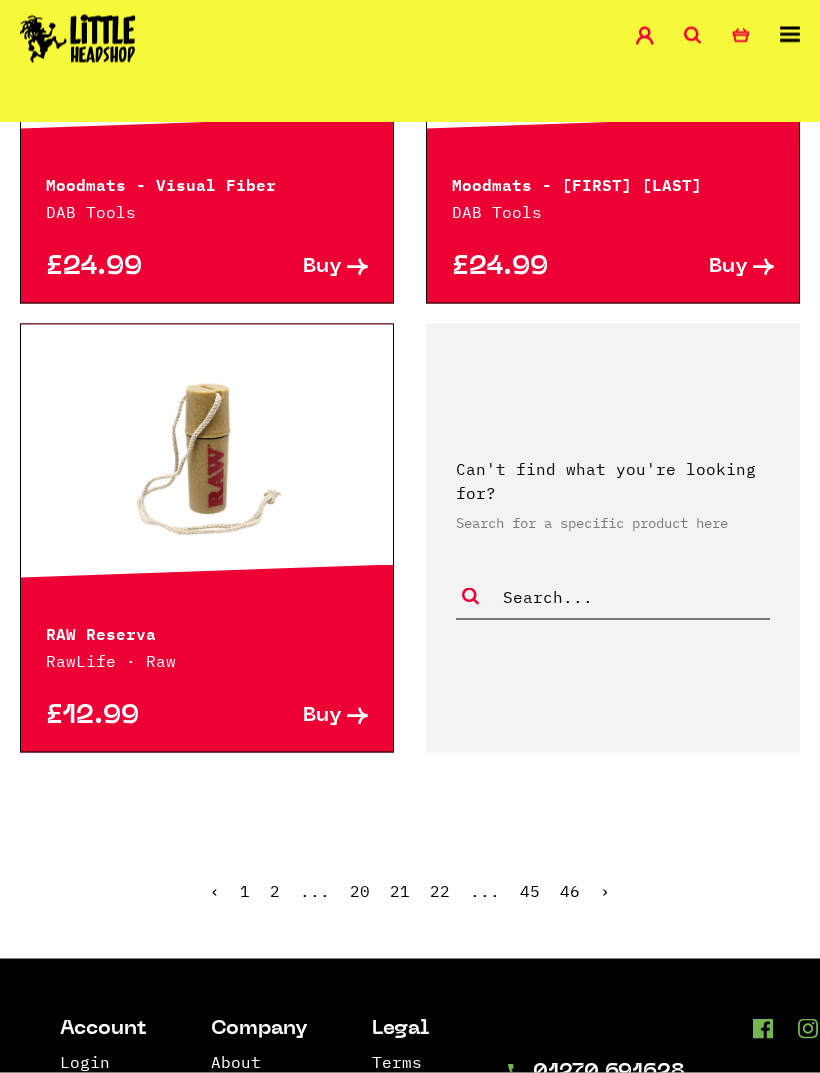 click on "›" at bounding box center (605, 891) 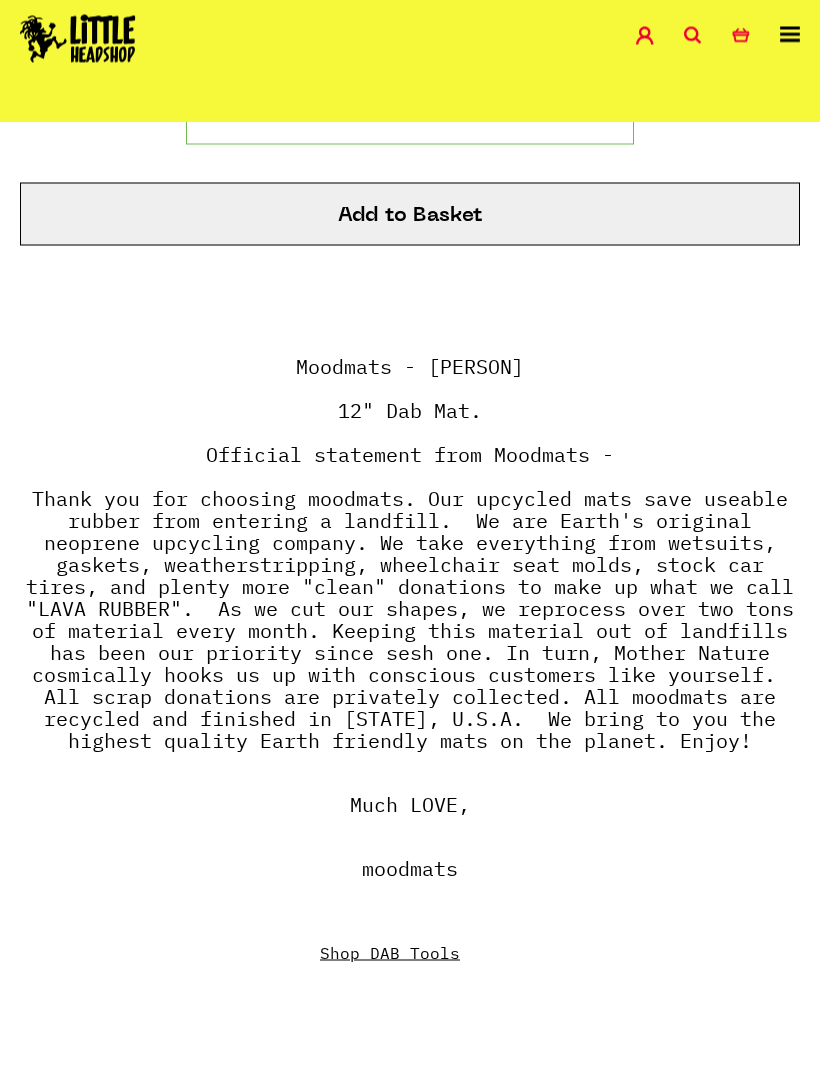 scroll, scrollTop: 916, scrollLeft: 0, axis: vertical 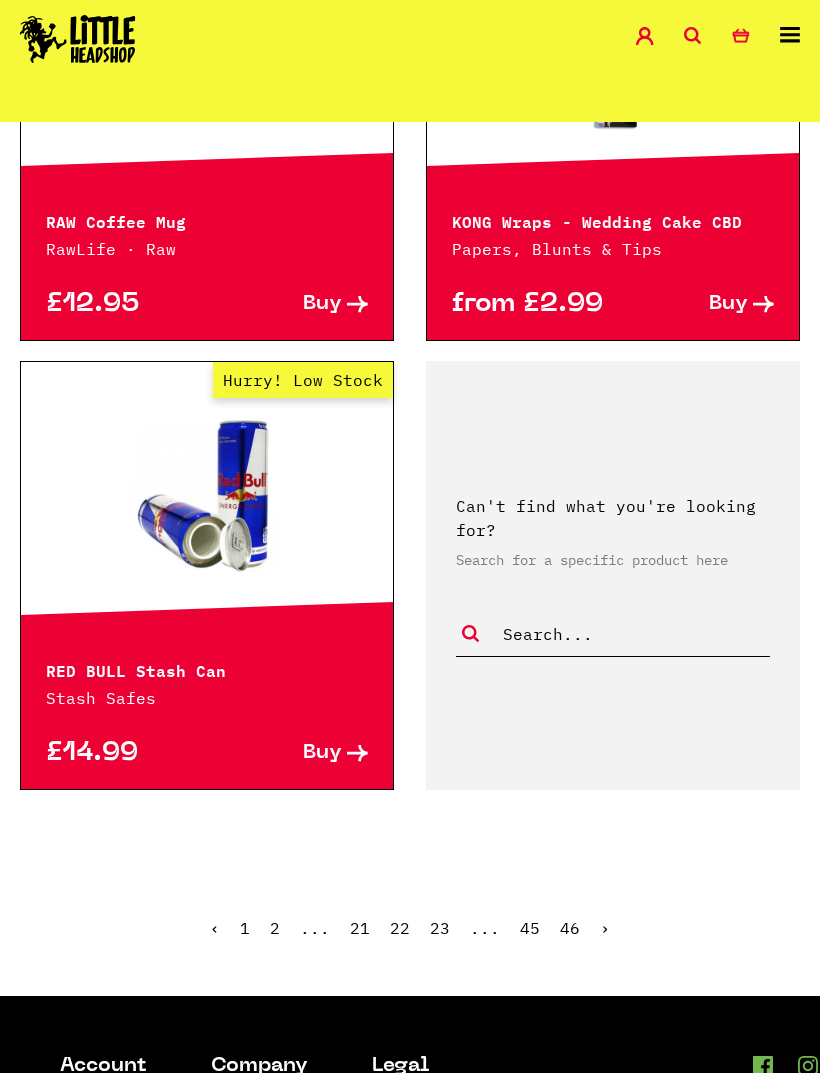 click on "›" at bounding box center [605, 928] 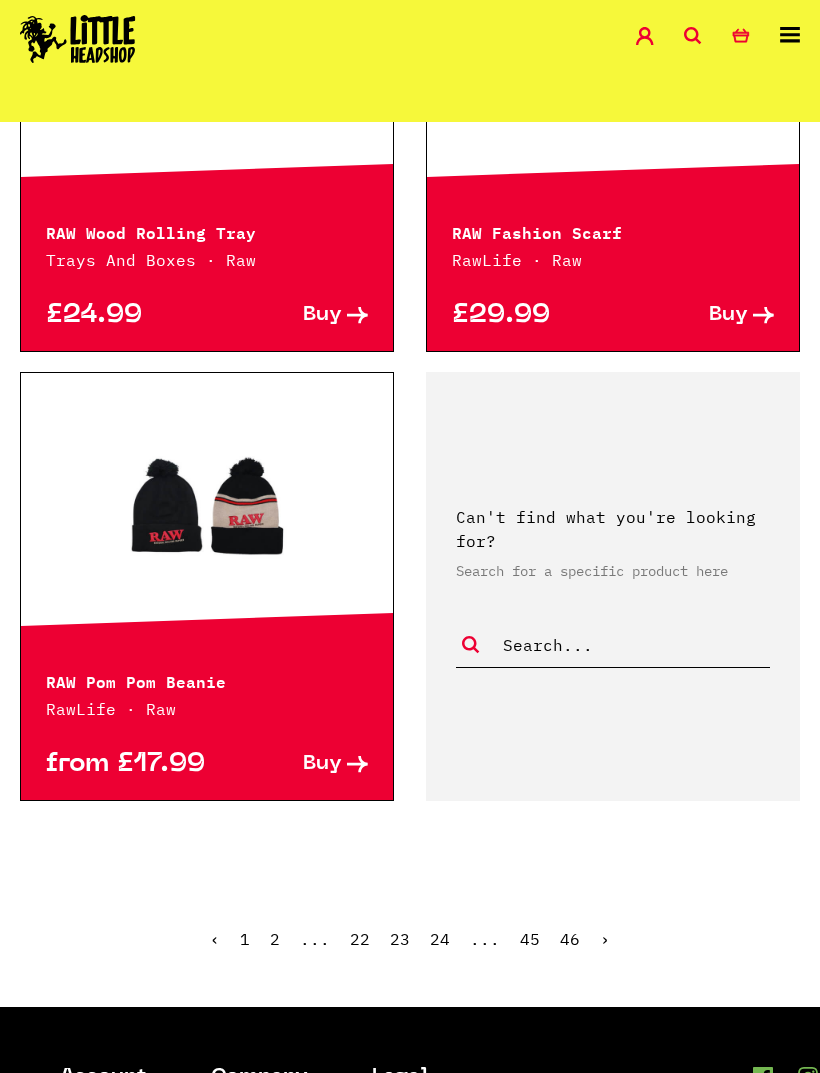 scroll, scrollTop: 5035, scrollLeft: 0, axis: vertical 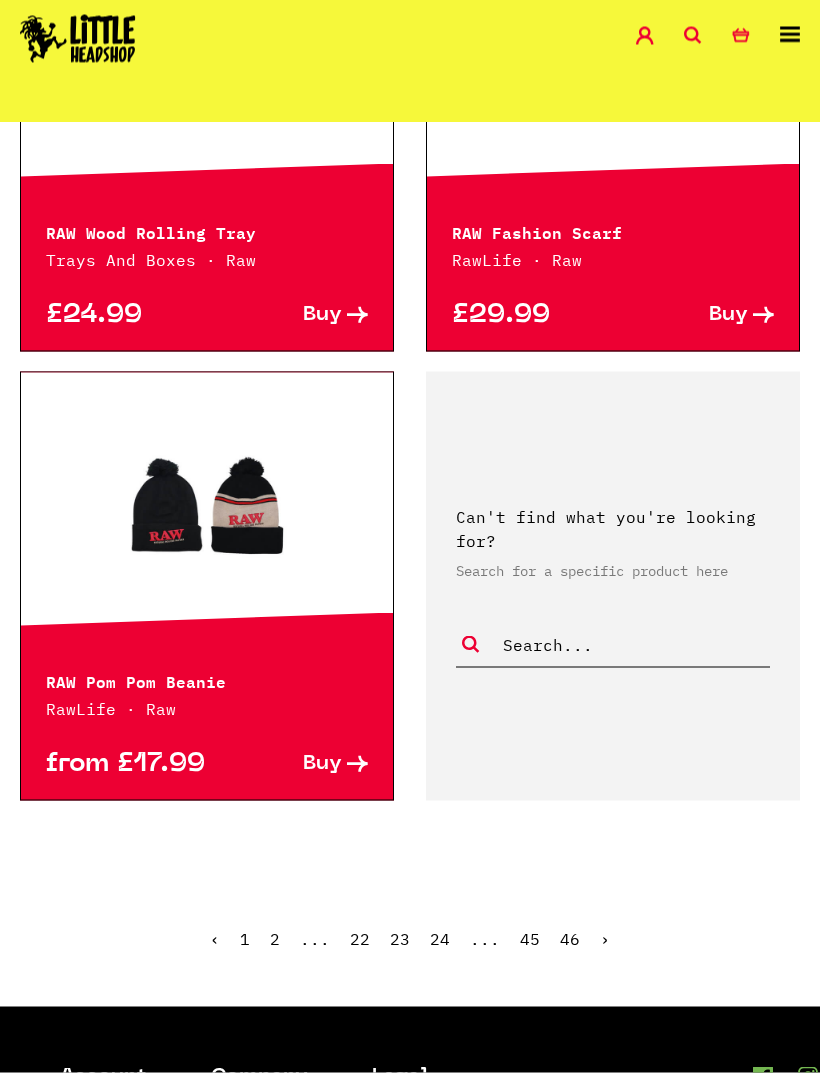 click on "›" at bounding box center (605, 939) 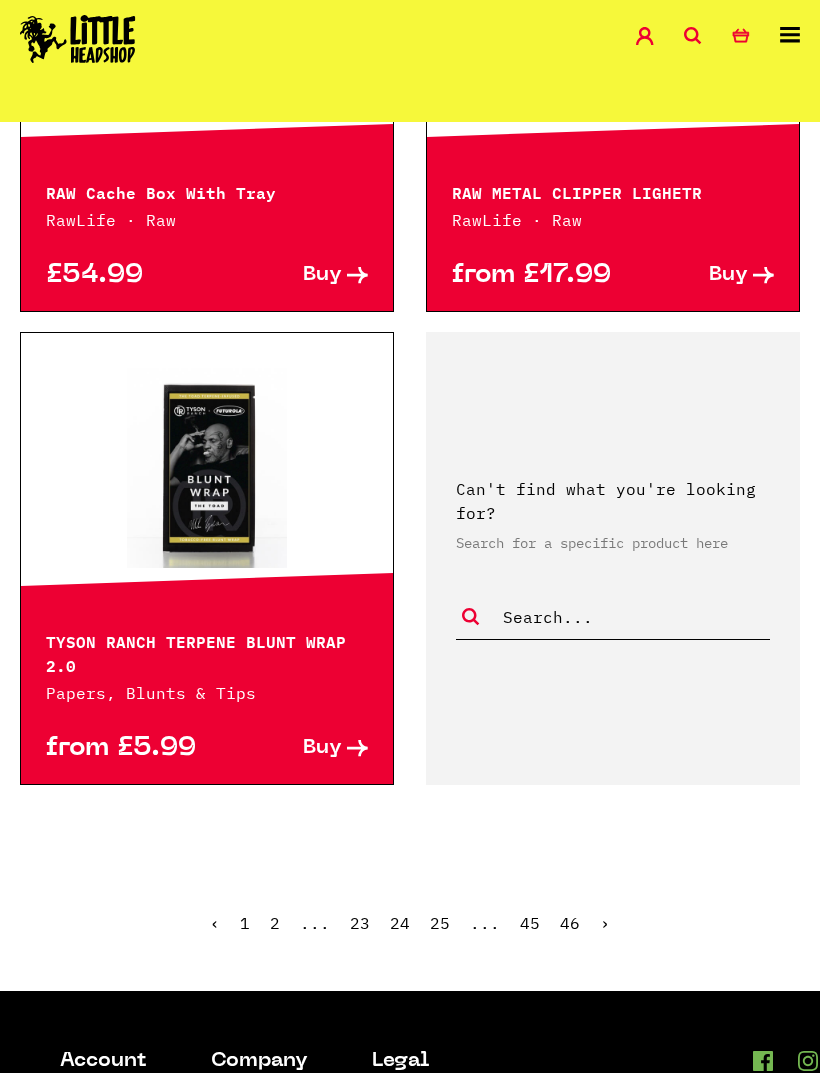 scroll, scrollTop: 5044, scrollLeft: 0, axis: vertical 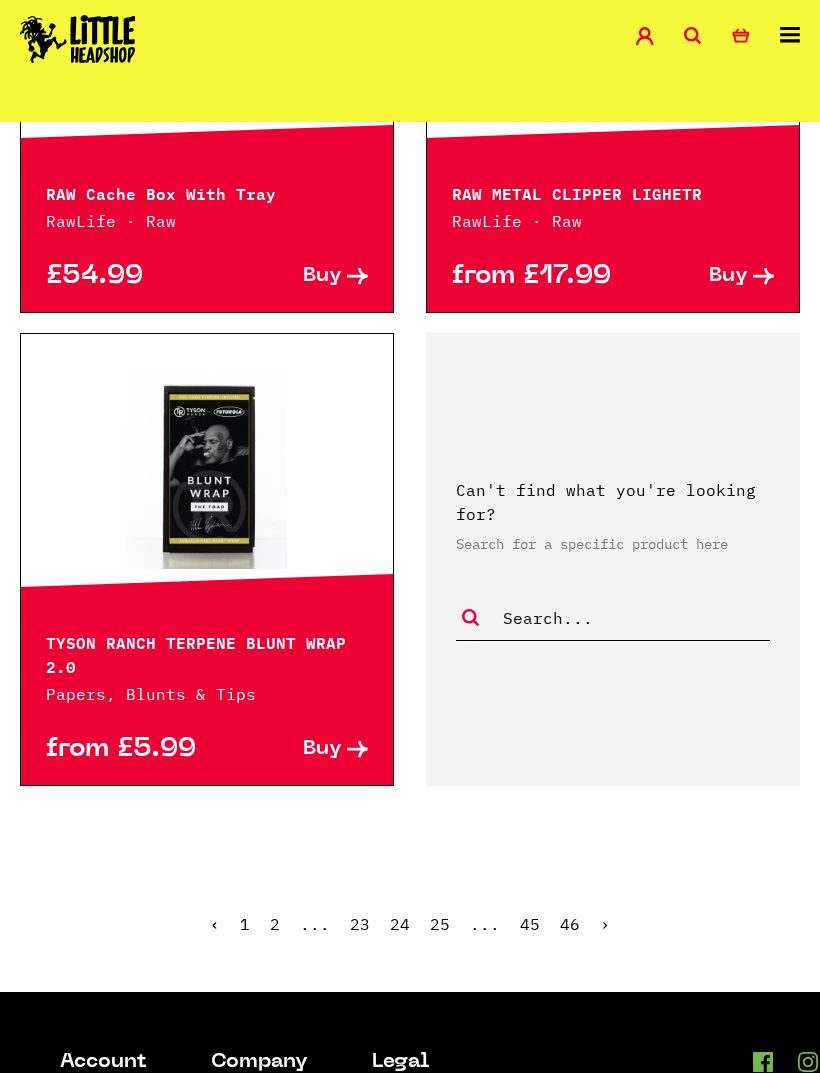 click on "›" at bounding box center [605, 924] 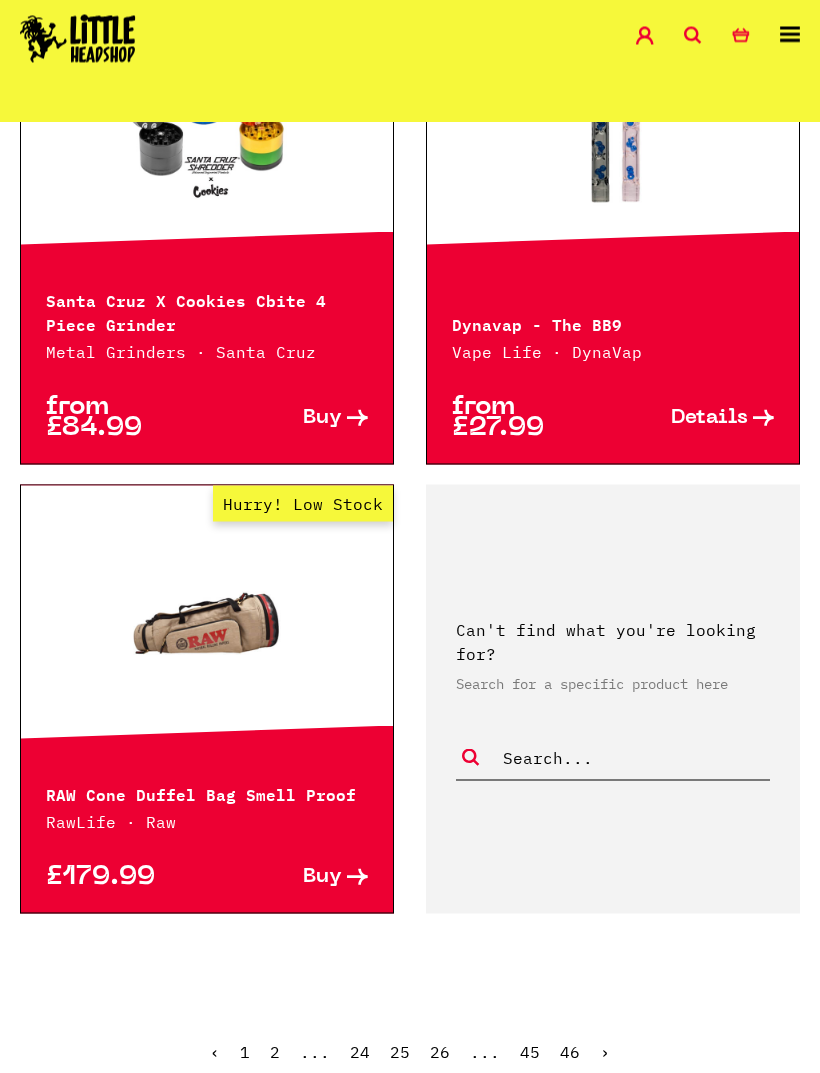 scroll, scrollTop: 5044, scrollLeft: 0, axis: vertical 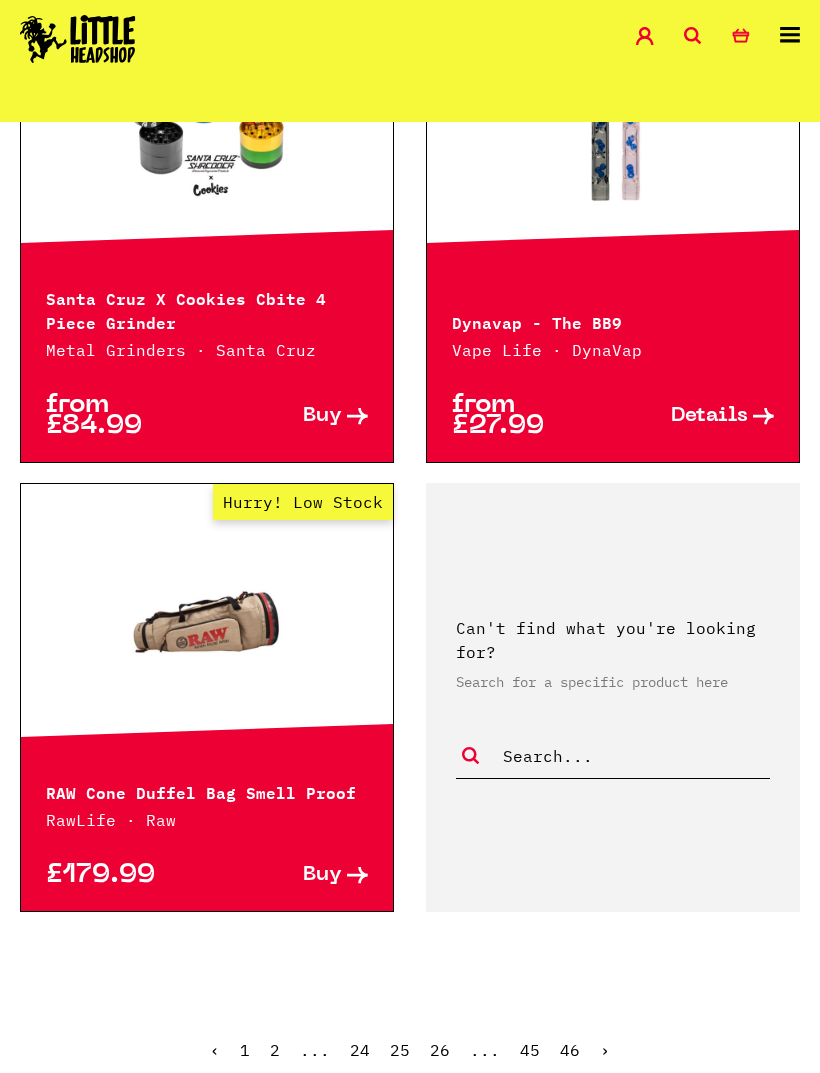 click on "›" at bounding box center (605, 1050) 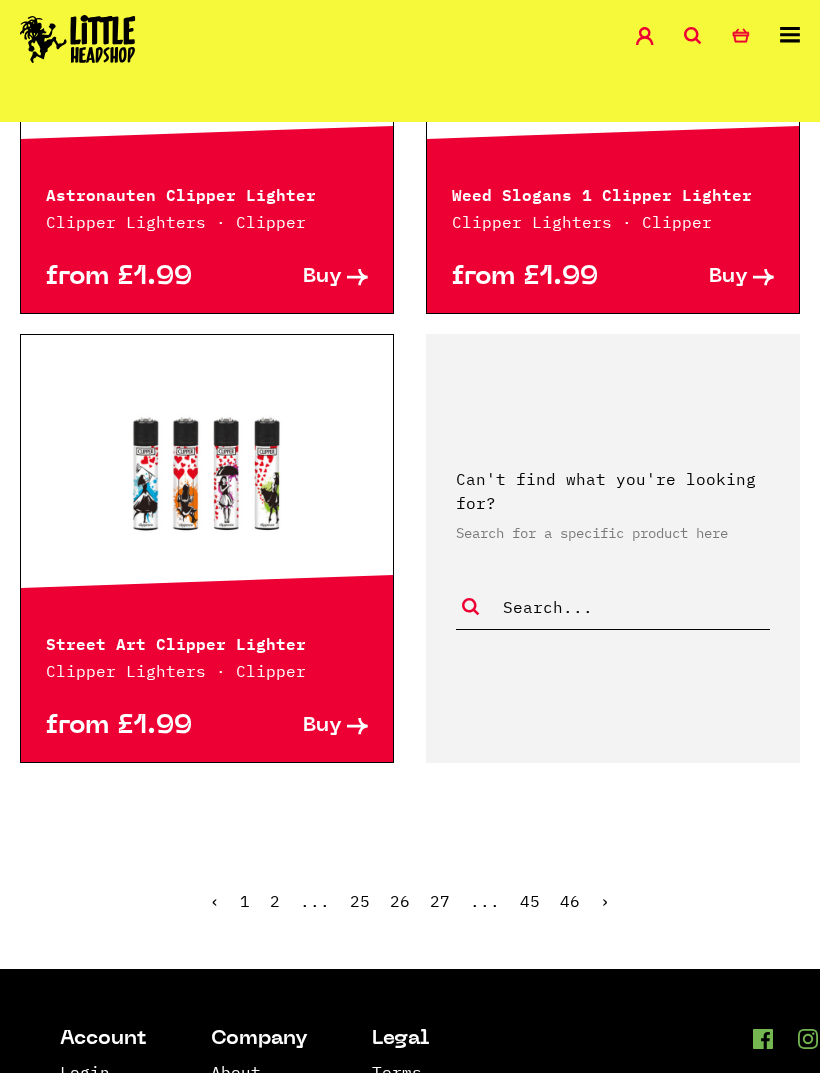 scroll, scrollTop: 5085, scrollLeft: 0, axis: vertical 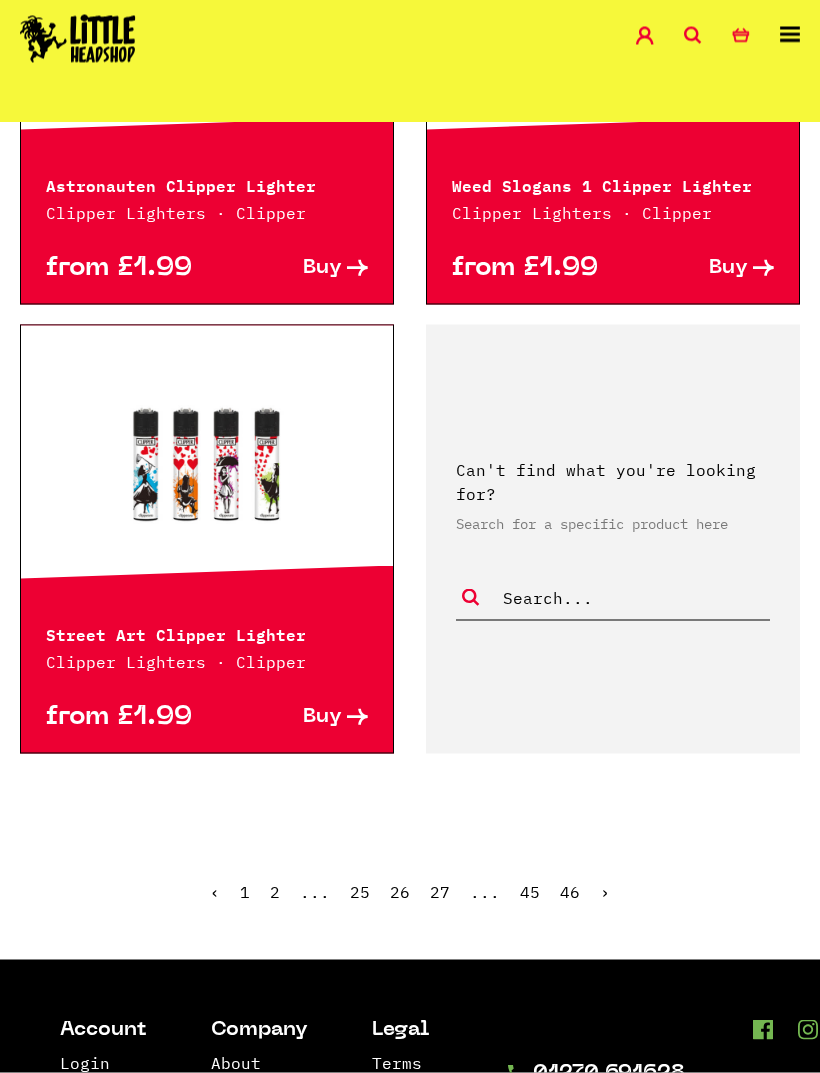 click on "›" at bounding box center [605, 892] 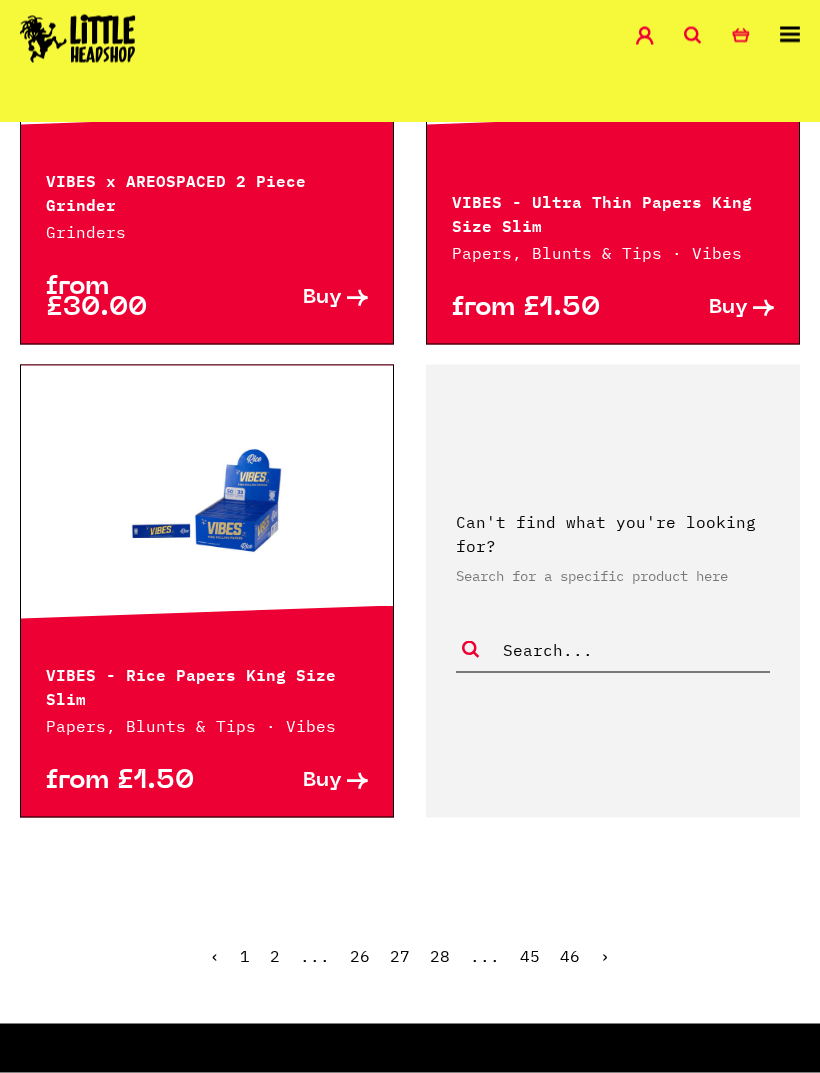 scroll, scrollTop: 5257, scrollLeft: 0, axis: vertical 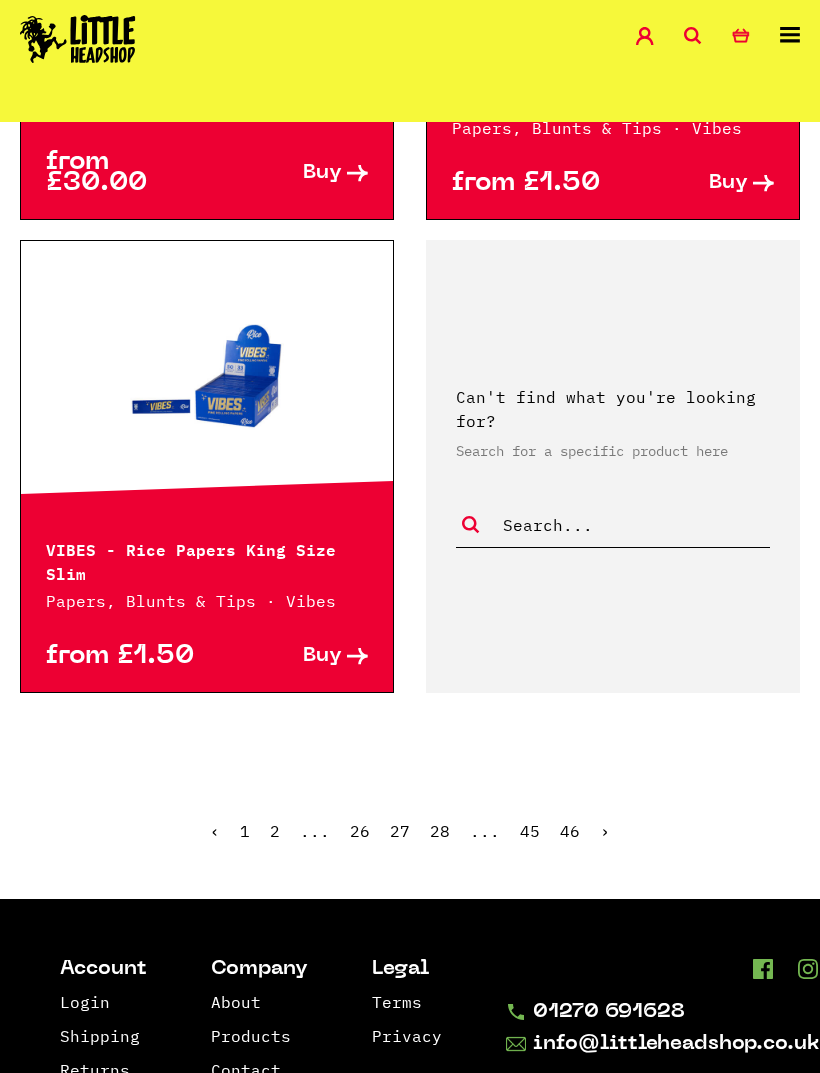 click on "›" at bounding box center [605, 831] 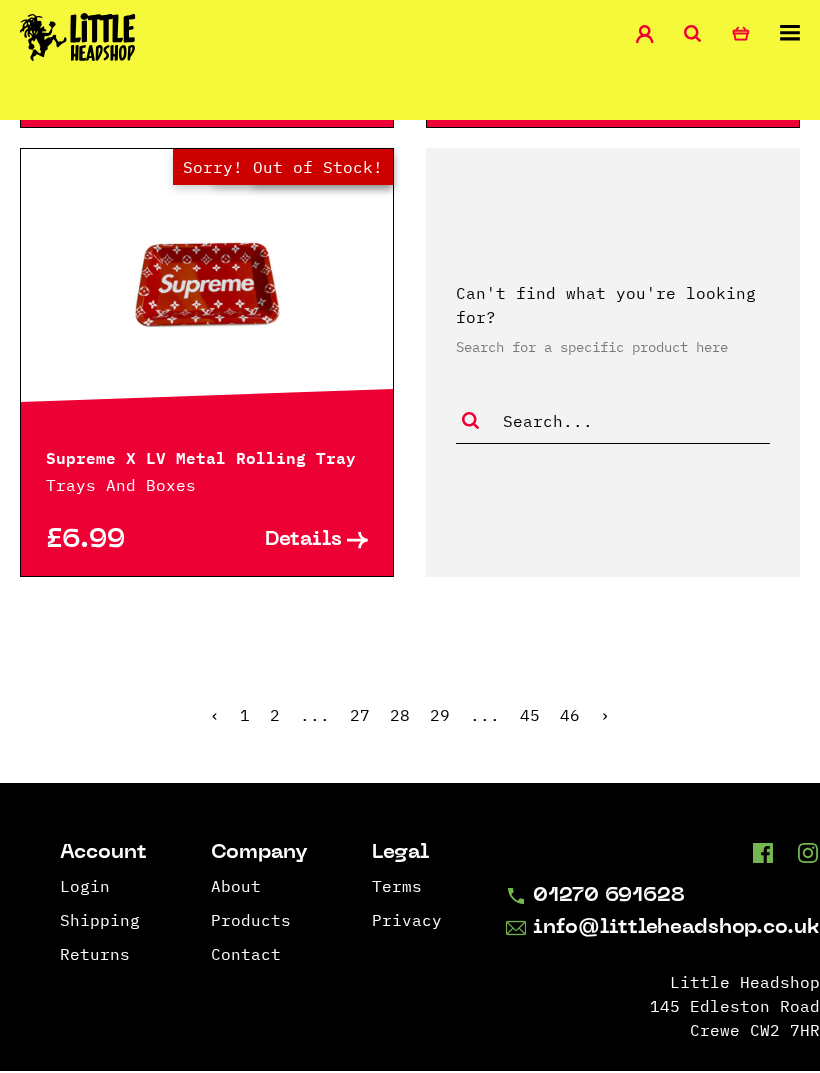 scroll, scrollTop: 5166, scrollLeft: 0, axis: vertical 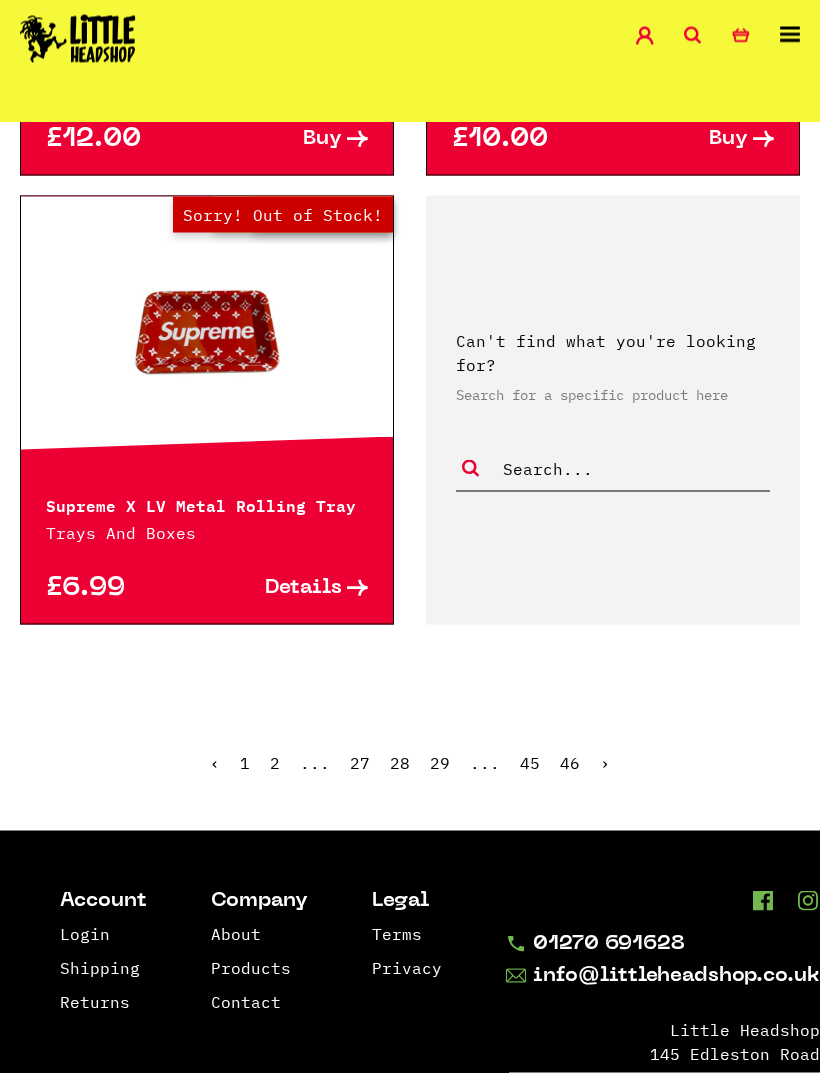 click on "›" at bounding box center (605, 763) 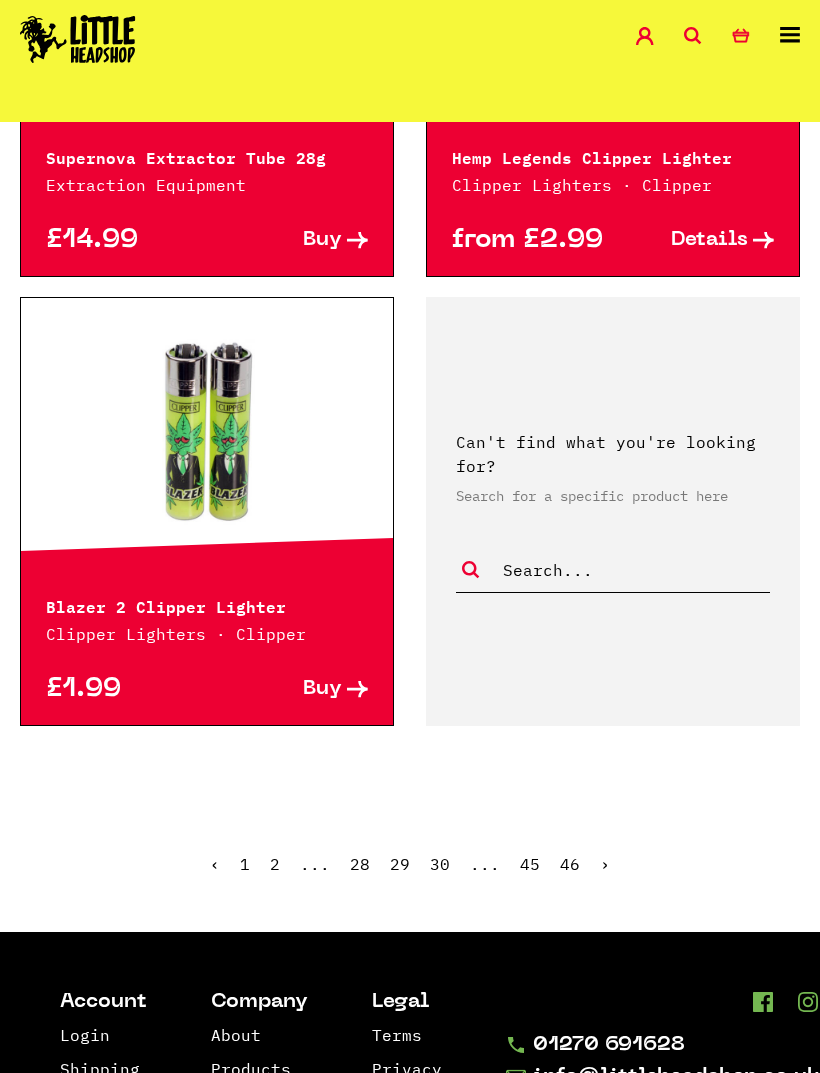 scroll, scrollTop: 5335, scrollLeft: 0, axis: vertical 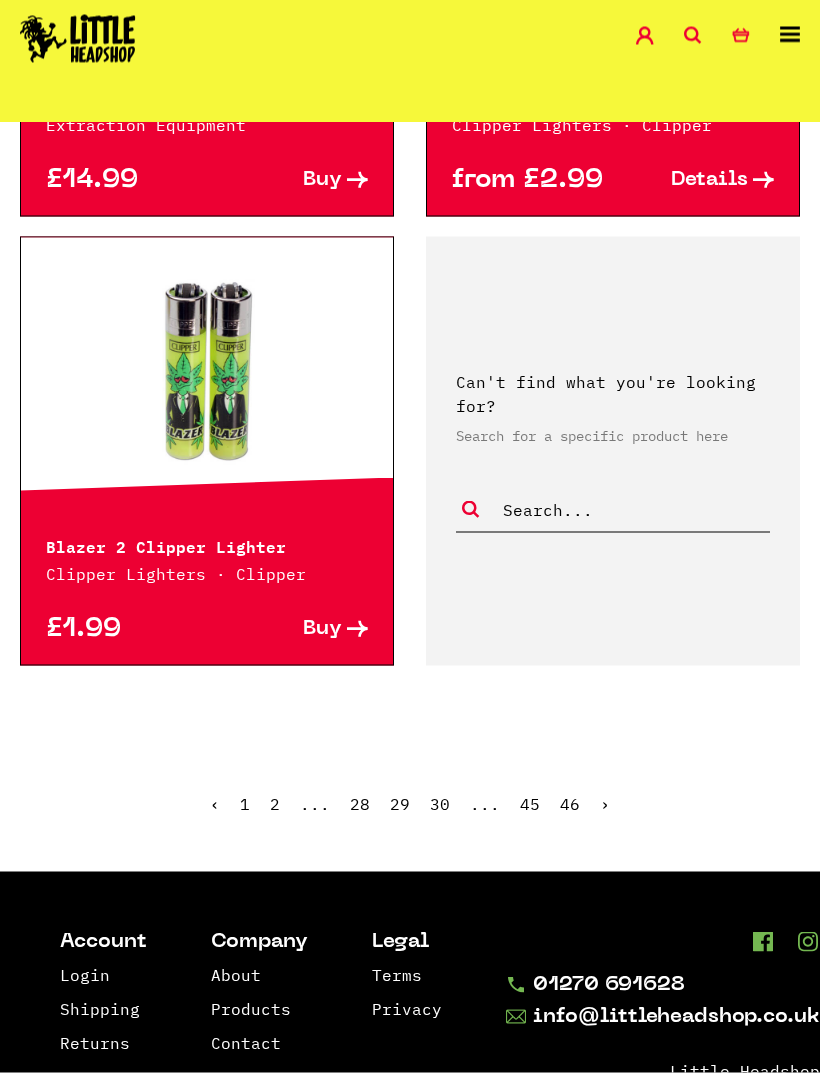 click on "›" at bounding box center (605, 804) 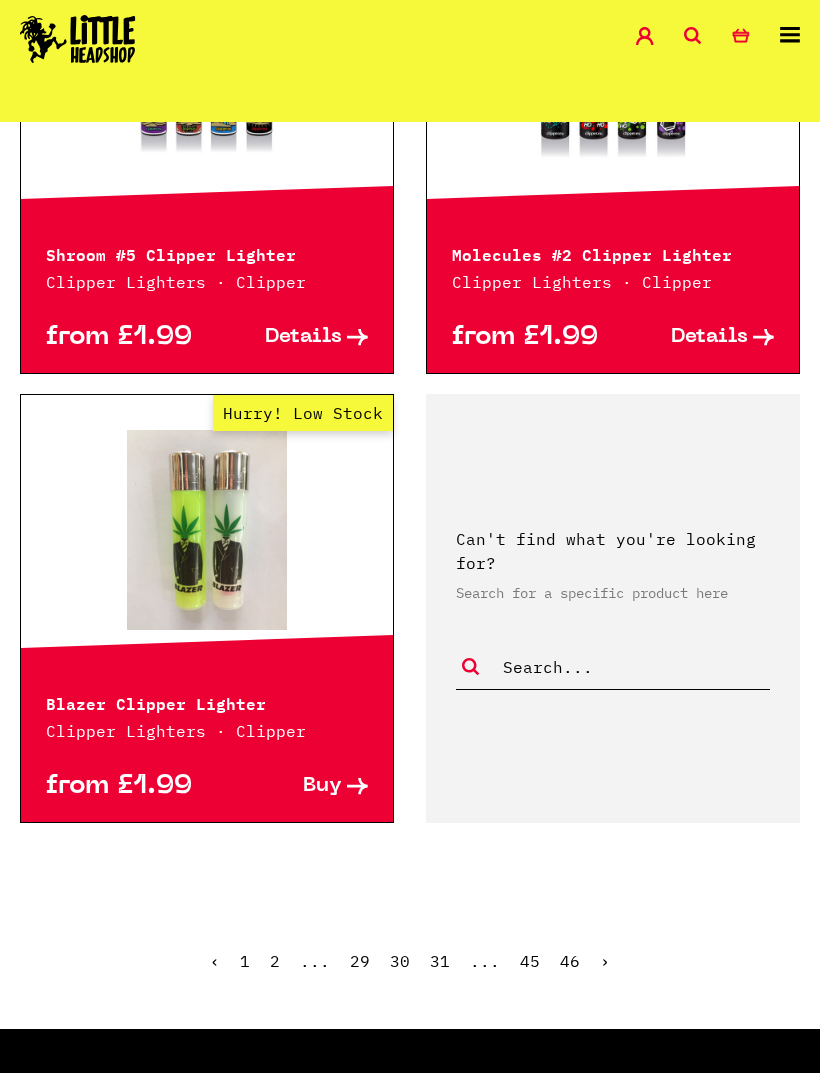 scroll, scrollTop: 5099, scrollLeft: 0, axis: vertical 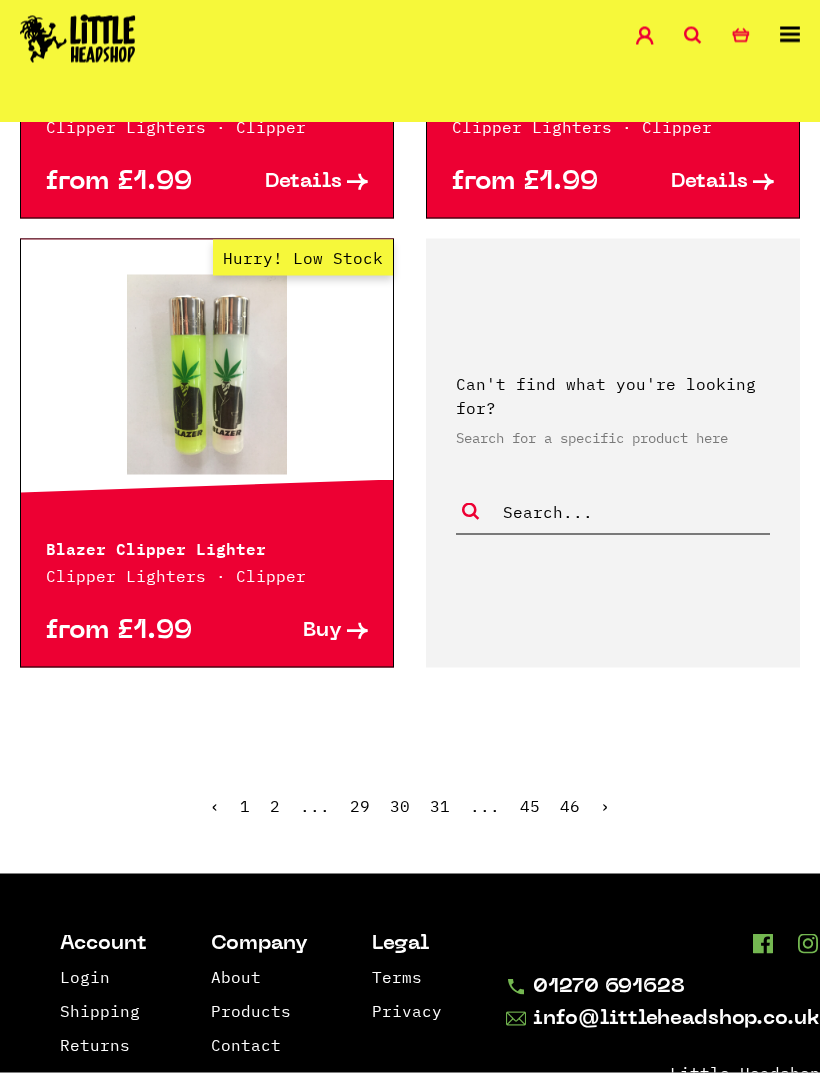 click on "›" at bounding box center (605, 806) 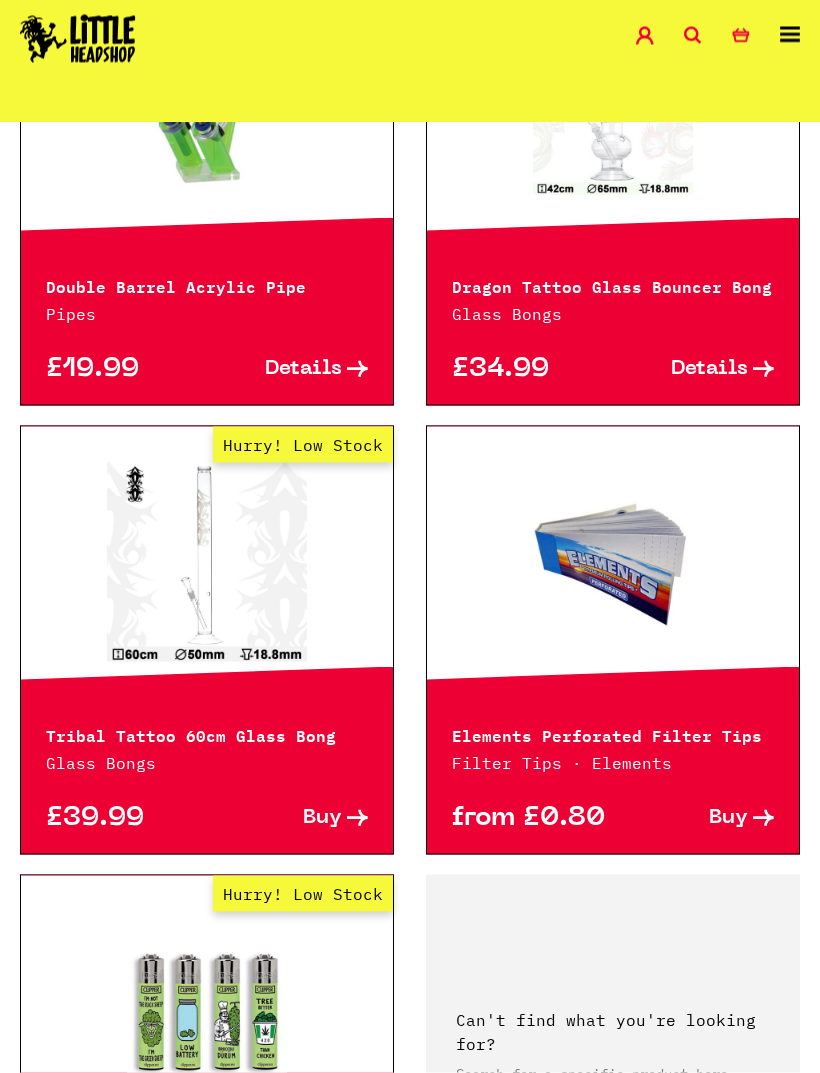 scroll, scrollTop: 4942, scrollLeft: 0, axis: vertical 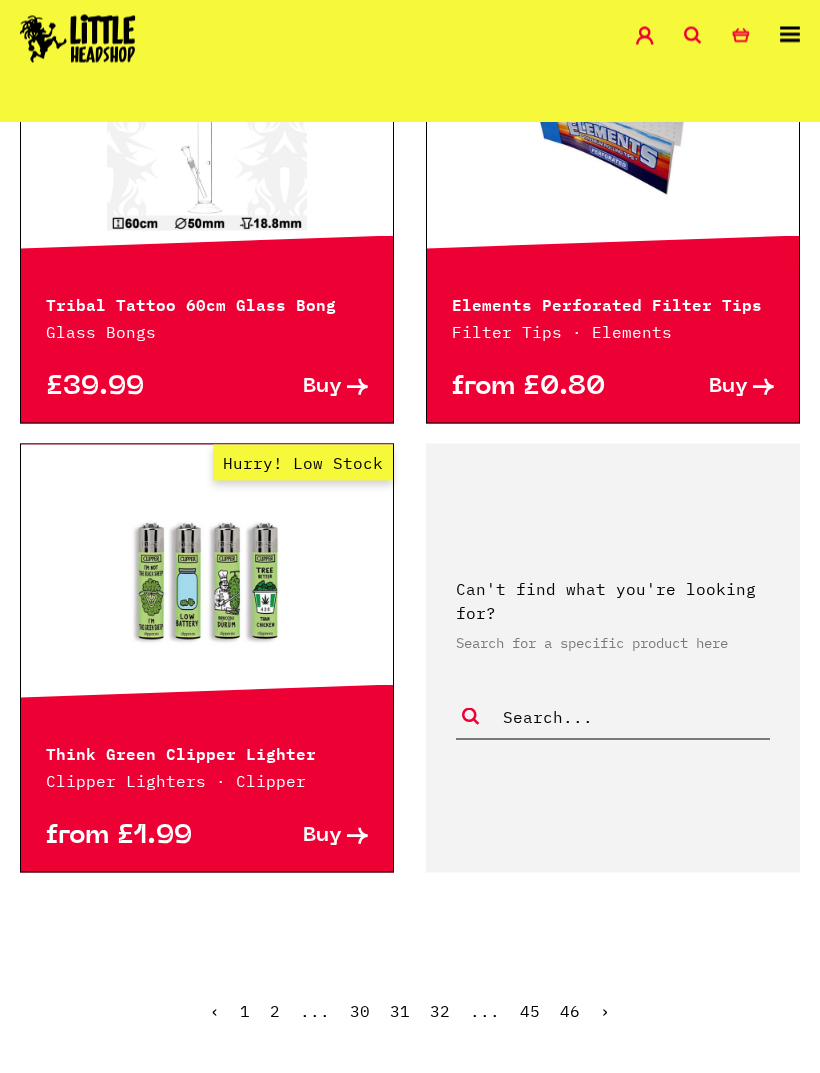 click on "›" at bounding box center [605, 1011] 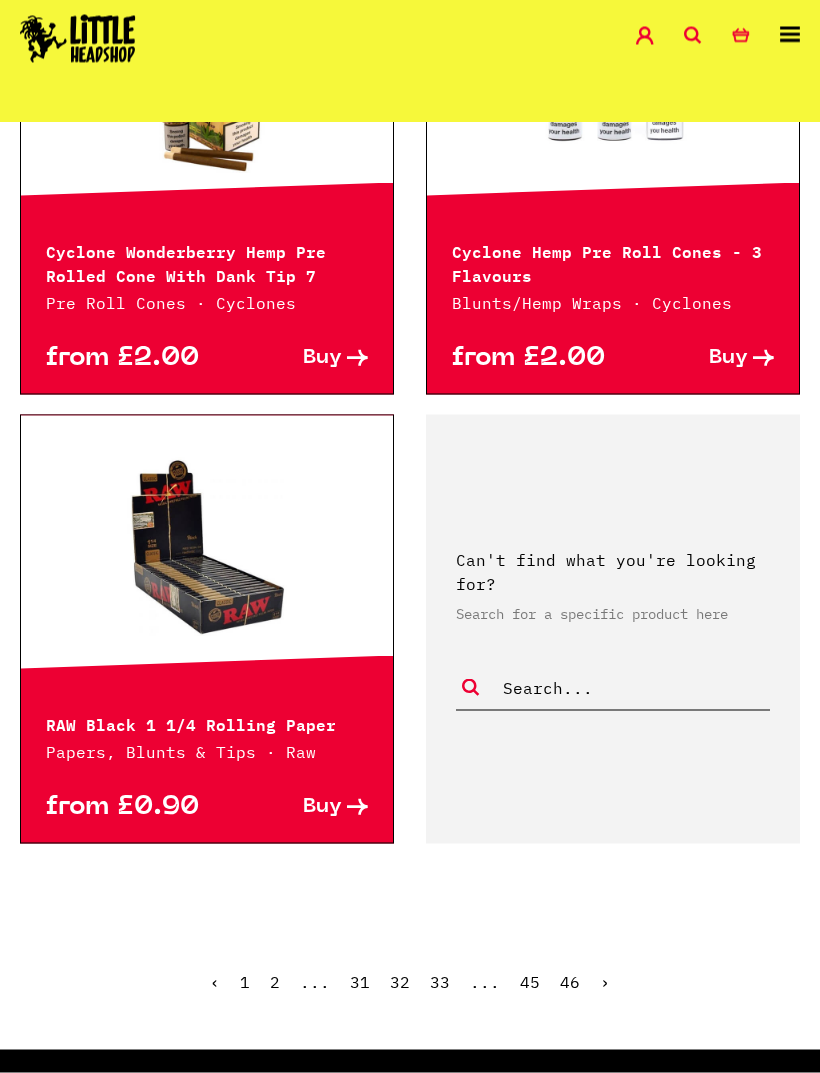 scroll, scrollTop: 5062, scrollLeft: 0, axis: vertical 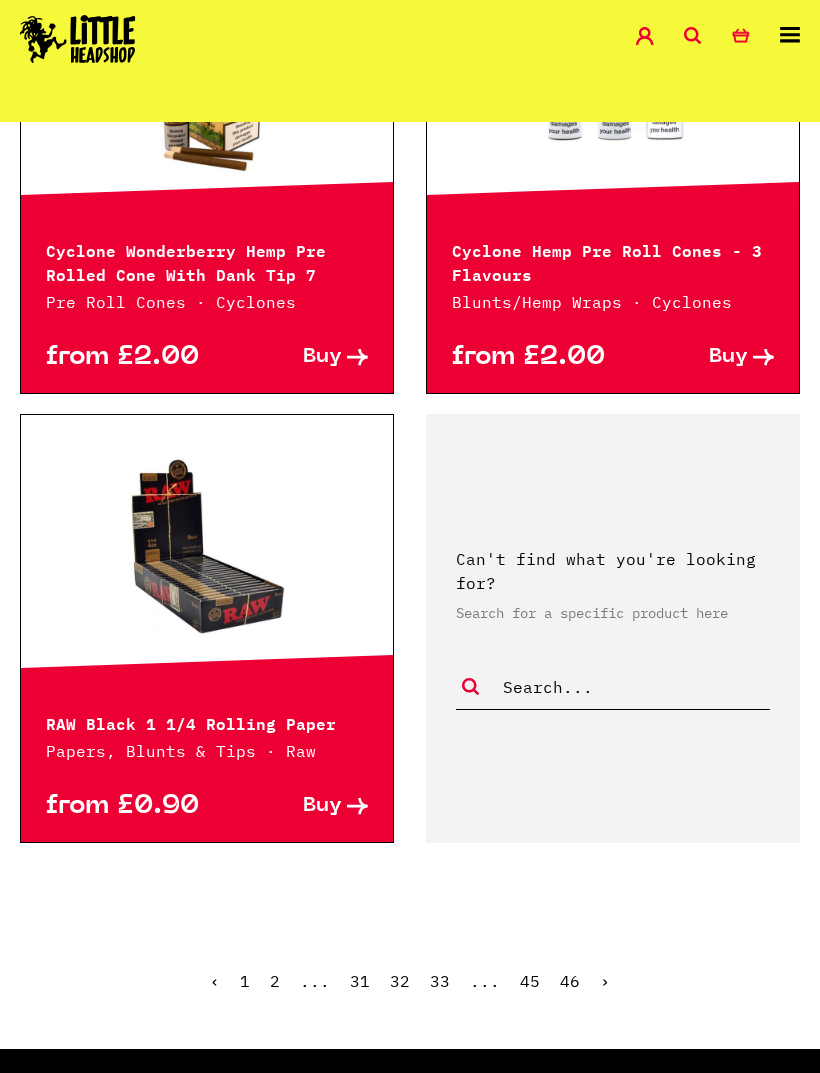 click on "›" at bounding box center [605, 981] 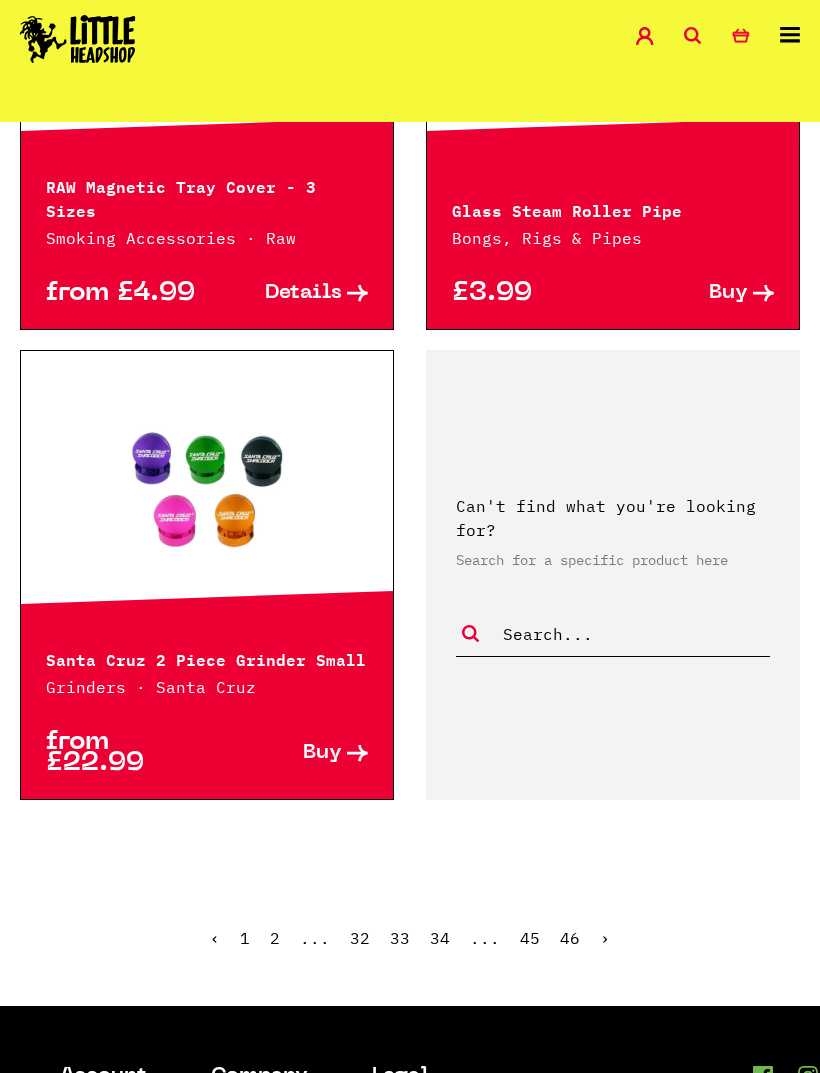 scroll, scrollTop: 5105, scrollLeft: 0, axis: vertical 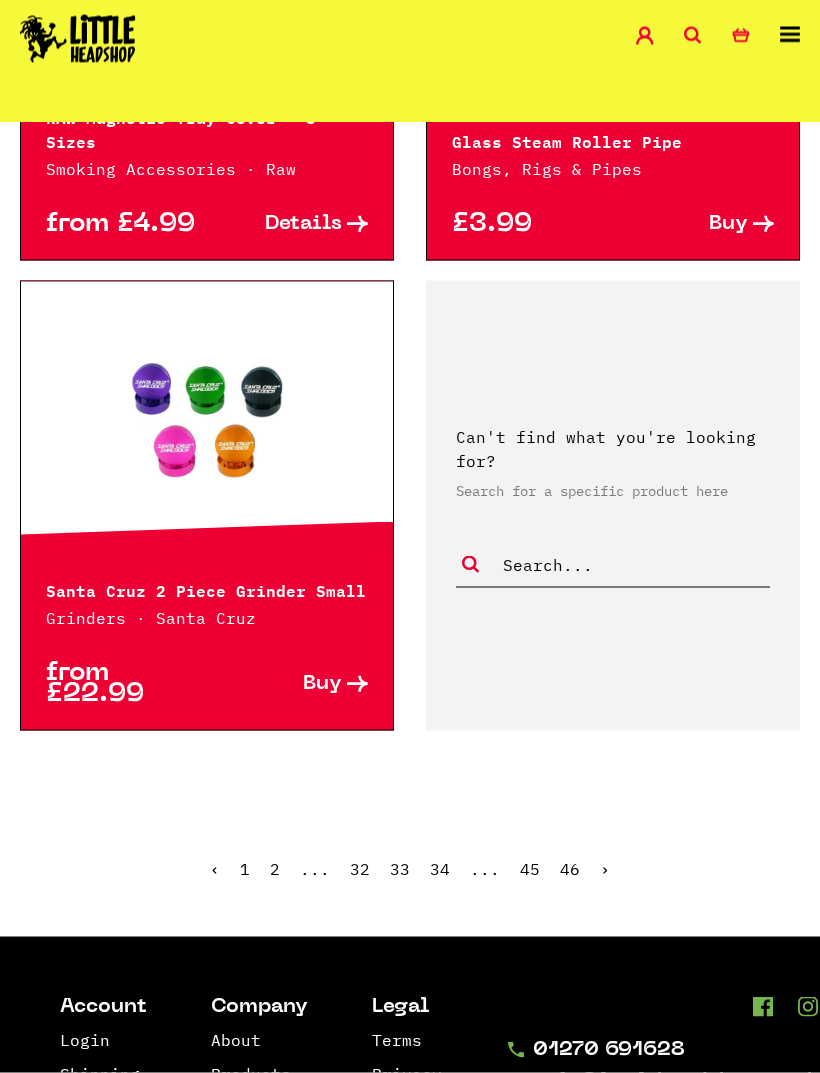 click on "›" at bounding box center [605, 869] 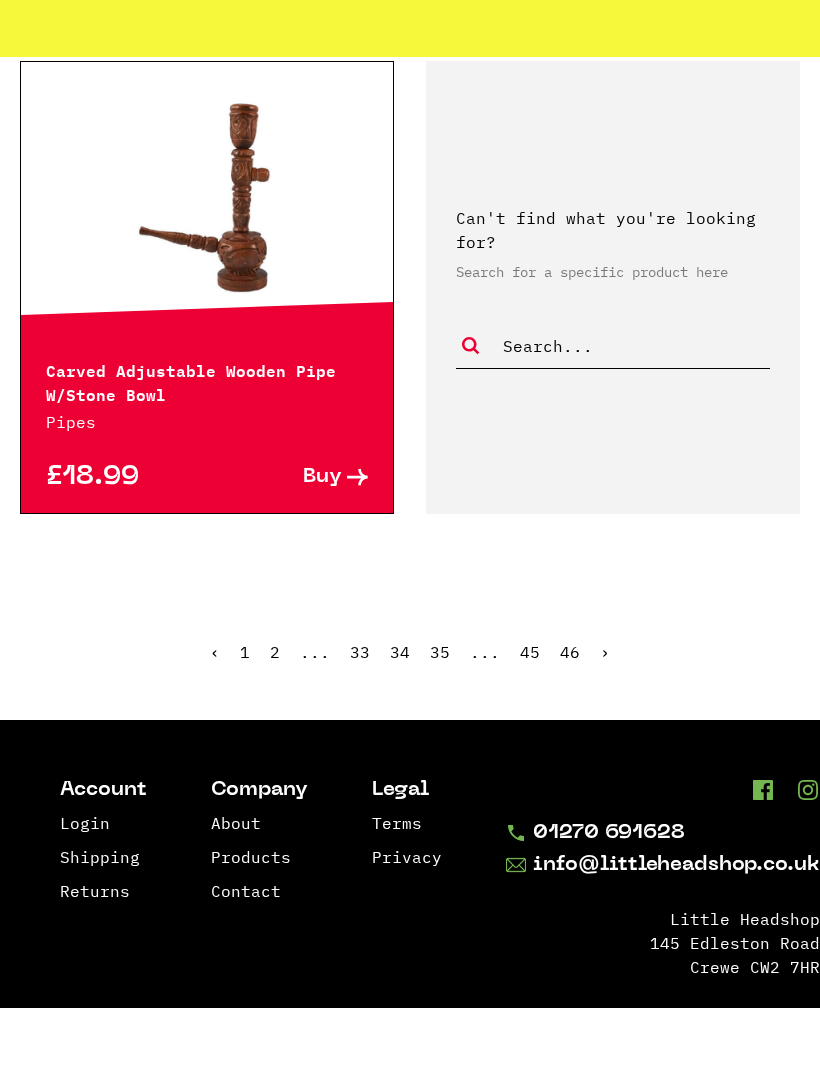scroll, scrollTop: 5324, scrollLeft: 0, axis: vertical 